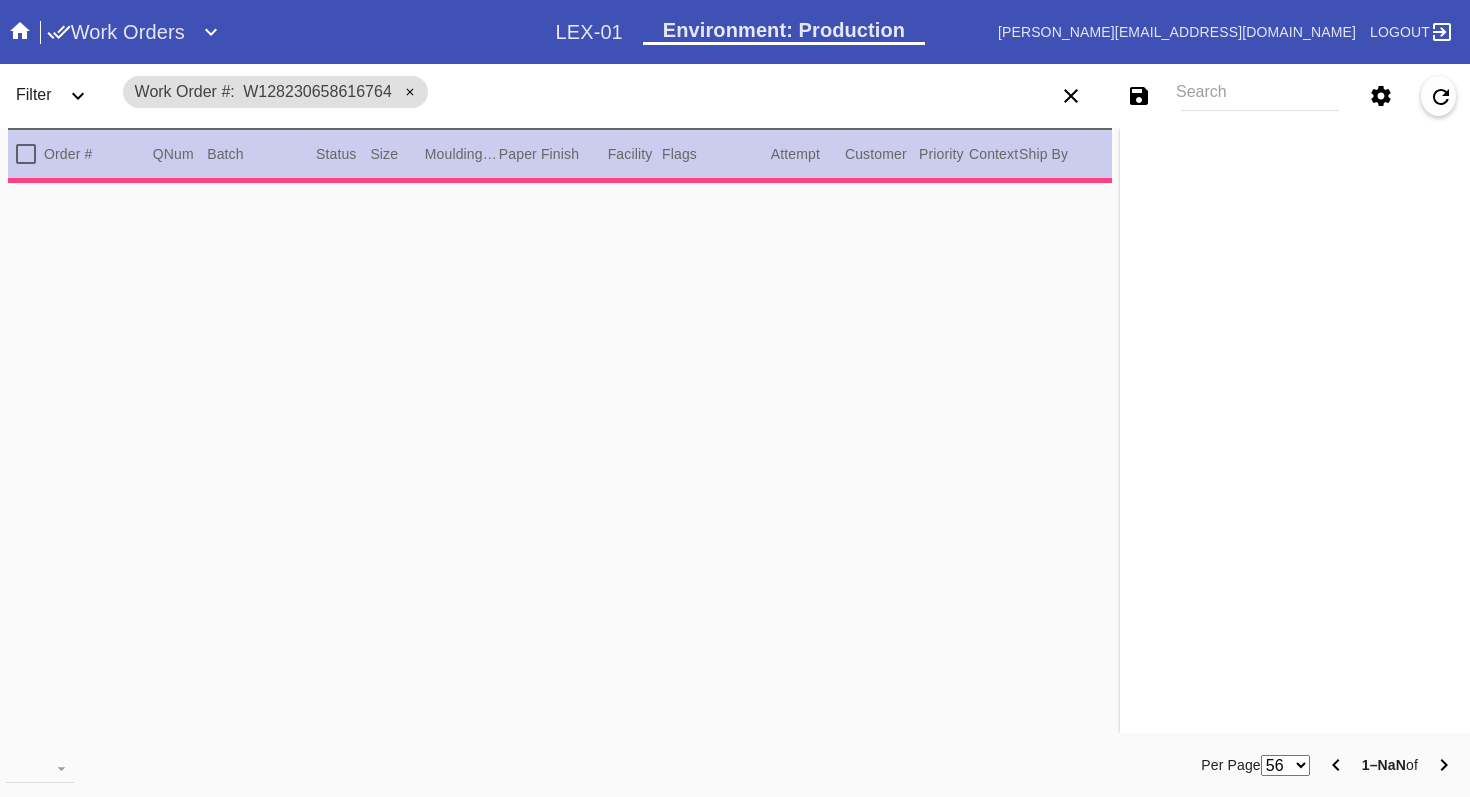 scroll, scrollTop: 0, scrollLeft: 0, axis: both 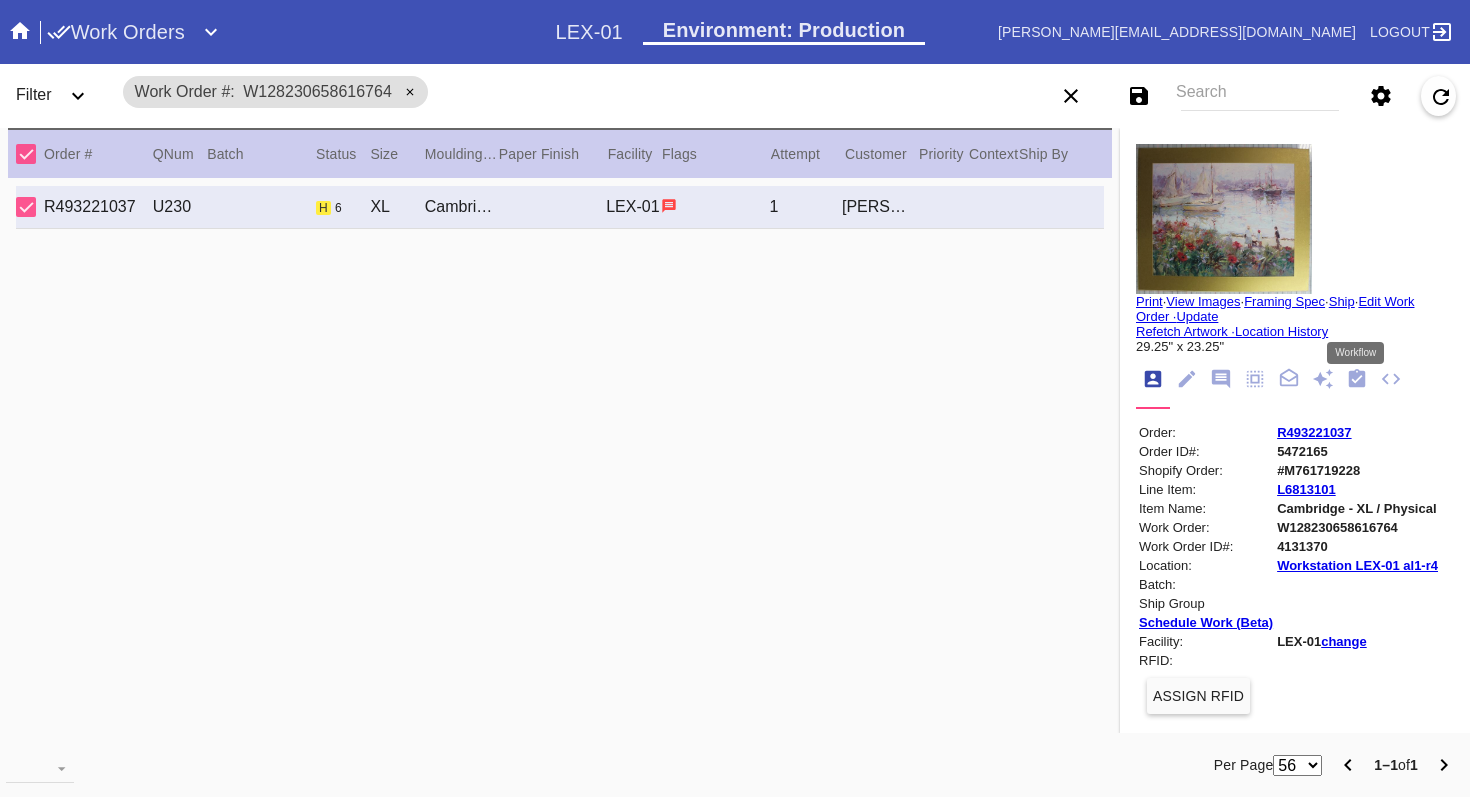click 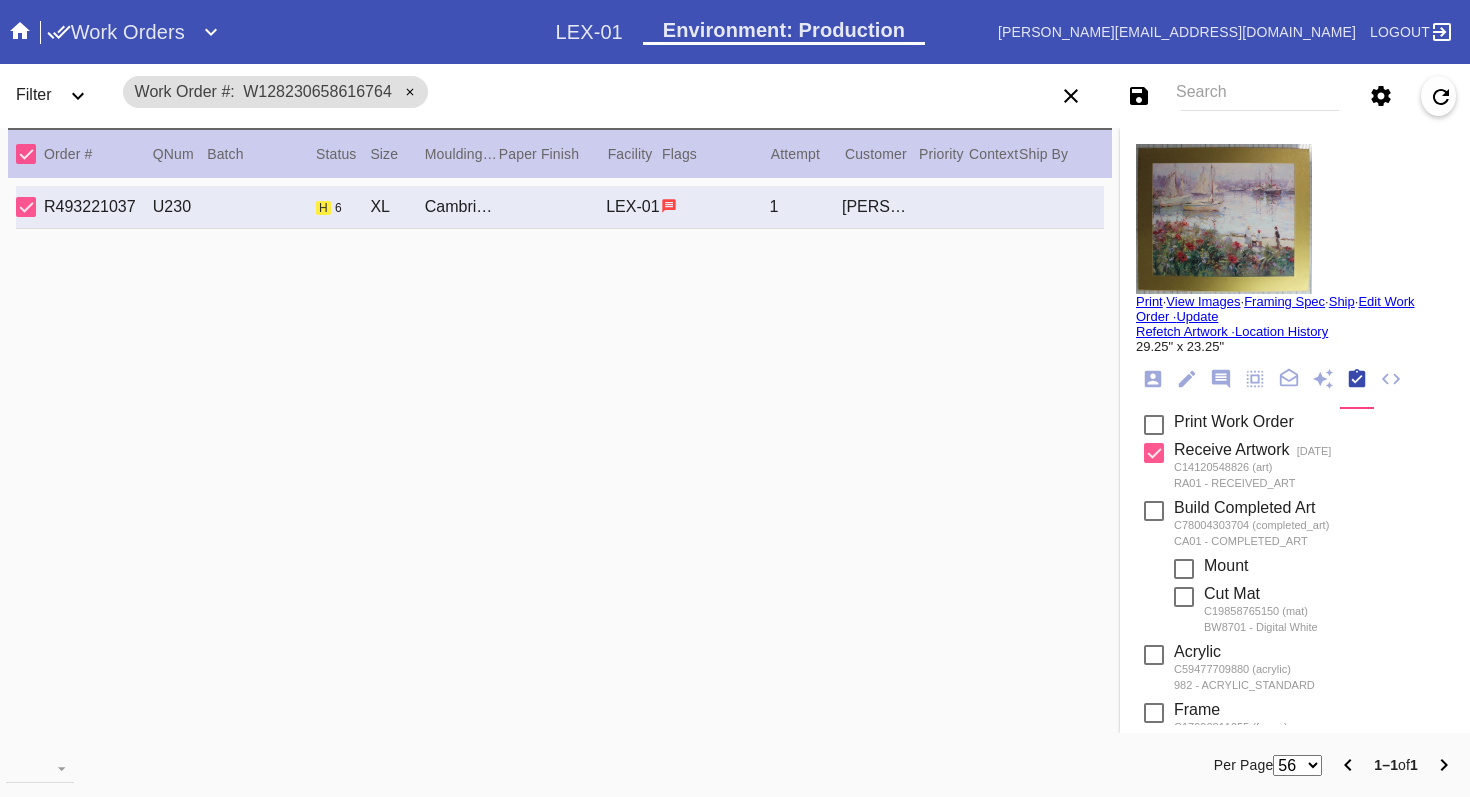 scroll, scrollTop: 220, scrollLeft: 0, axis: vertical 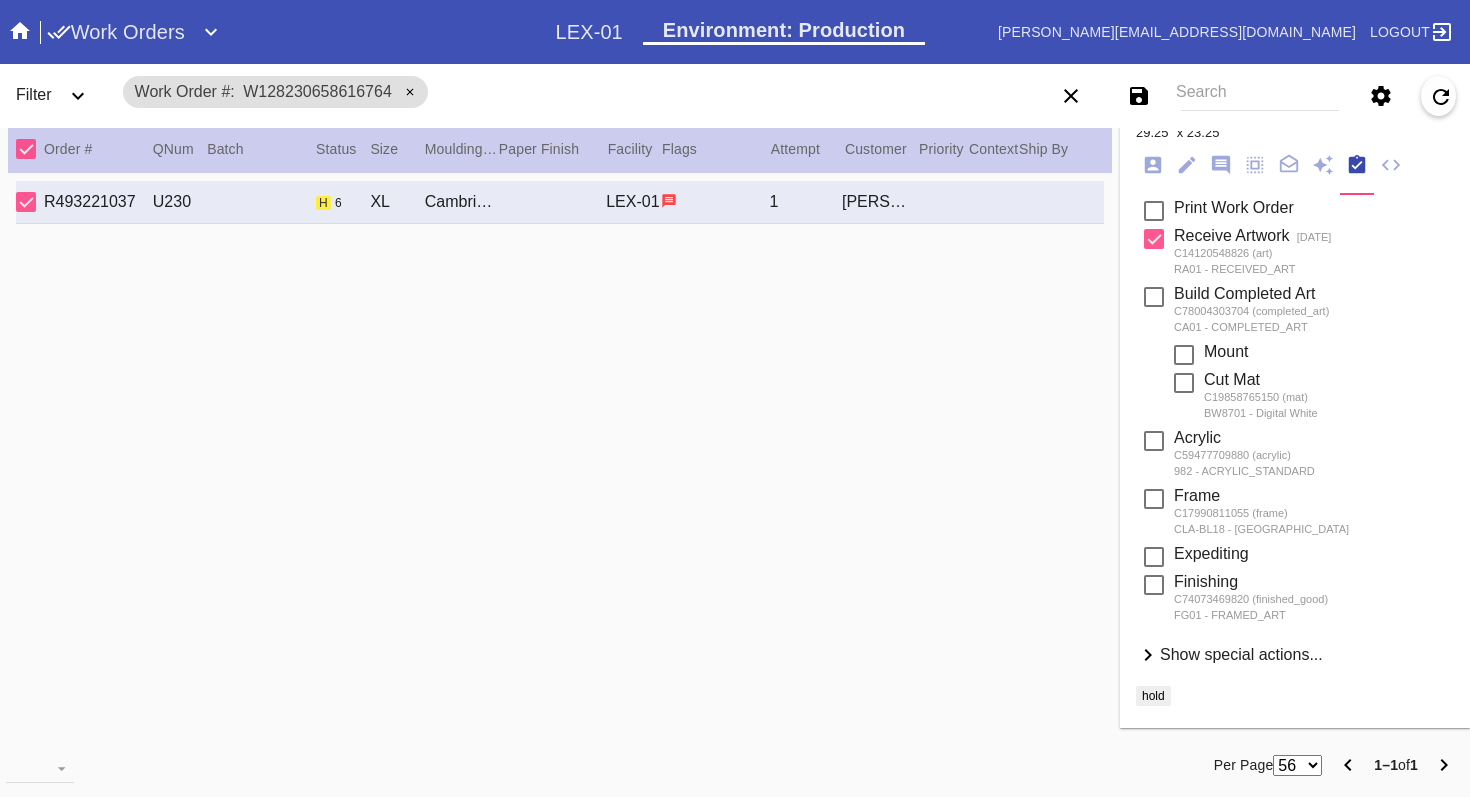 click on "Show special actions..." at bounding box center (1241, 654) 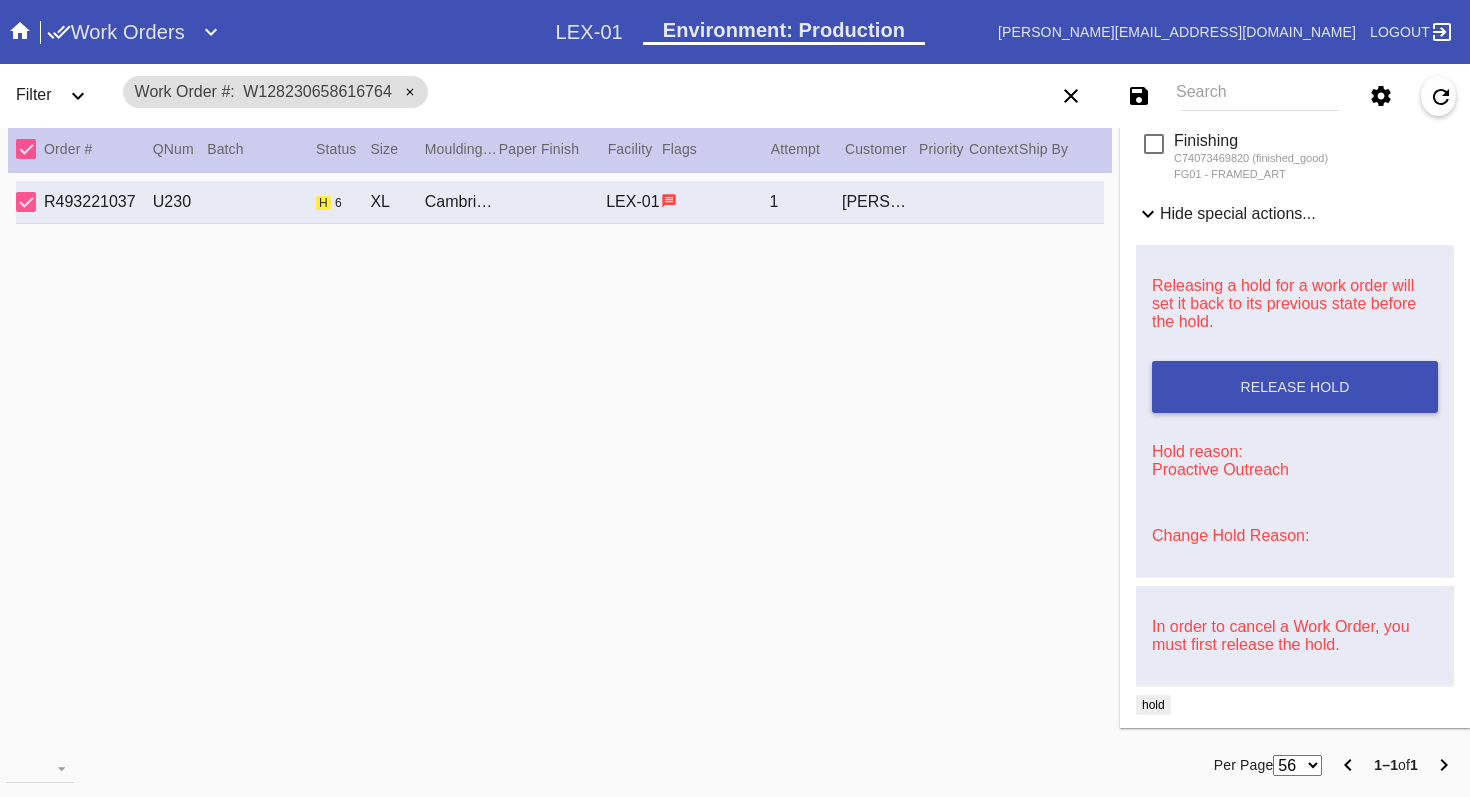 scroll, scrollTop: 678, scrollLeft: 0, axis: vertical 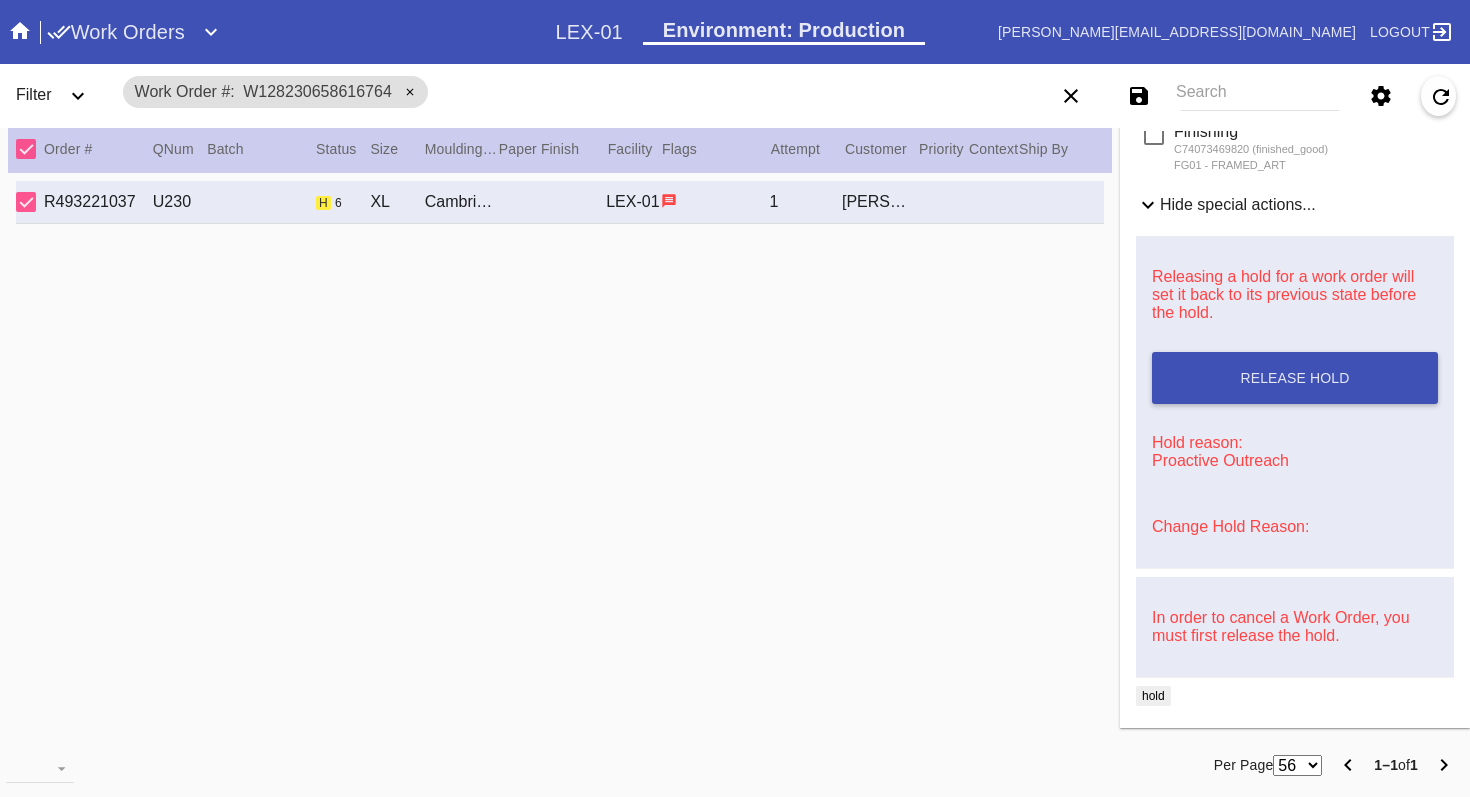 click on "Change Hold Reason:" at bounding box center [1230, 526] 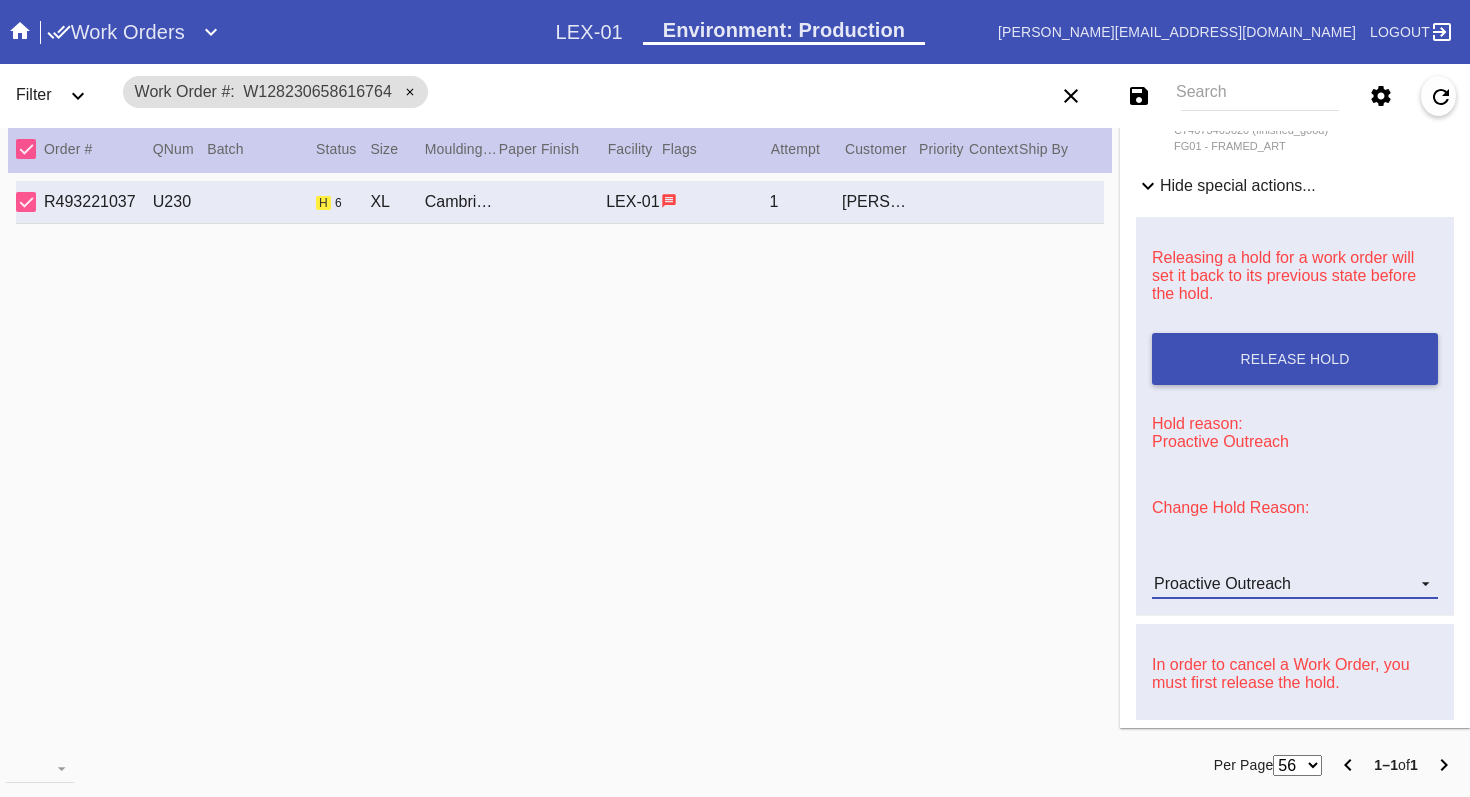 click at bounding box center (1420, 581) 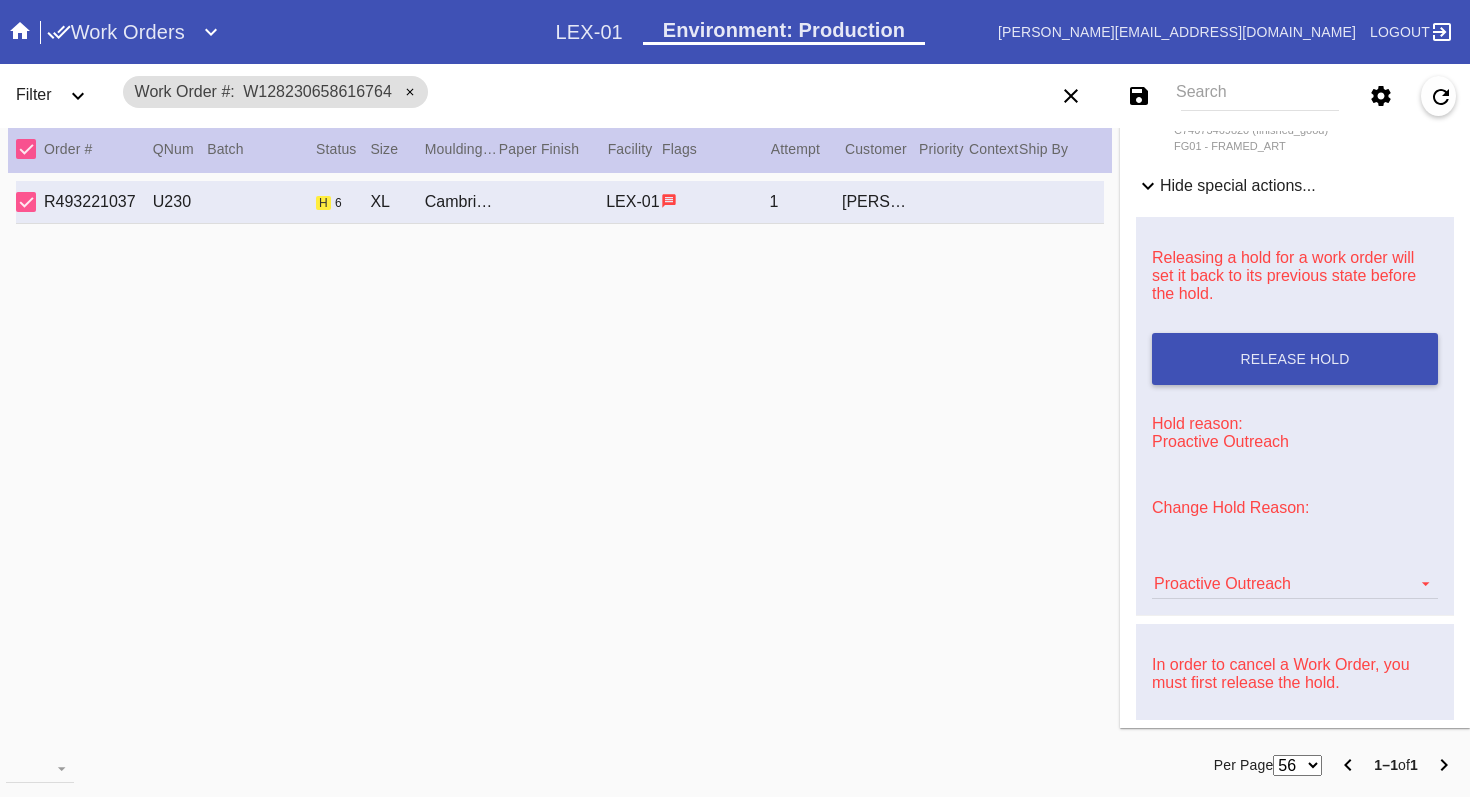 scroll, scrollTop: 472, scrollLeft: 0, axis: vertical 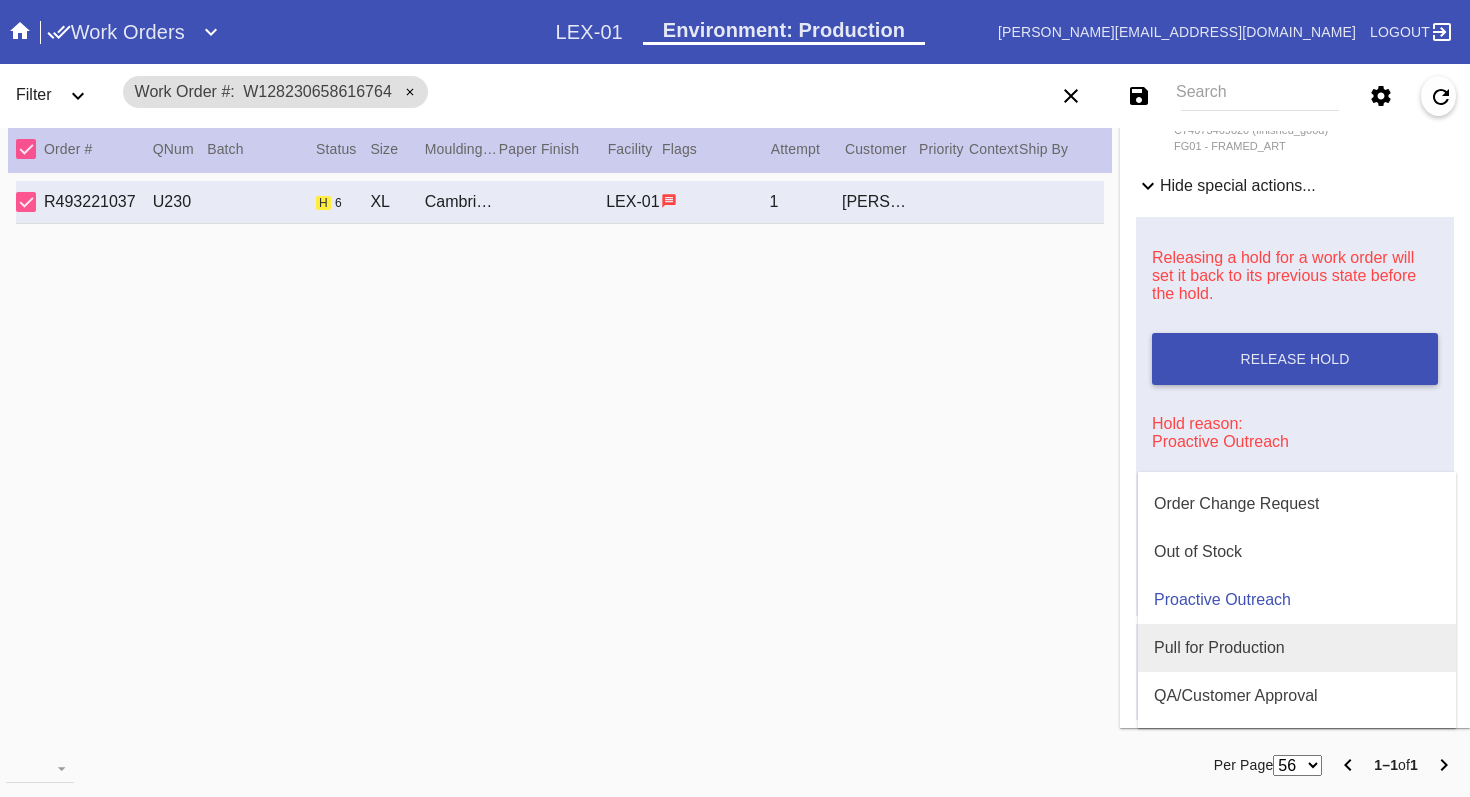 click on "Pull for Production" at bounding box center [1297, 648] 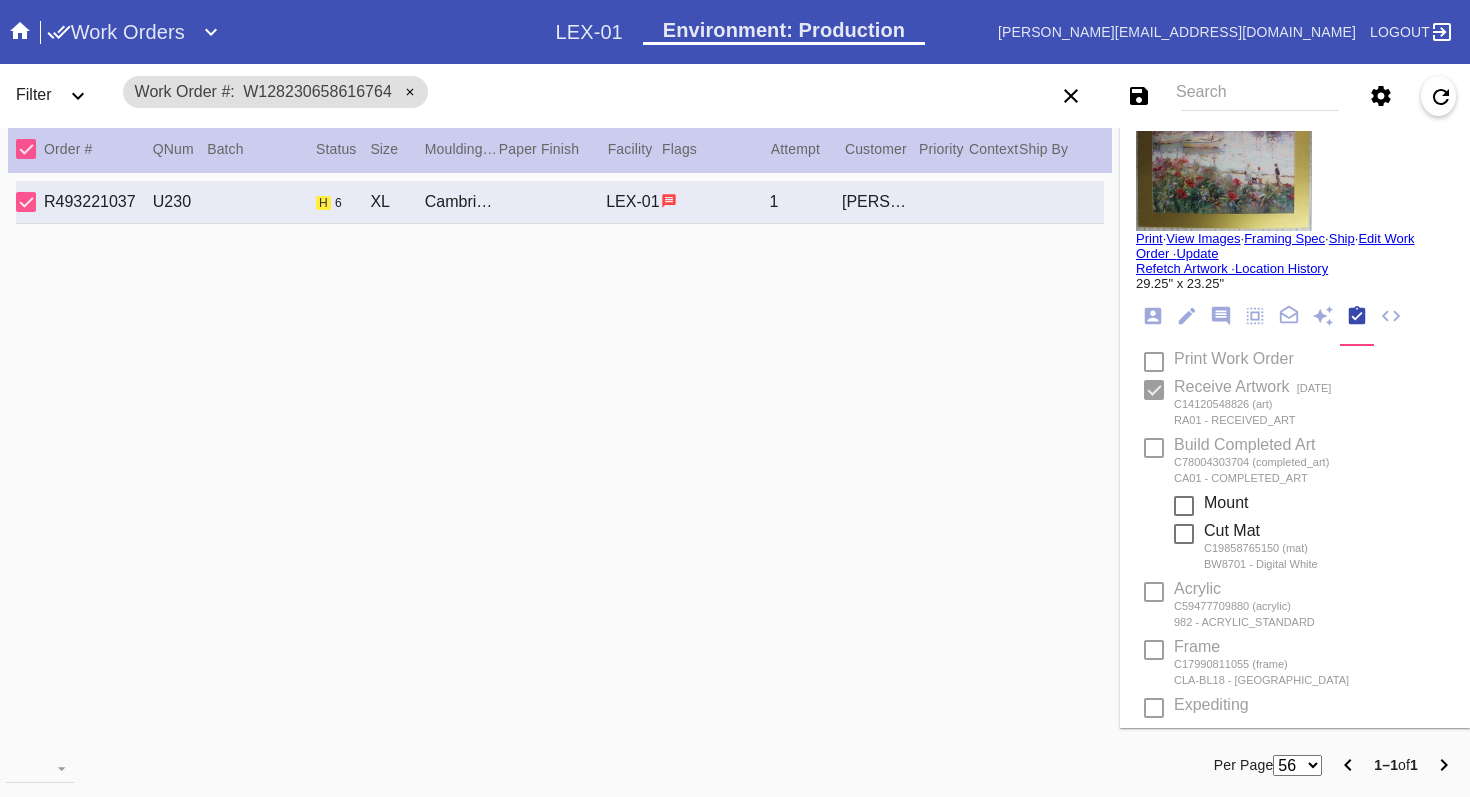 scroll, scrollTop: 27, scrollLeft: 0, axis: vertical 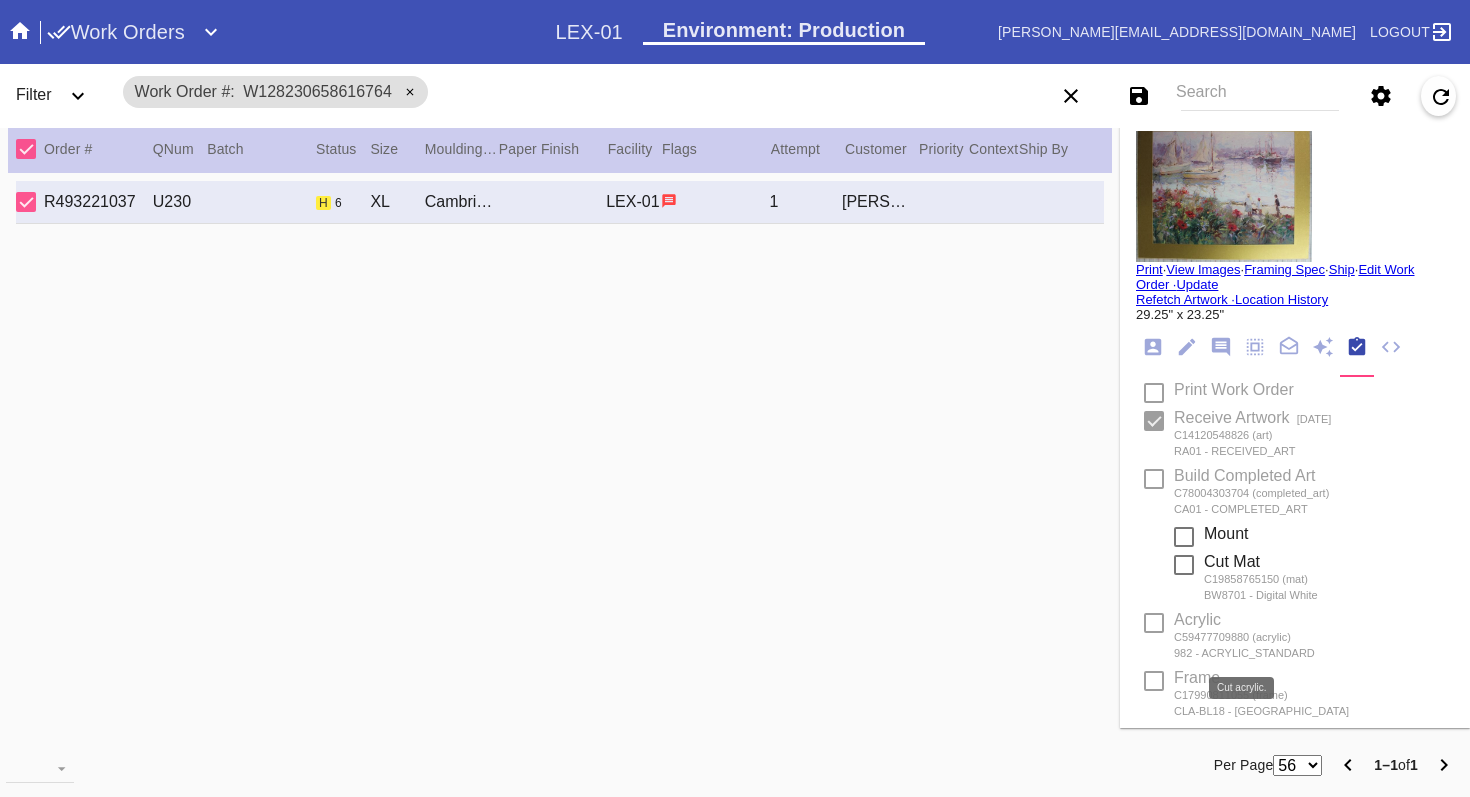 type on "[DATE]" 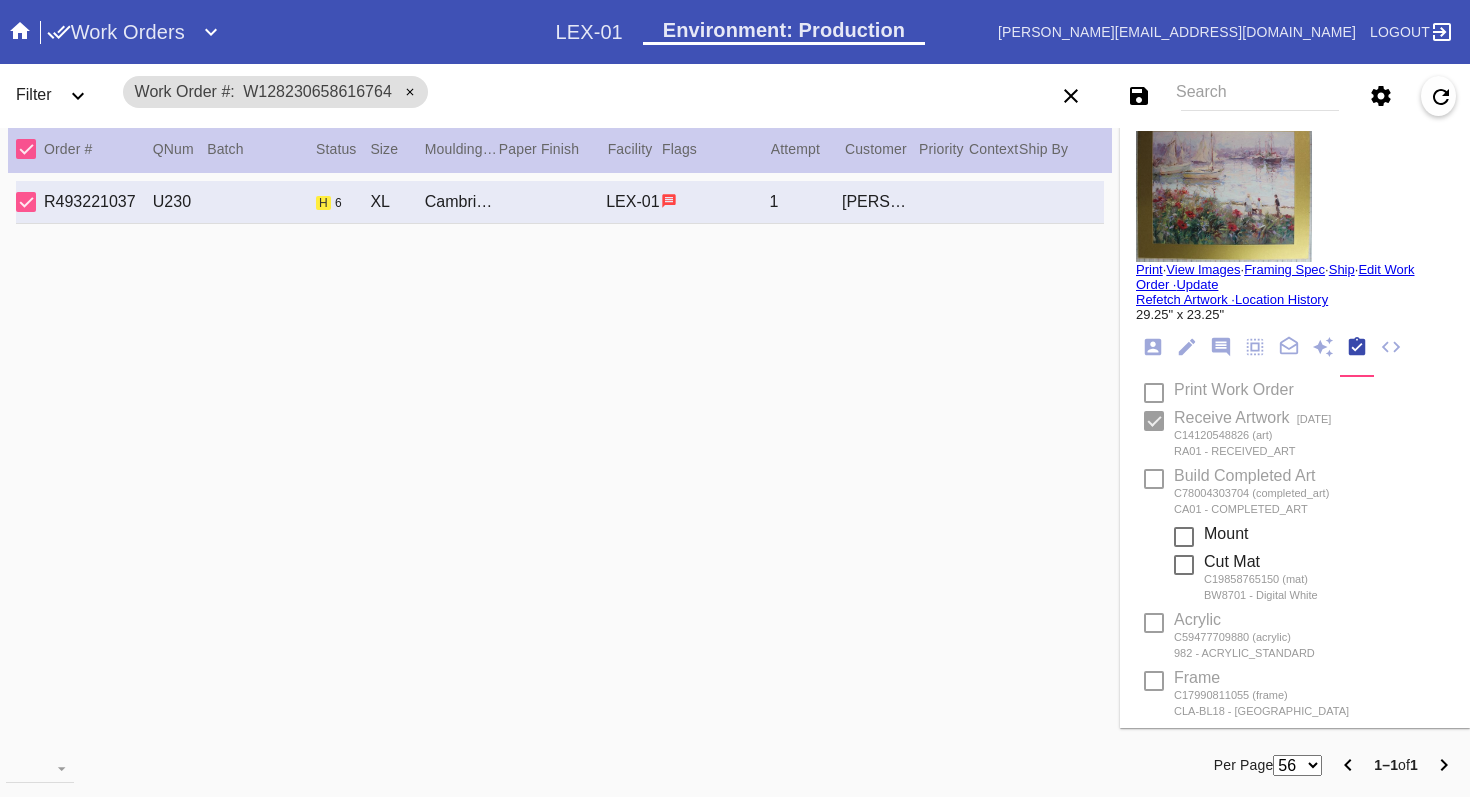 scroll, scrollTop: 0, scrollLeft: 0, axis: both 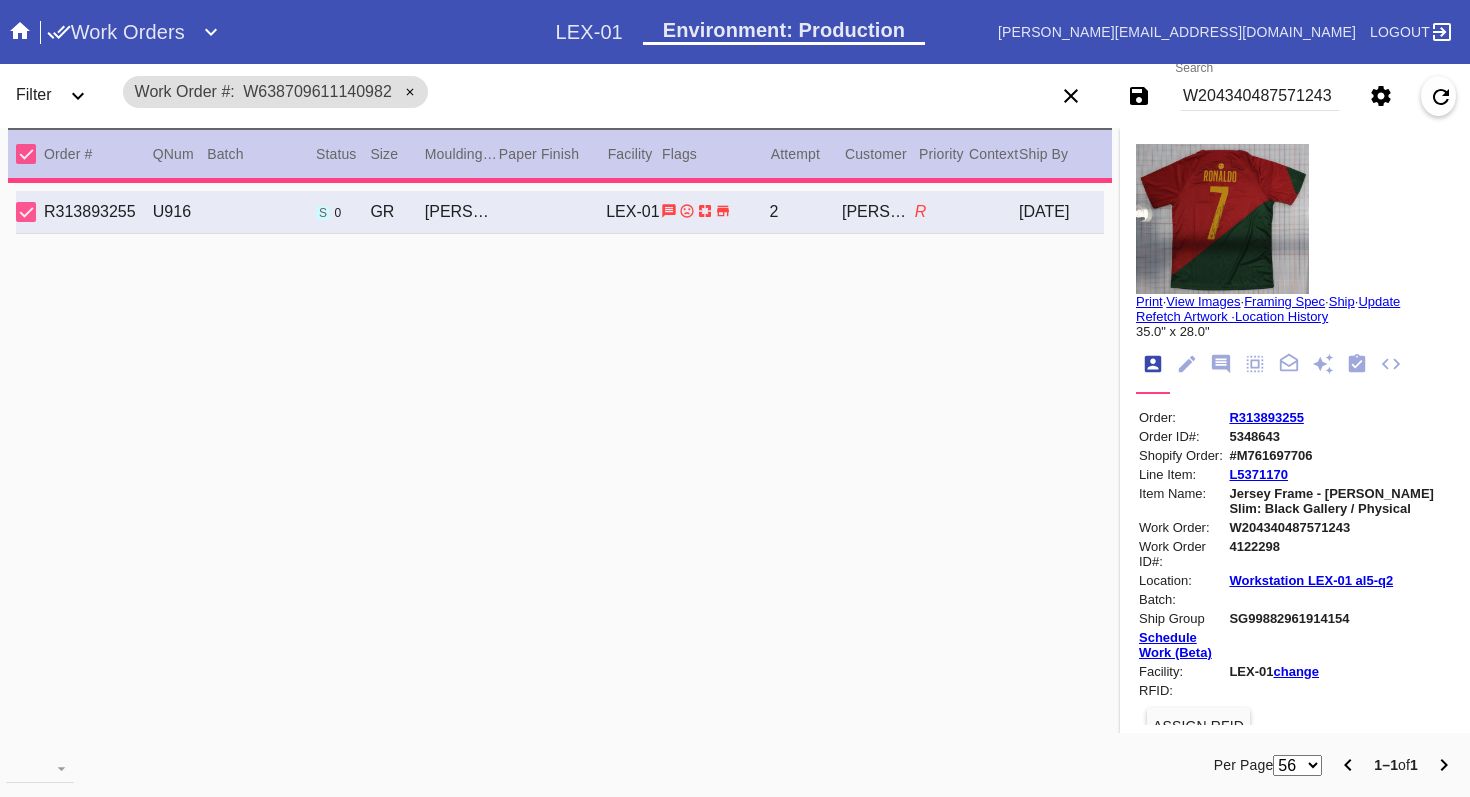 type on "1.5" 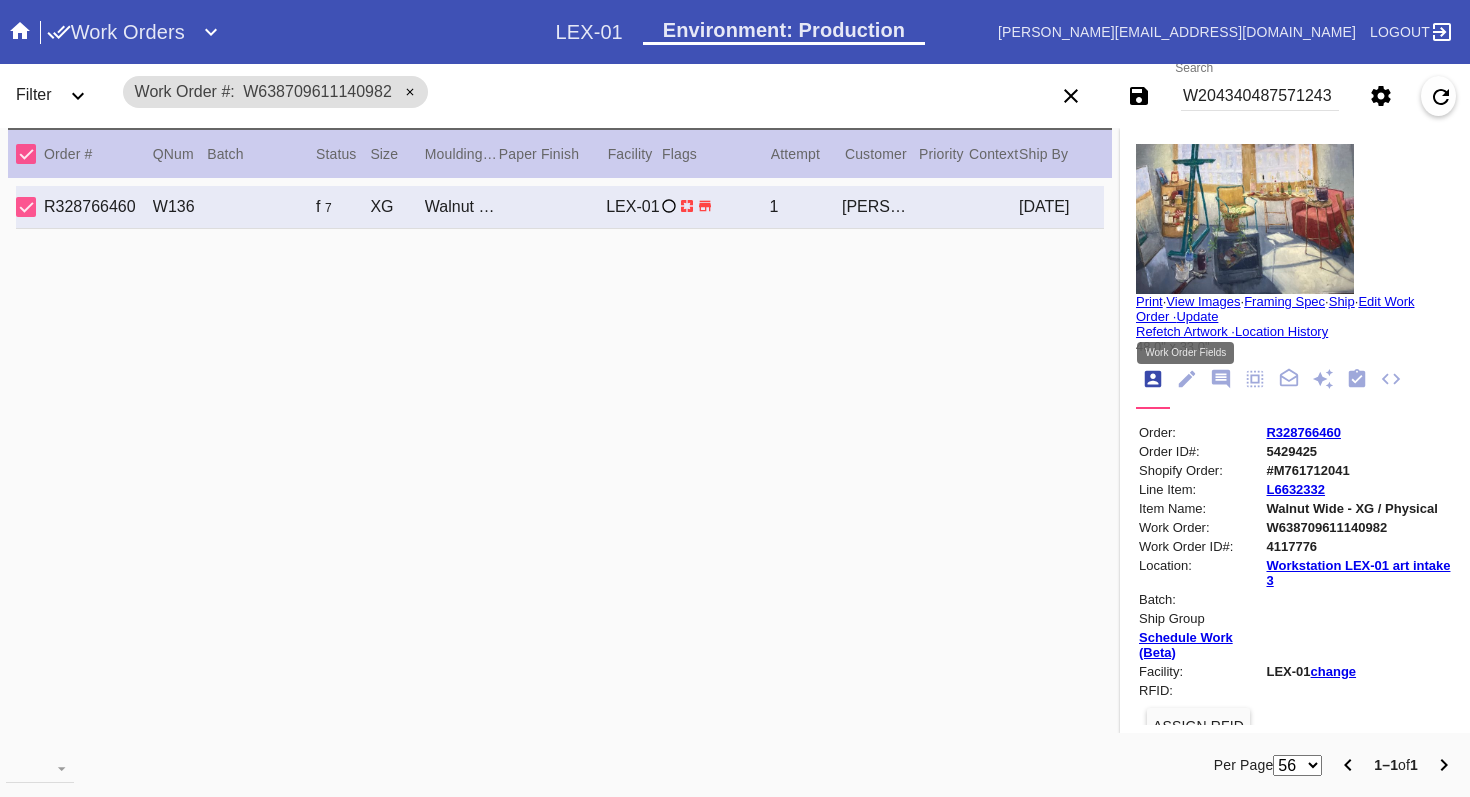click 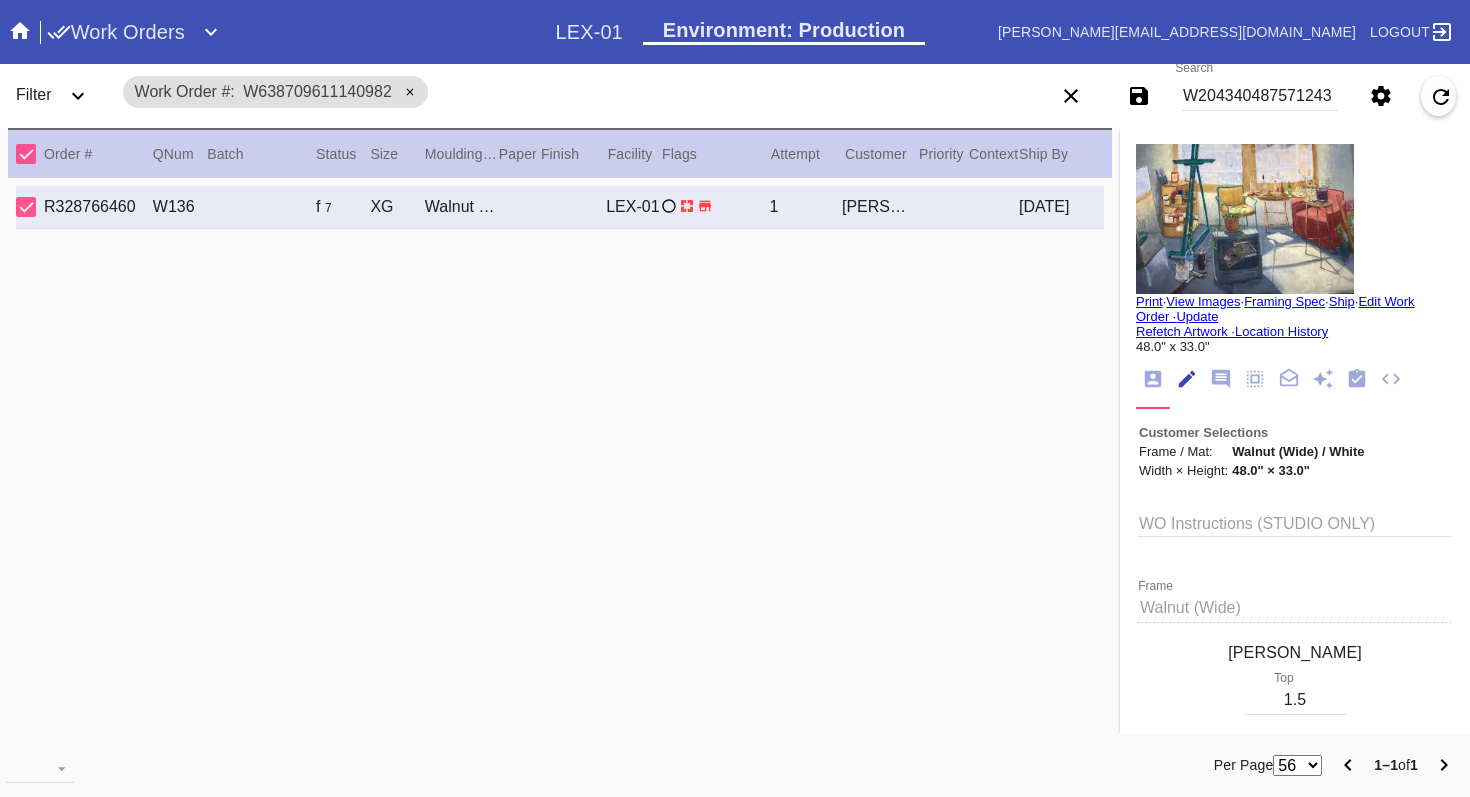 scroll, scrollTop: 73, scrollLeft: 0, axis: vertical 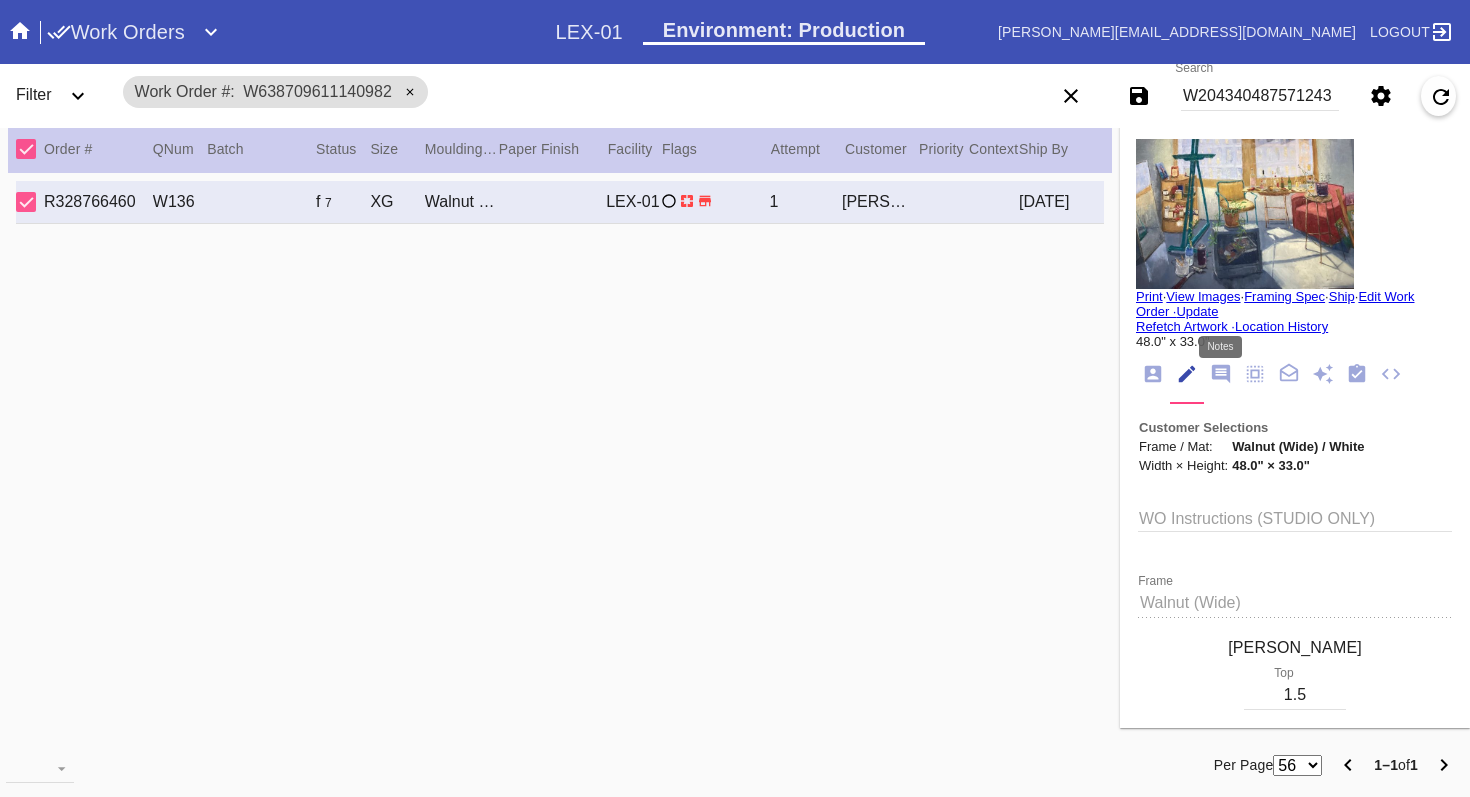 click 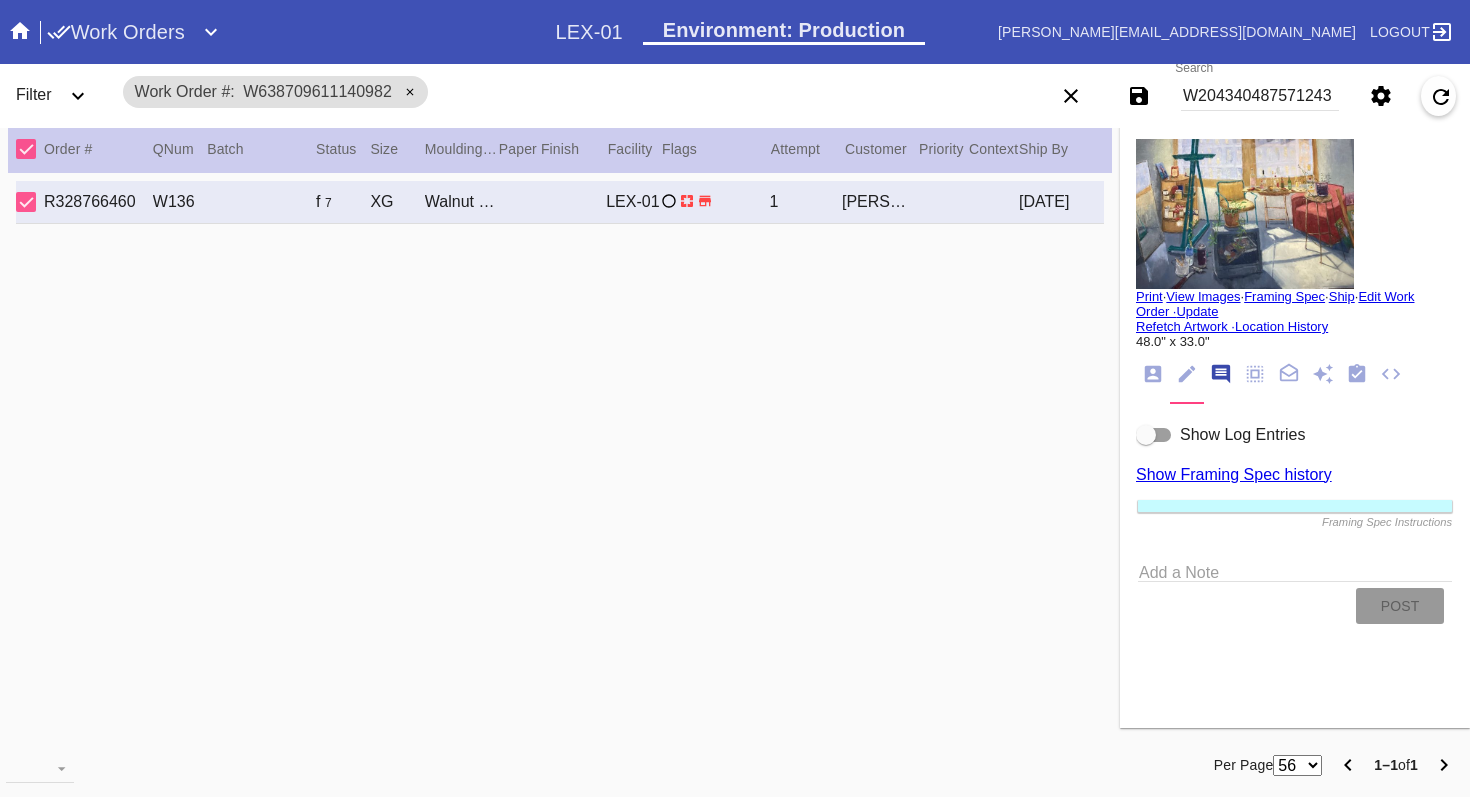 scroll, scrollTop: 123, scrollLeft: 0, axis: vertical 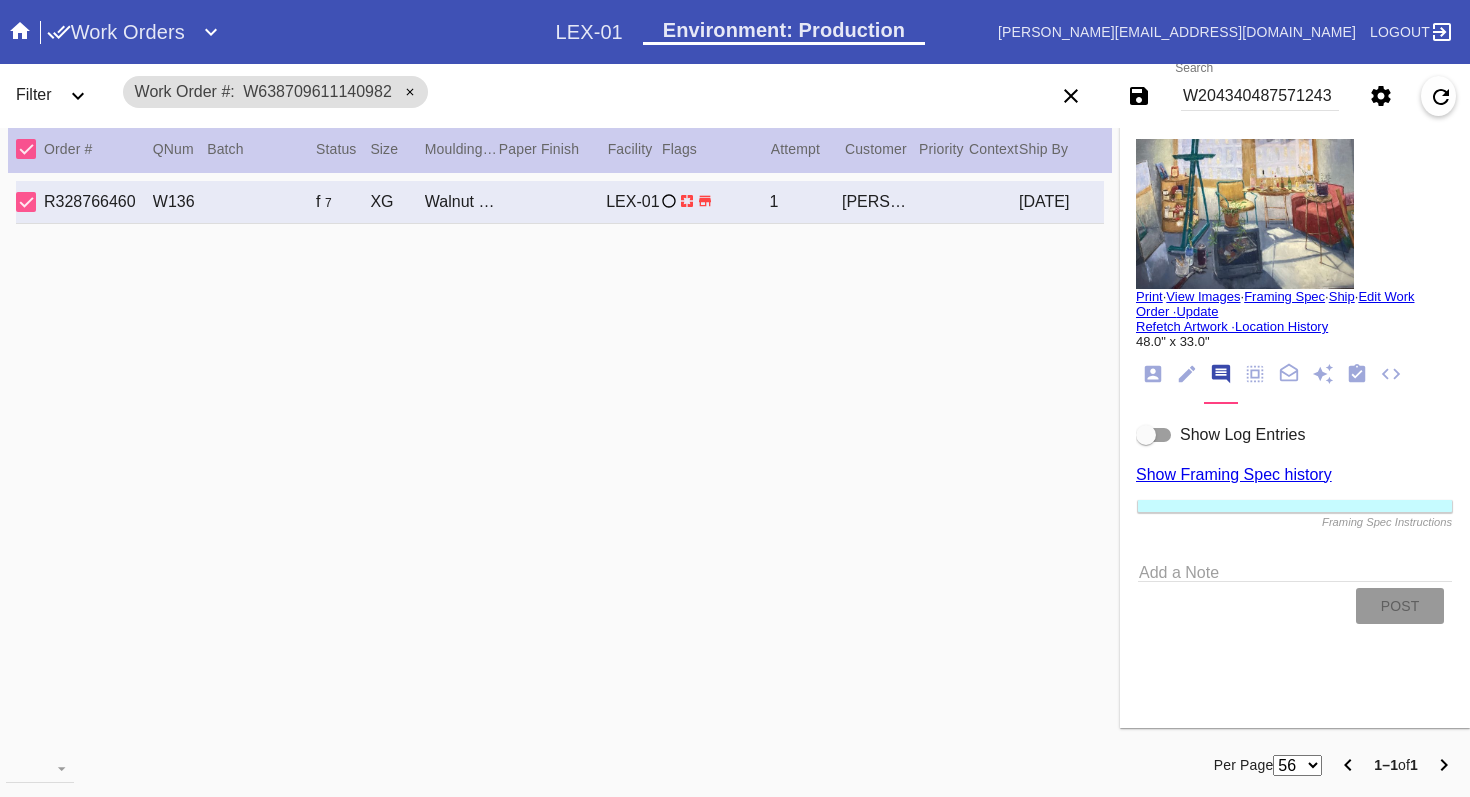click at bounding box center [1146, 435] 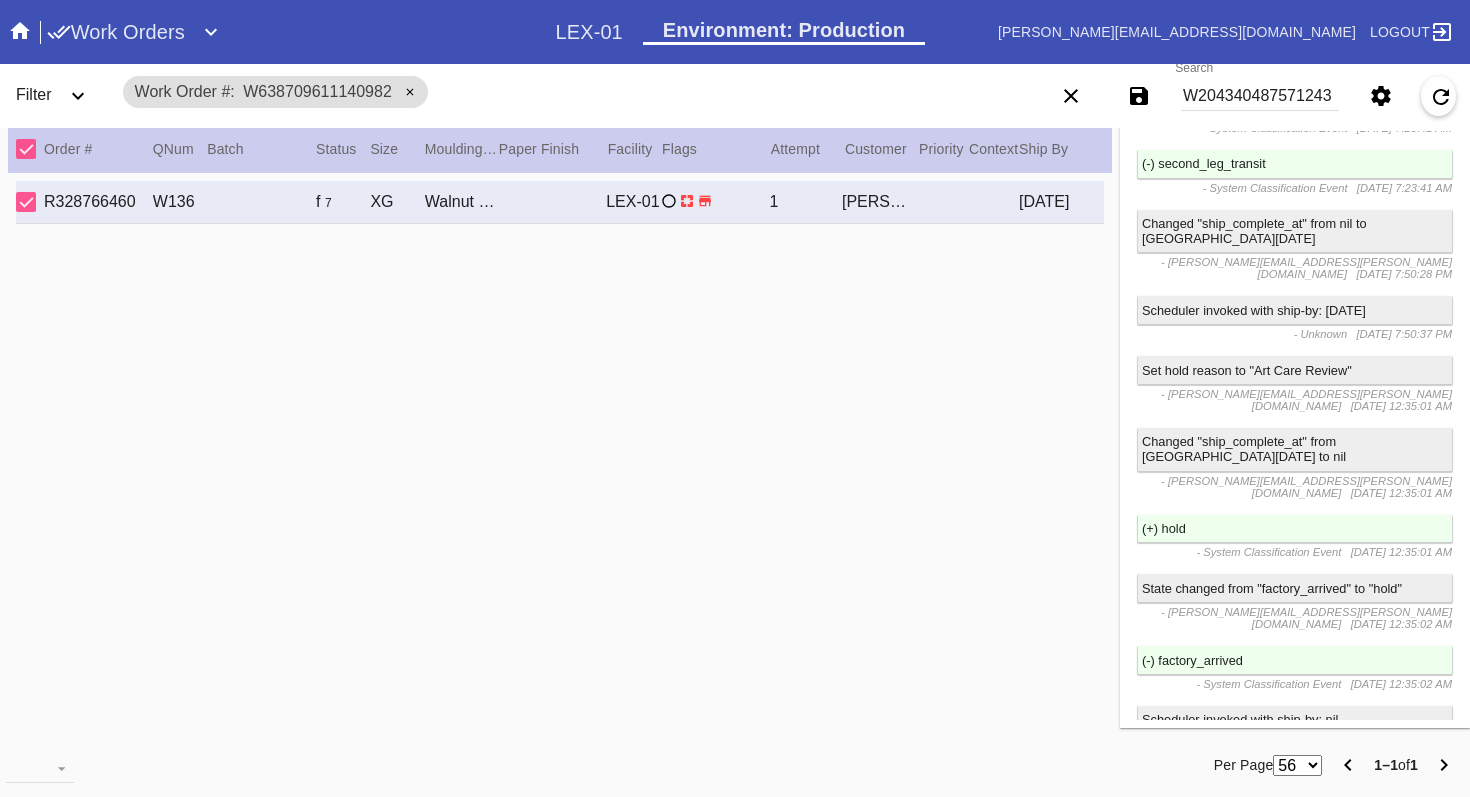 scroll, scrollTop: 2173, scrollLeft: 0, axis: vertical 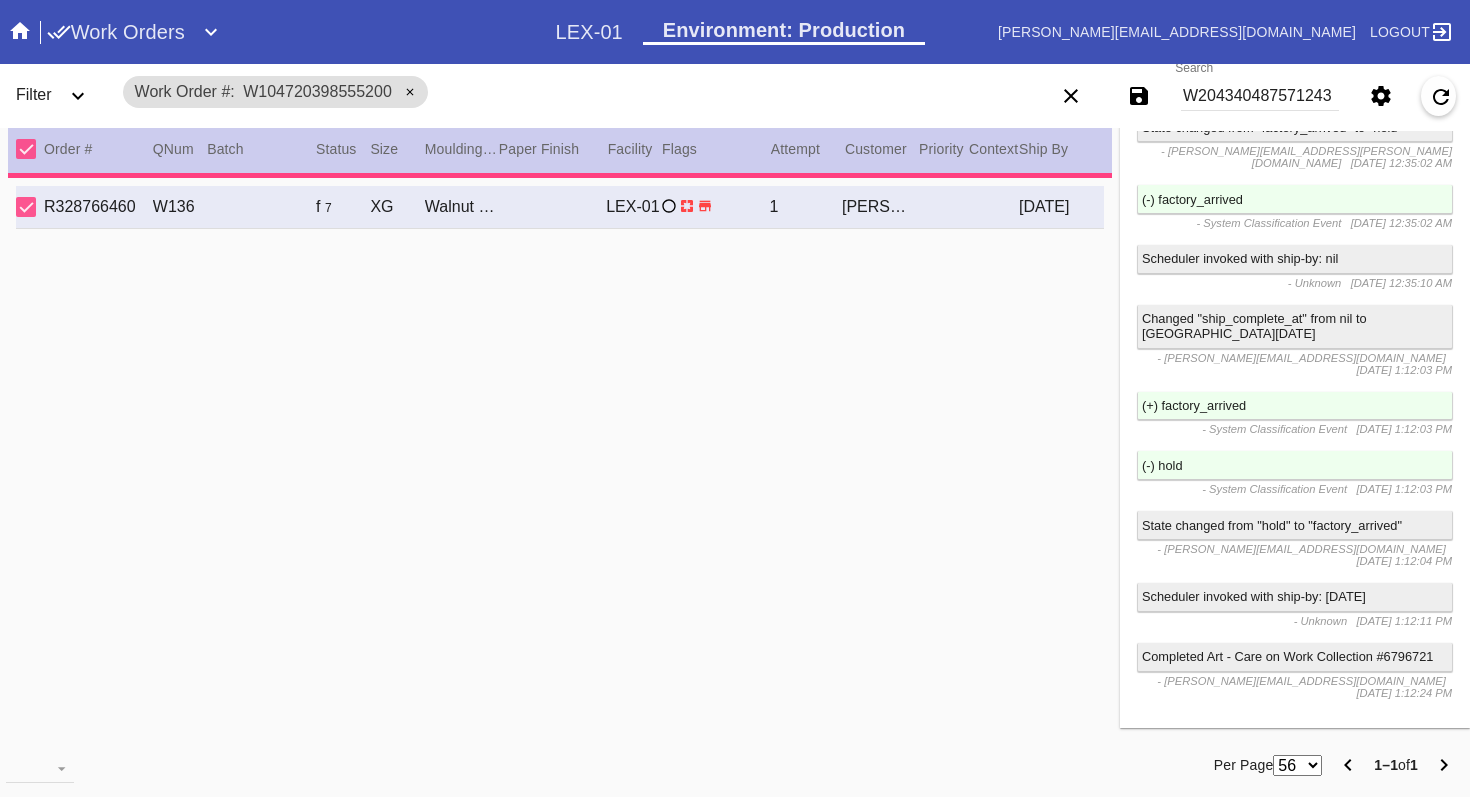 type on "No Mat" 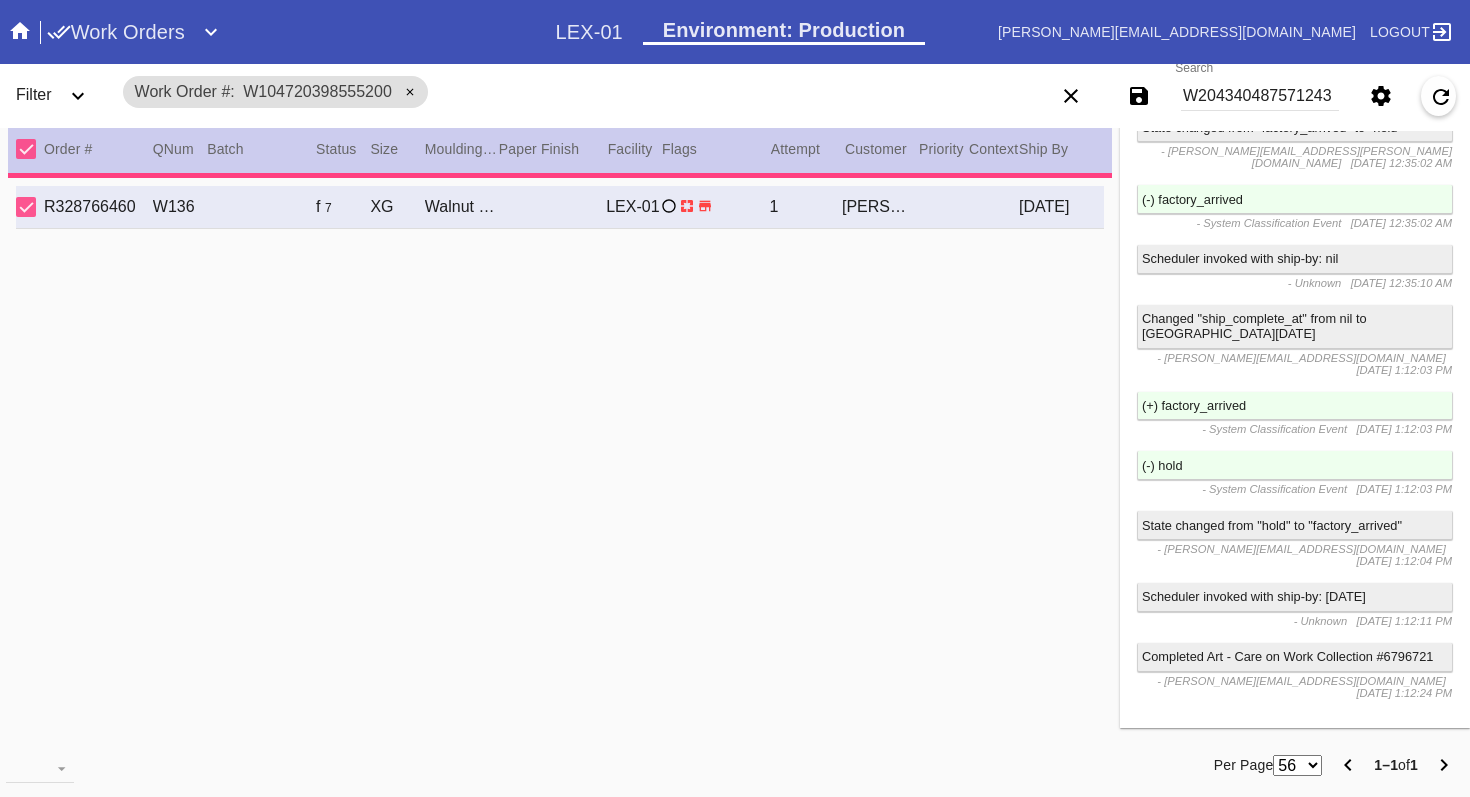 type on "6/22/2025" 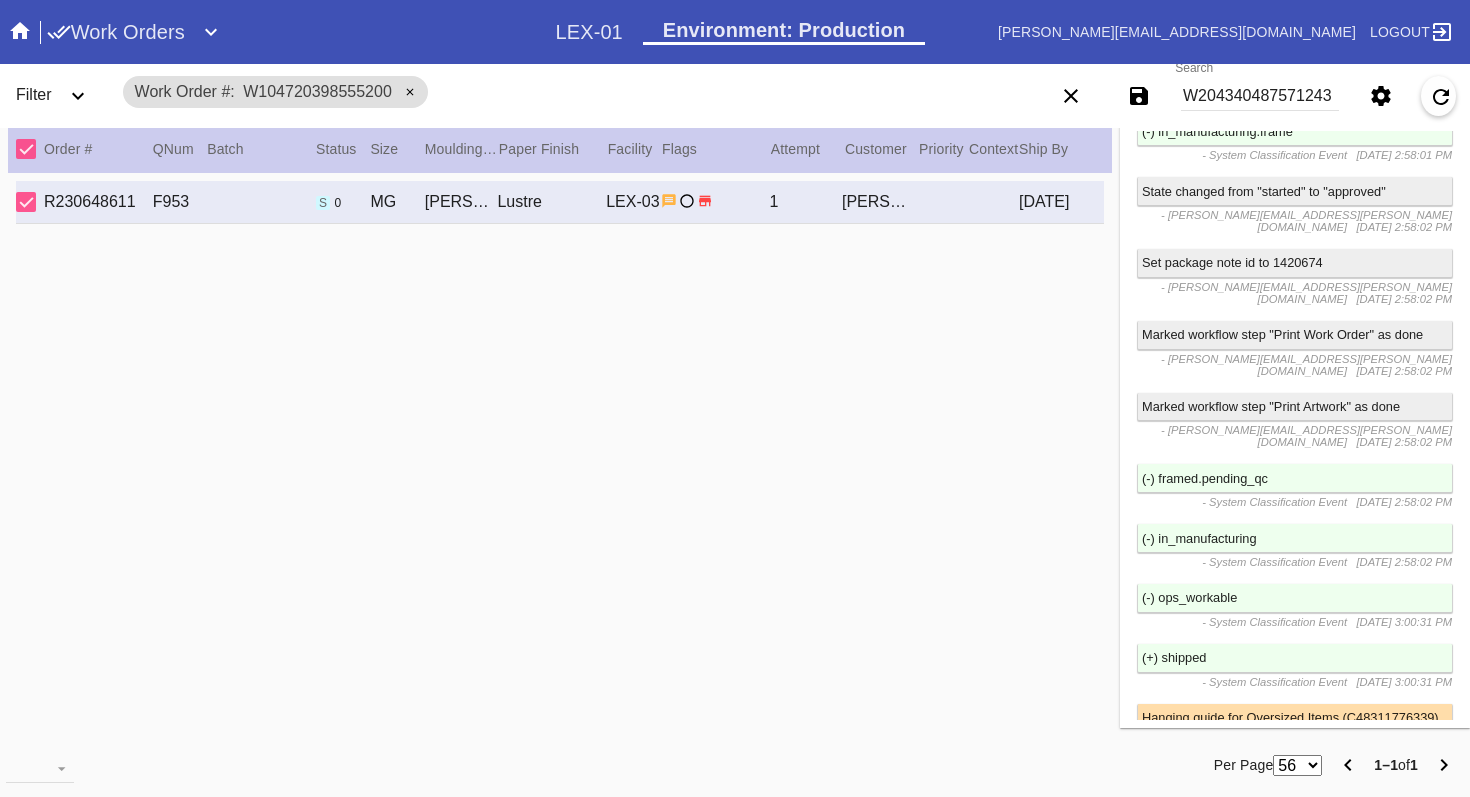 scroll, scrollTop: 3281, scrollLeft: 0, axis: vertical 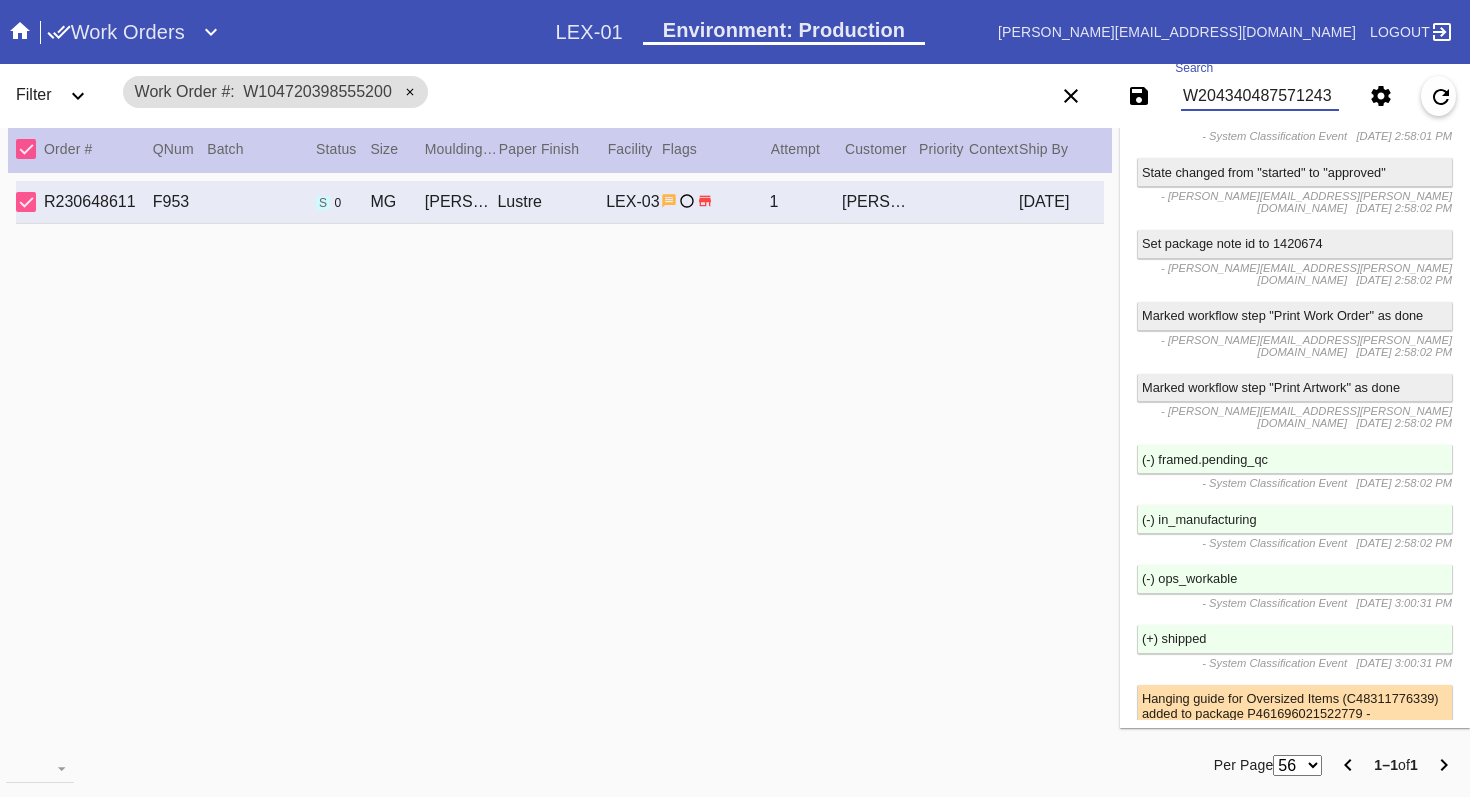 click on "W204340487571243" at bounding box center [1260, 96] 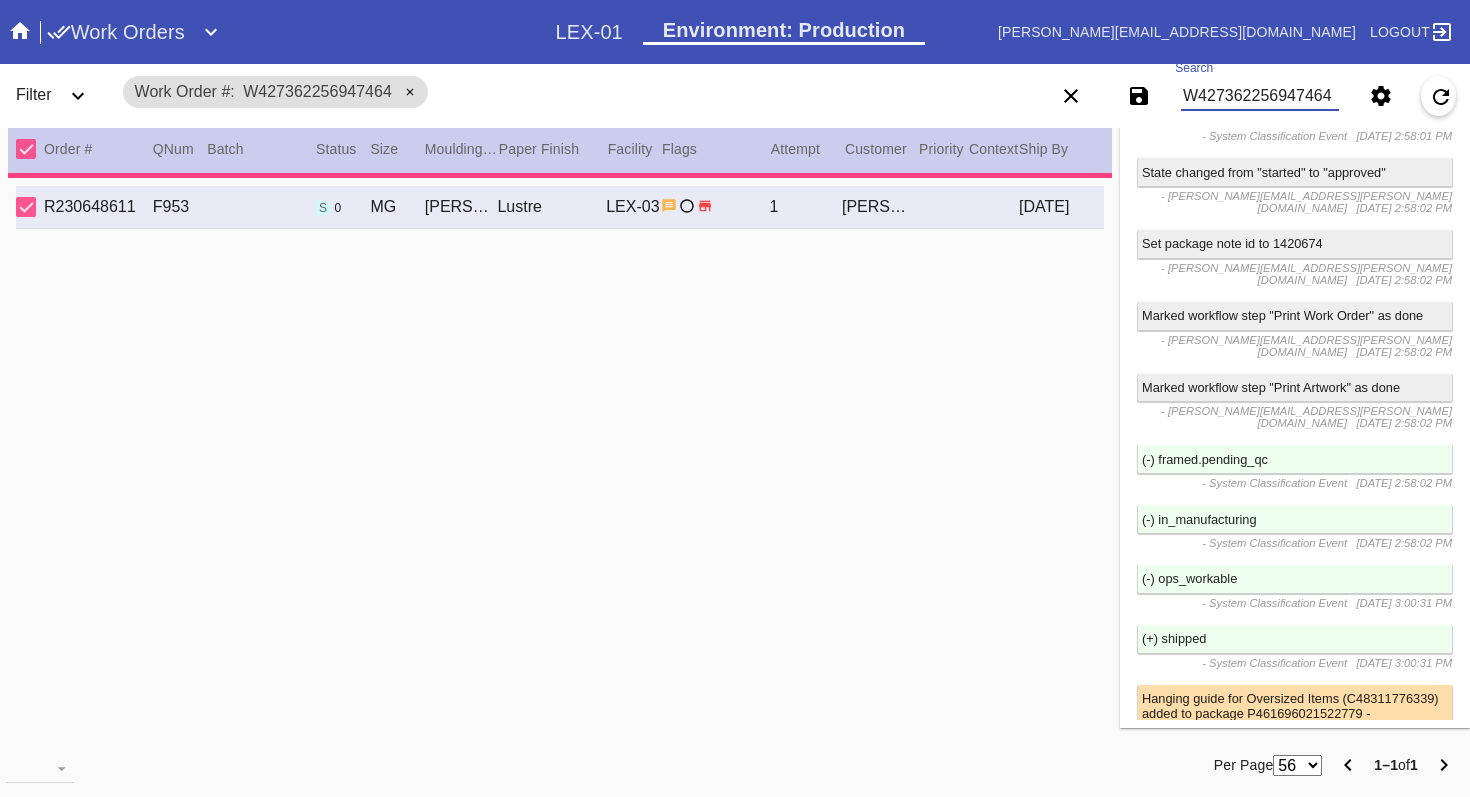 type 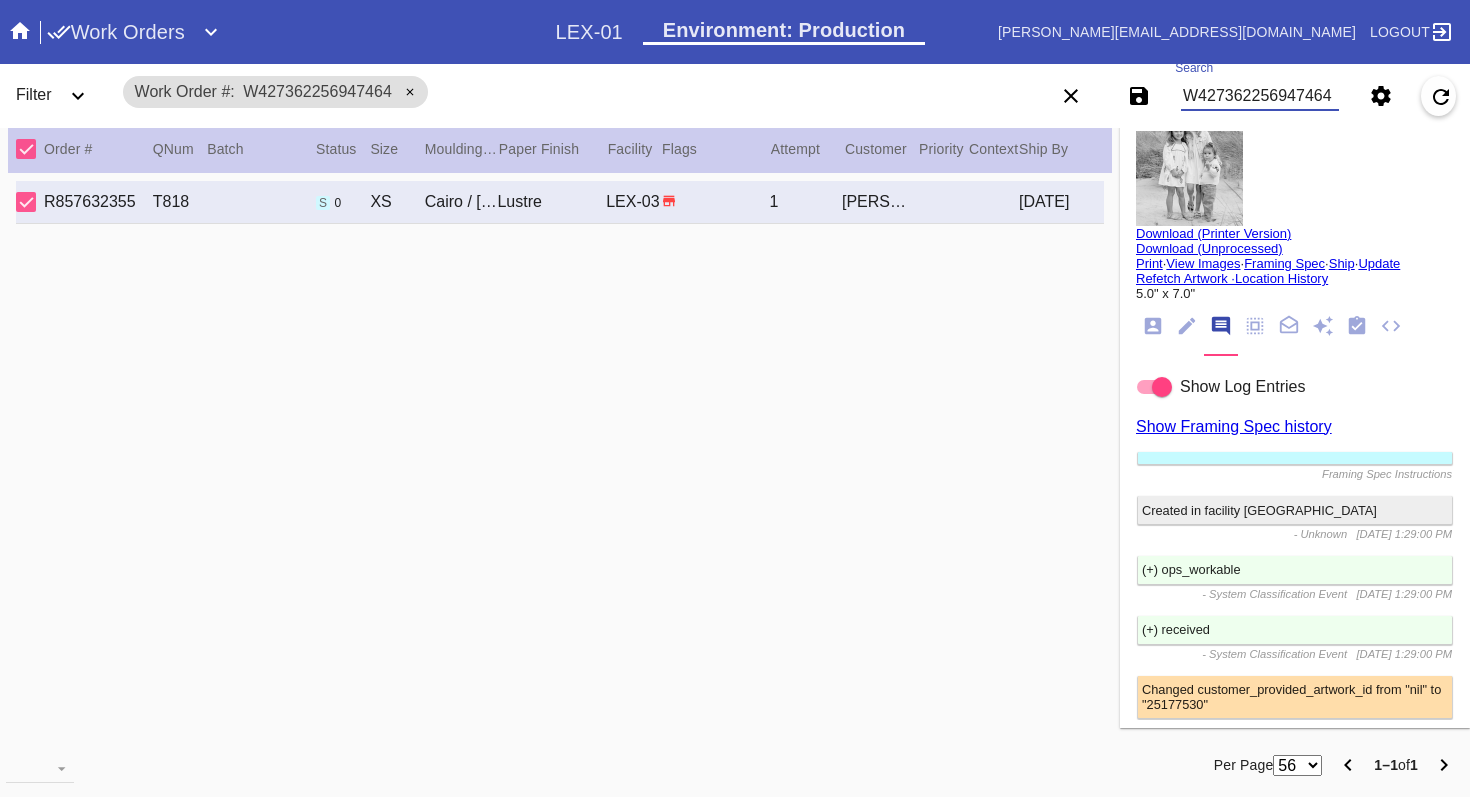 scroll, scrollTop: 0, scrollLeft: 0, axis: both 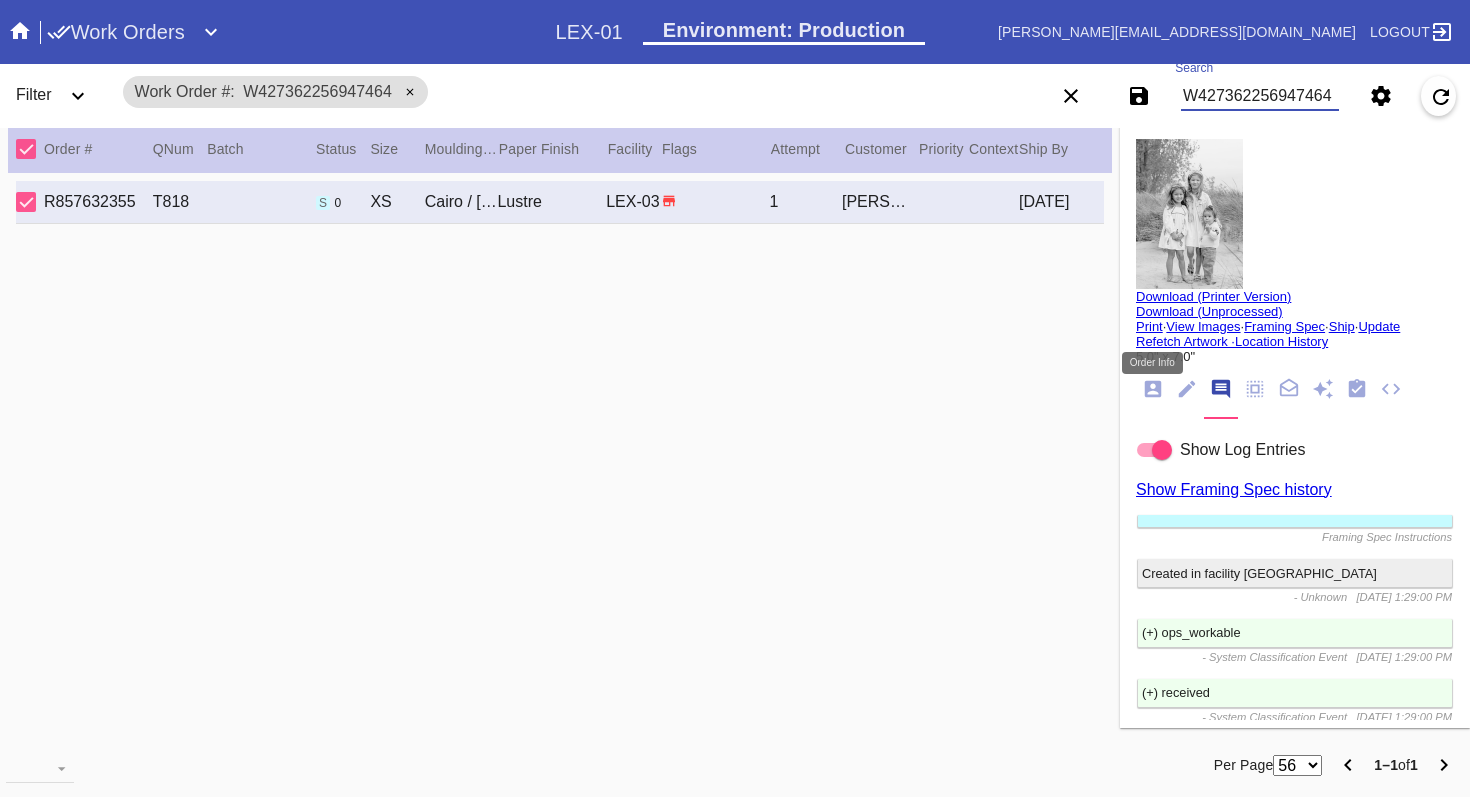 type on "W427362256947464" 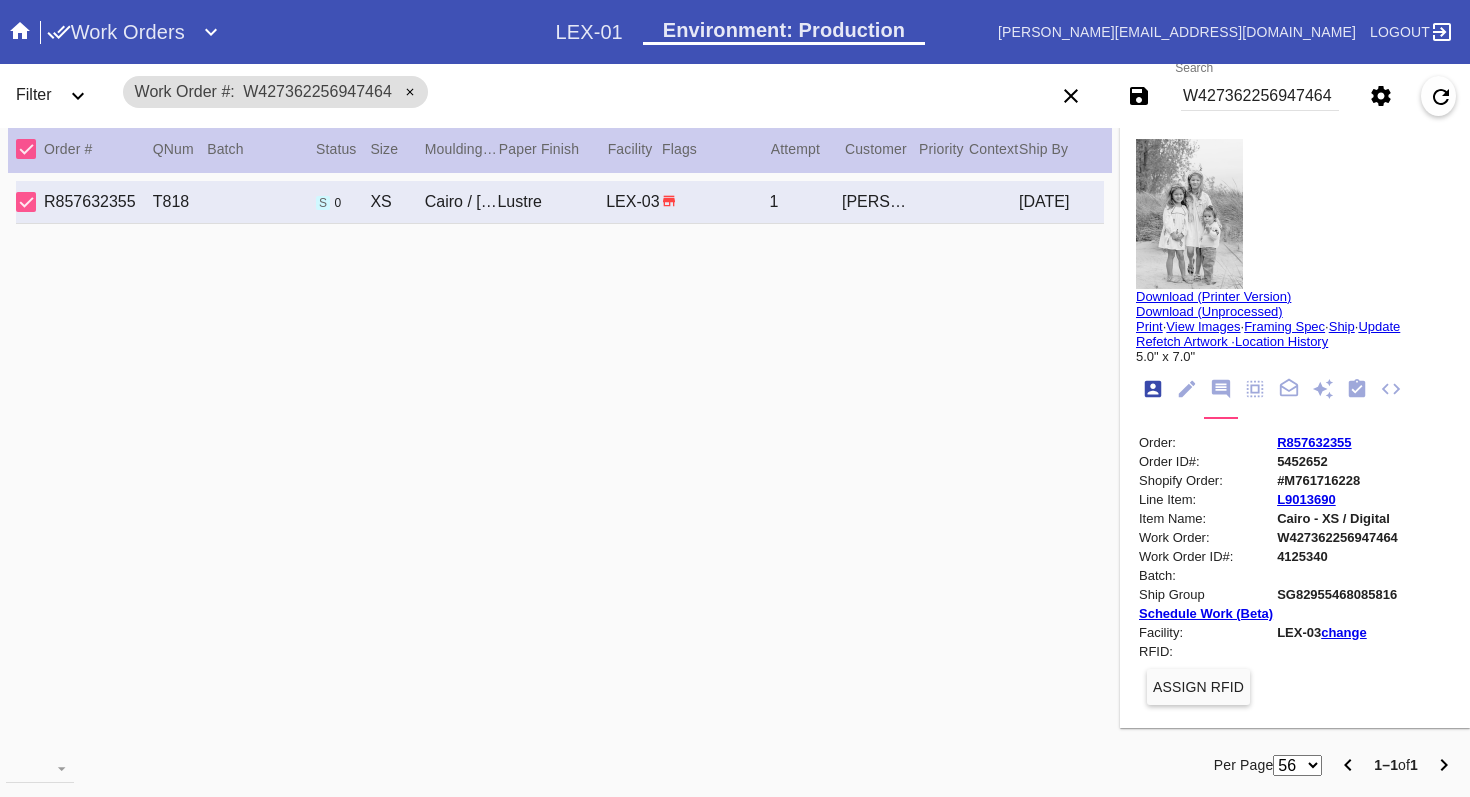 scroll, scrollTop: 24, scrollLeft: 0, axis: vertical 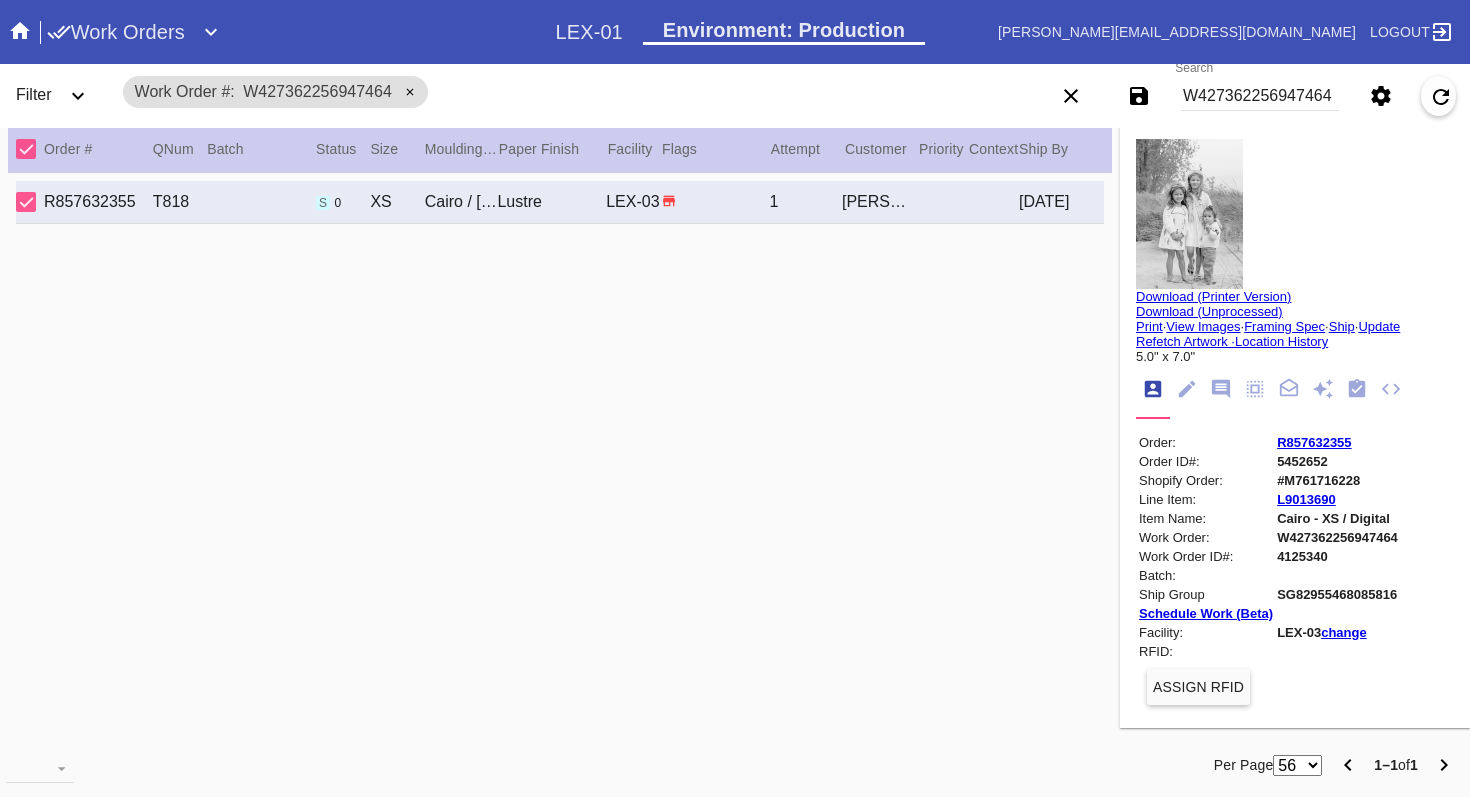click on "R857632355" at bounding box center (1314, 442) 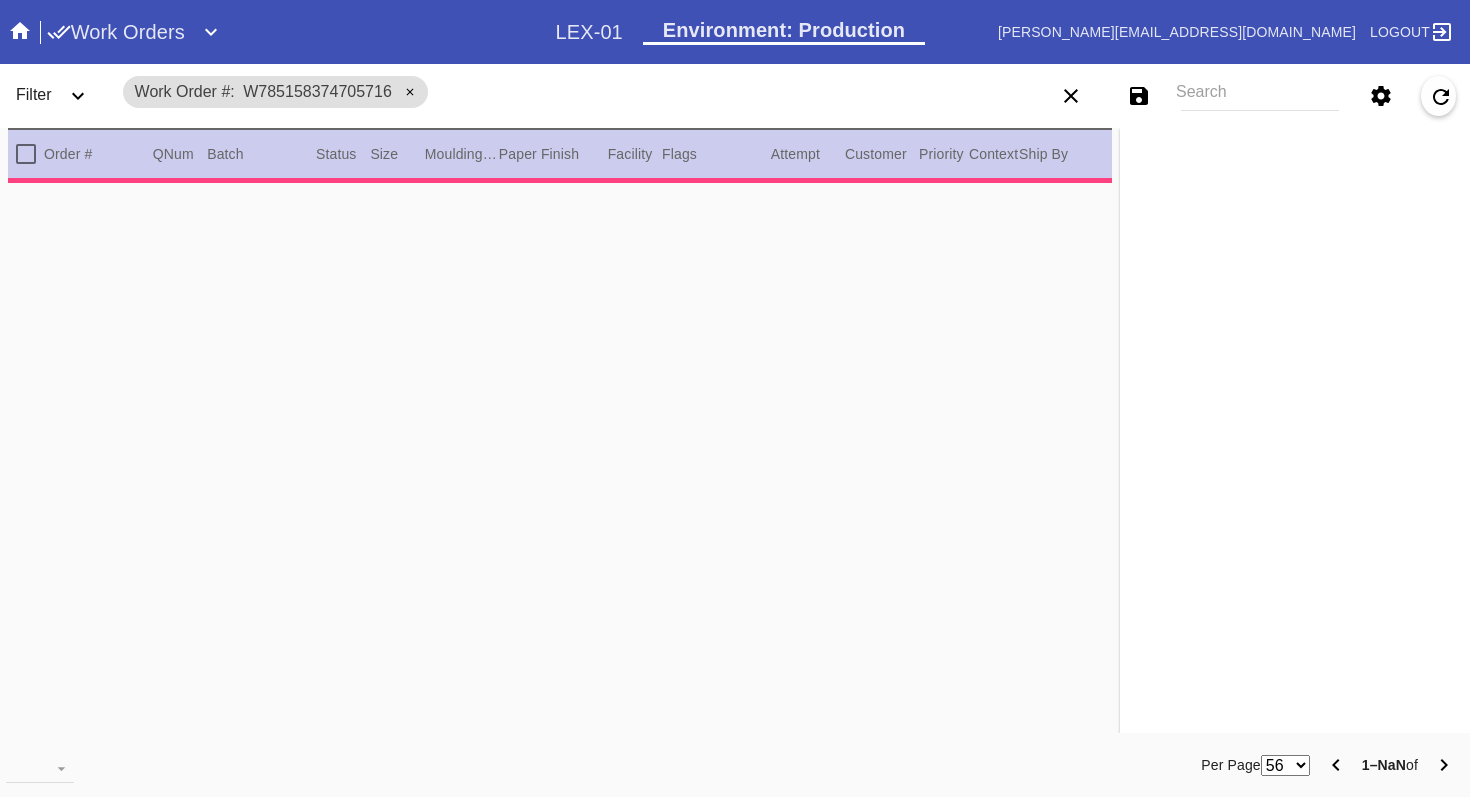 scroll, scrollTop: 0, scrollLeft: 0, axis: both 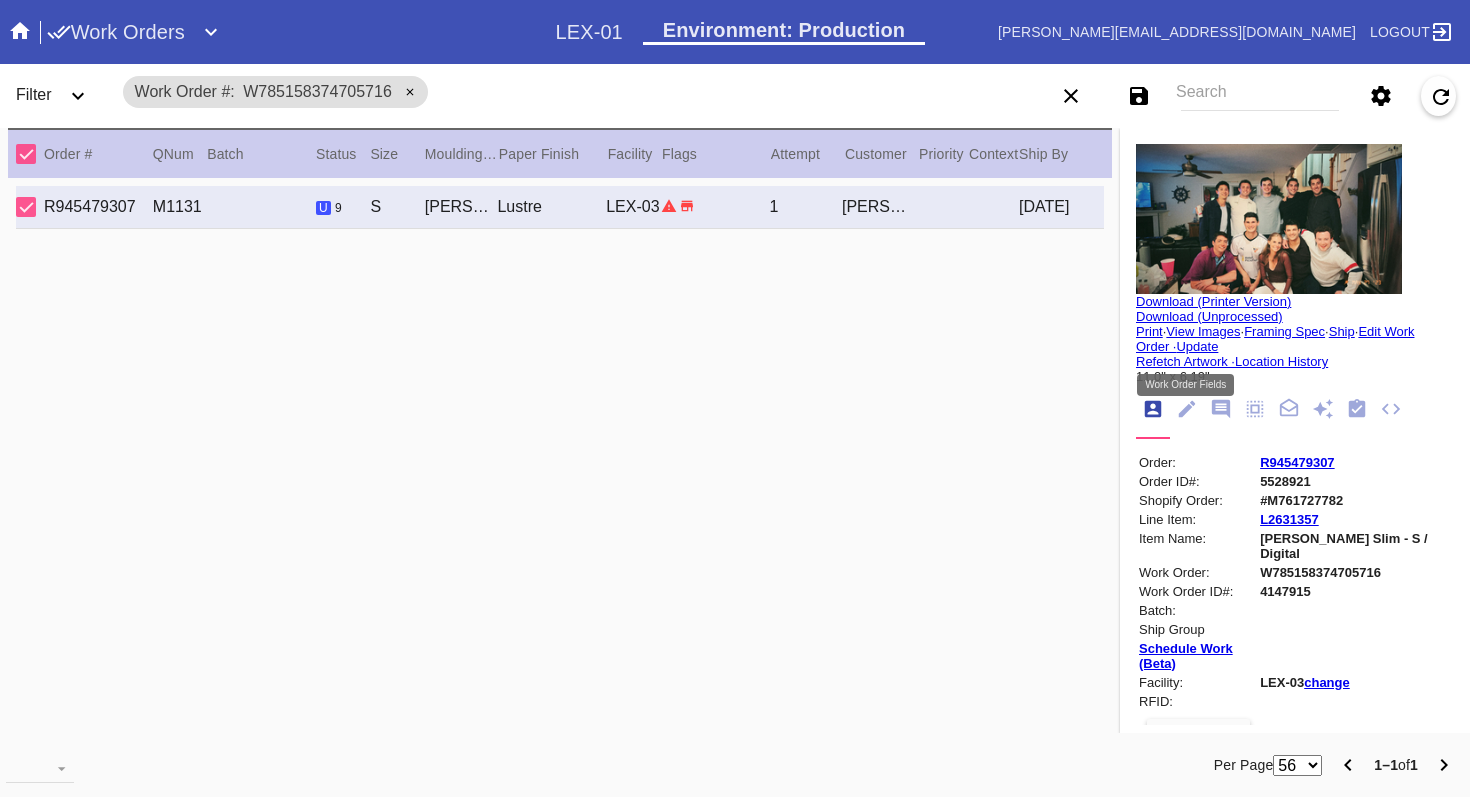 click 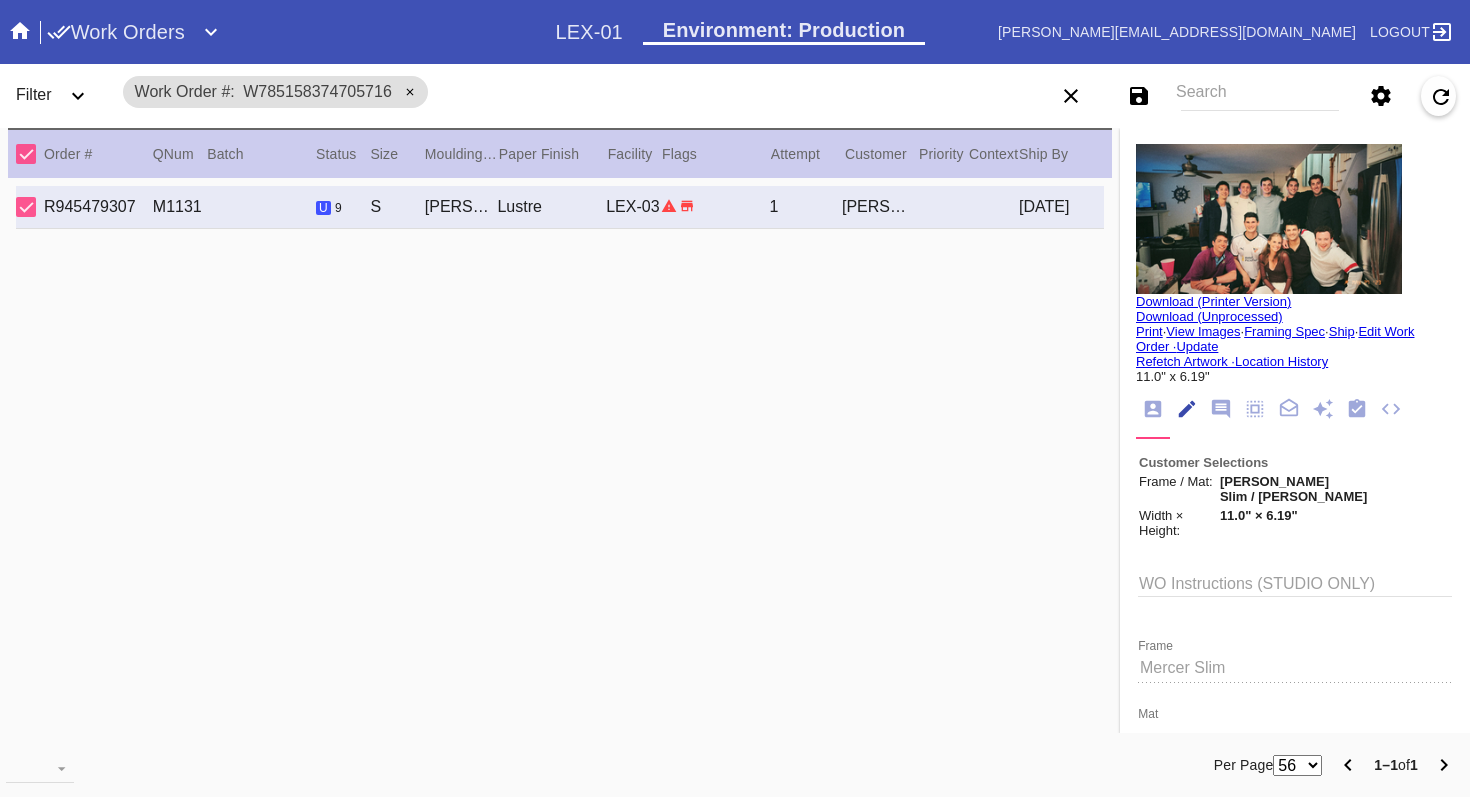 scroll, scrollTop: 73, scrollLeft: 0, axis: vertical 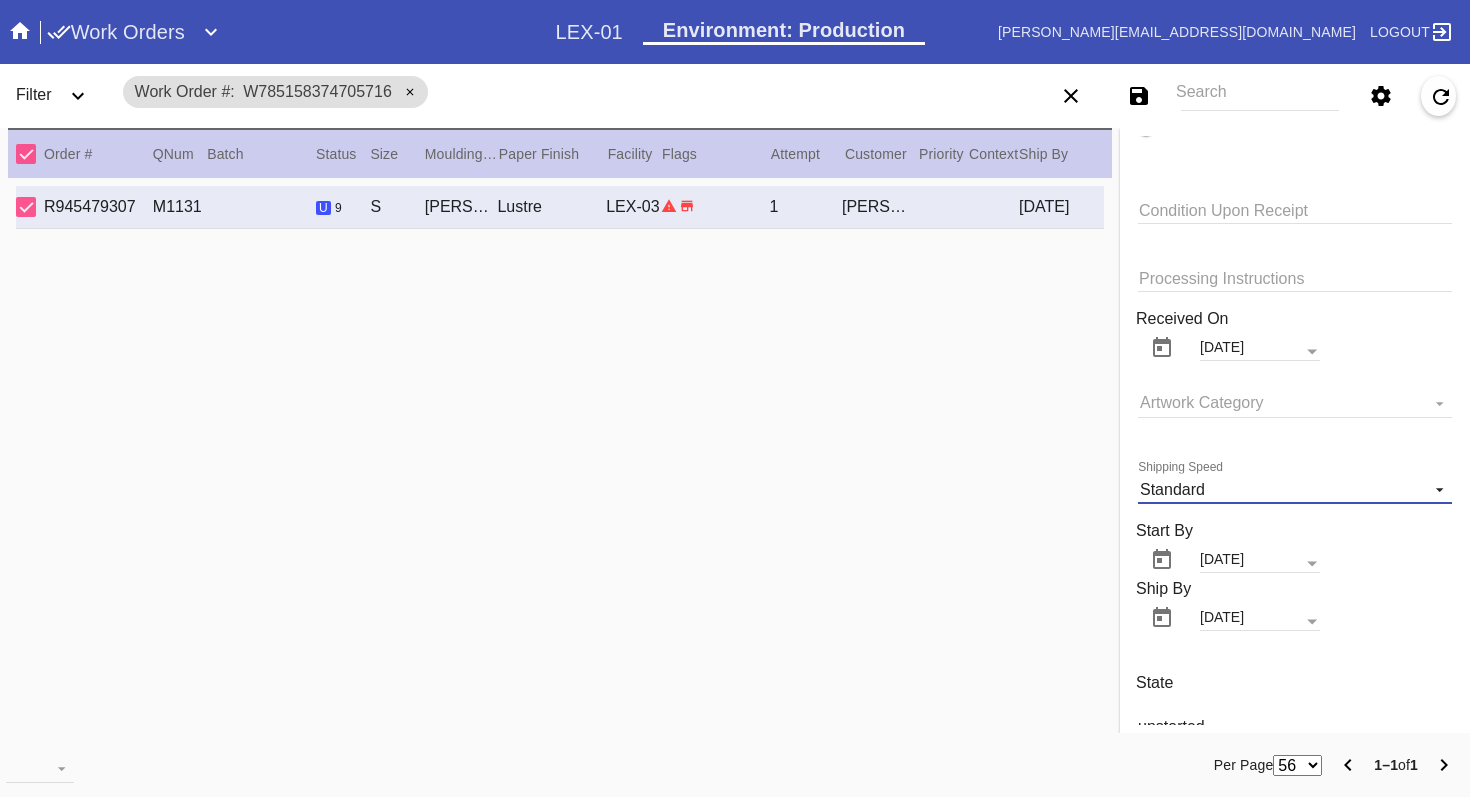 click at bounding box center (1434, 487) 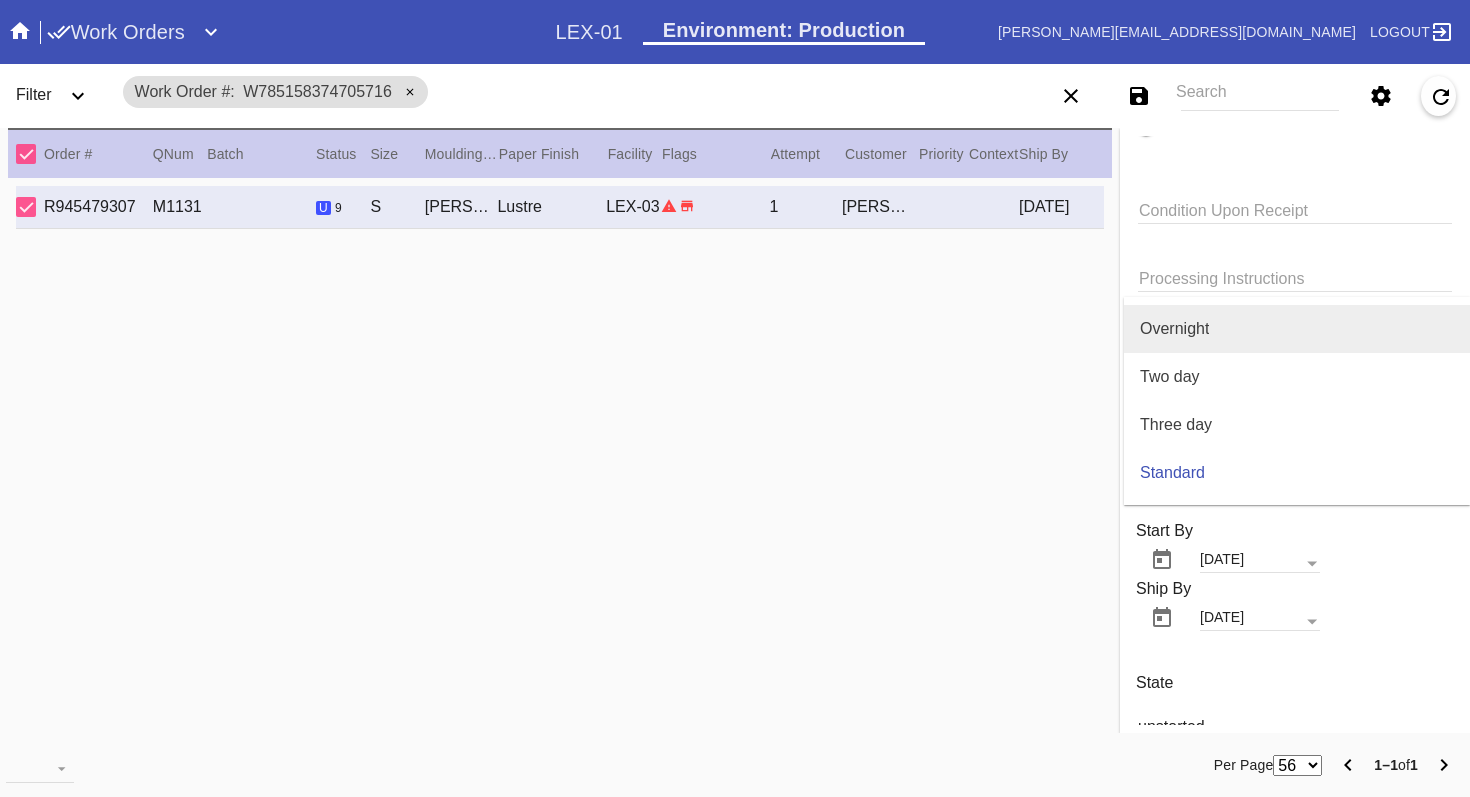 click on "Overnight" at bounding box center (1297, 329) 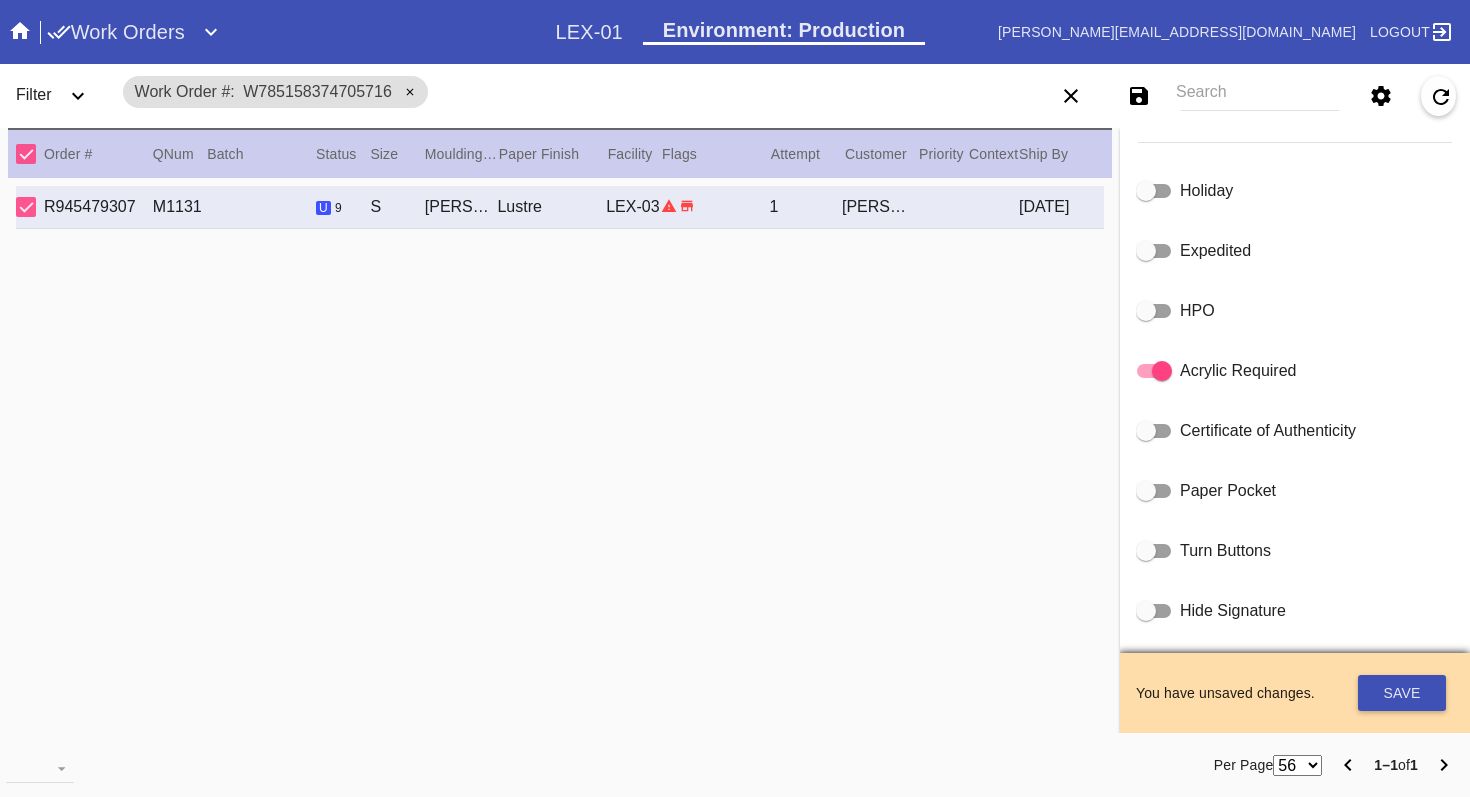 scroll, scrollTop: 1123, scrollLeft: 0, axis: vertical 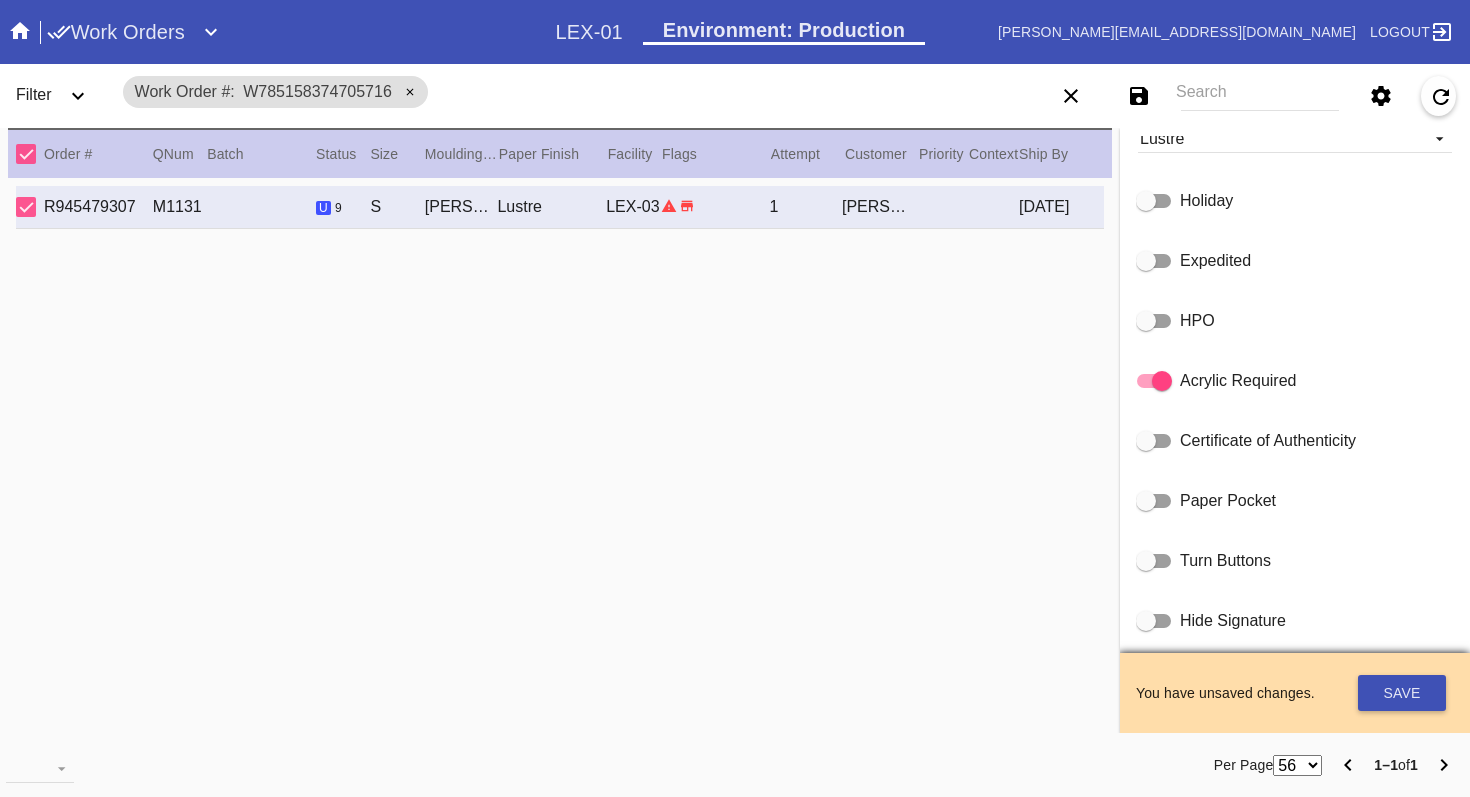 click 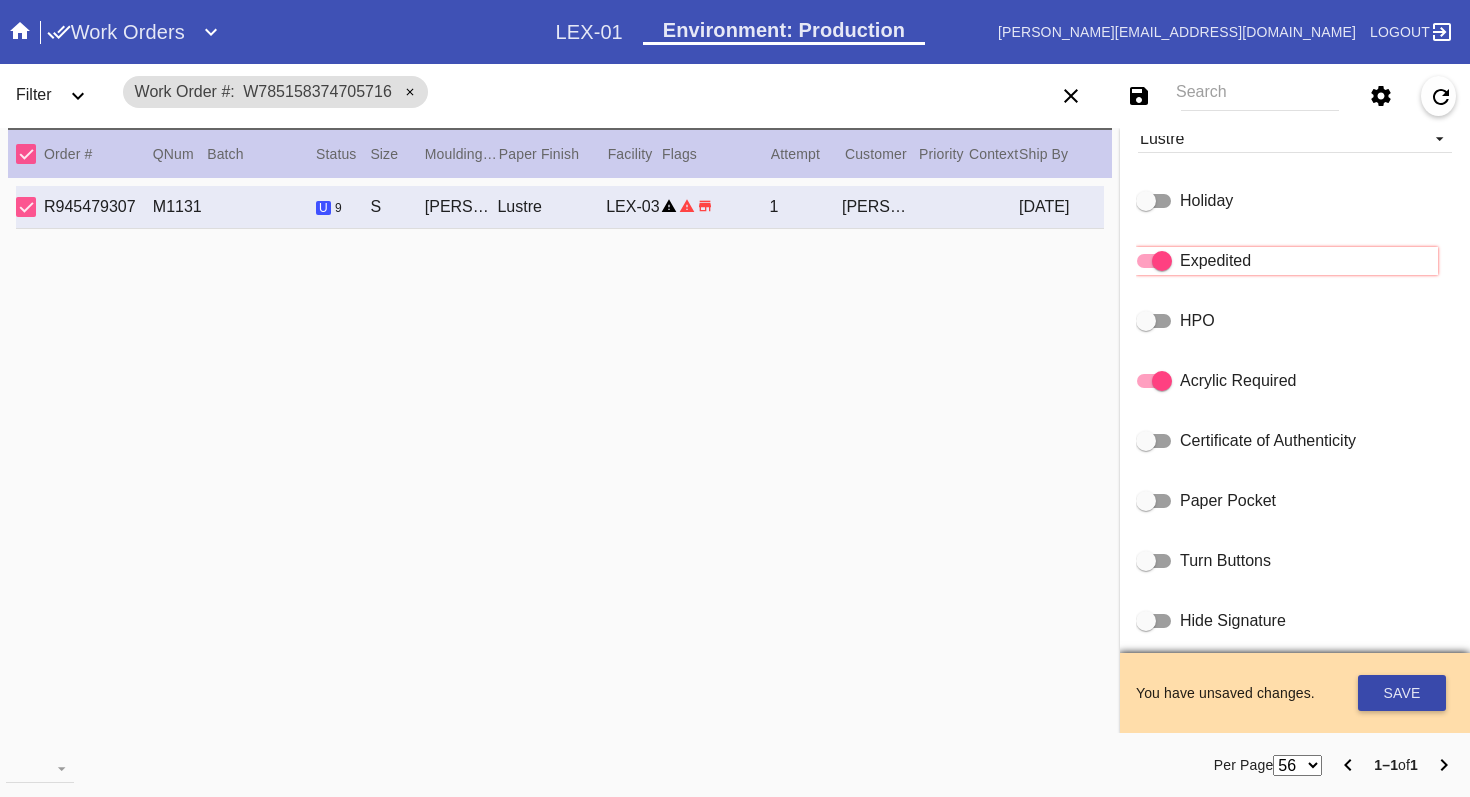 click on "Save" at bounding box center [1402, 693] 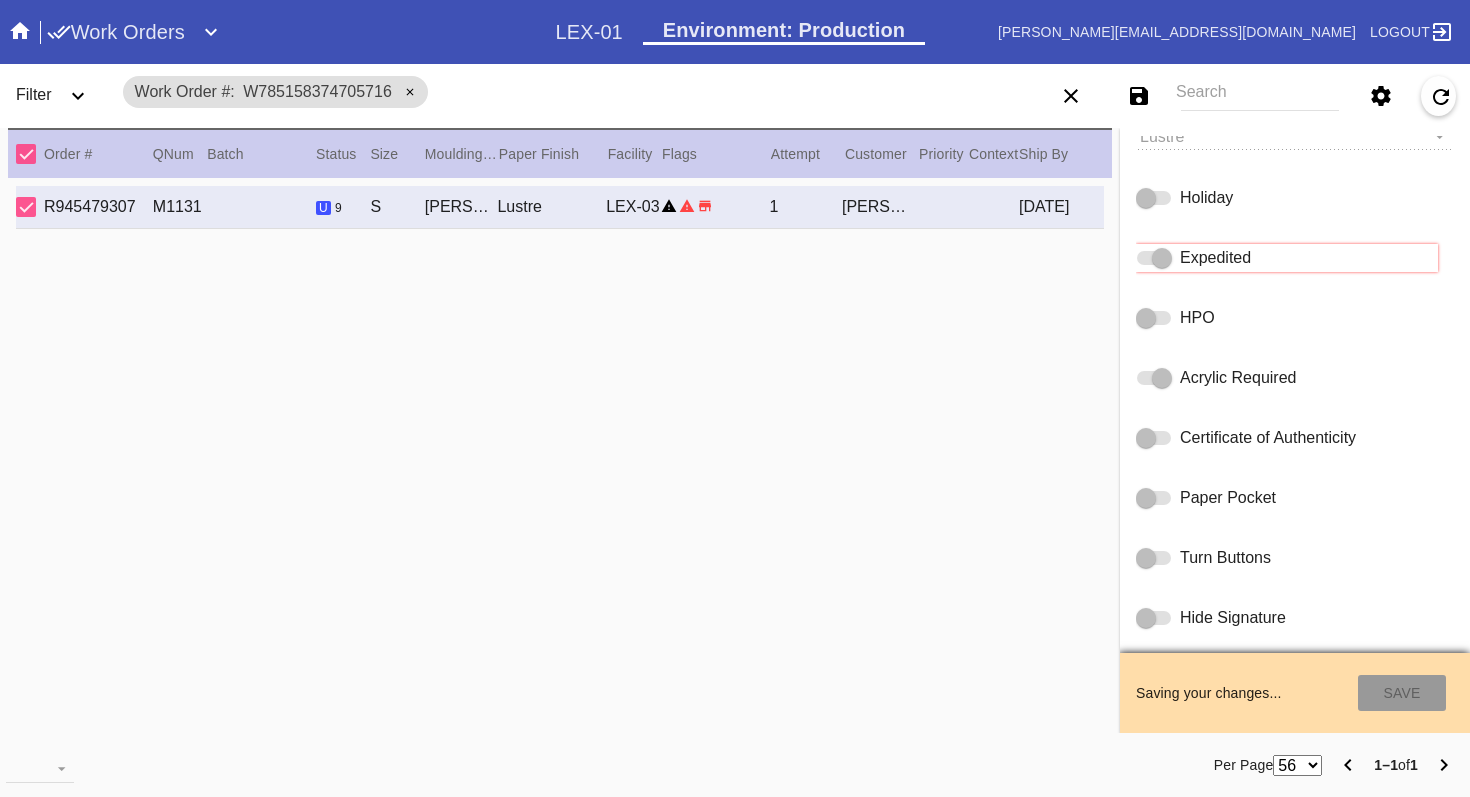 type on "[DATE]" 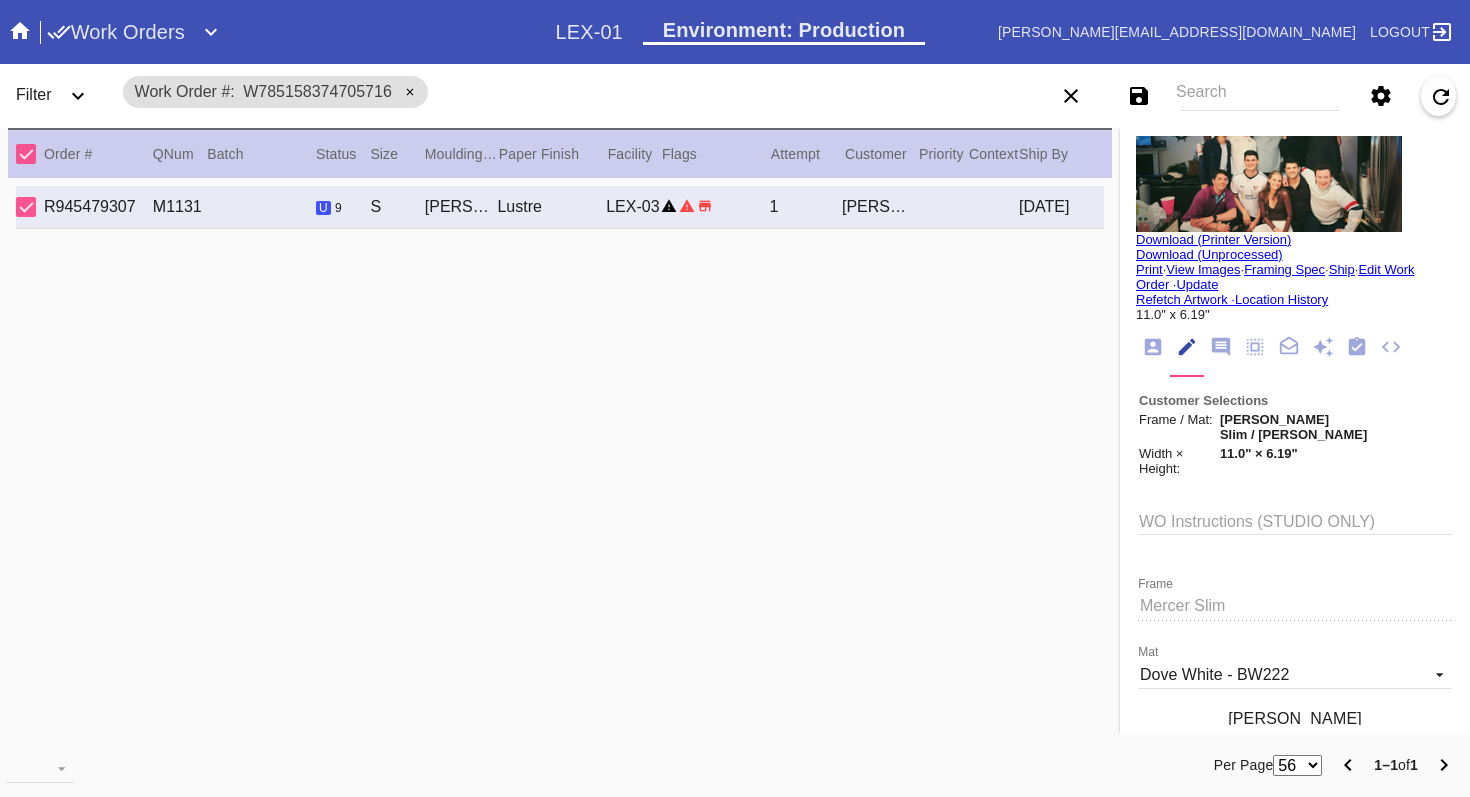 scroll, scrollTop: 0, scrollLeft: 0, axis: both 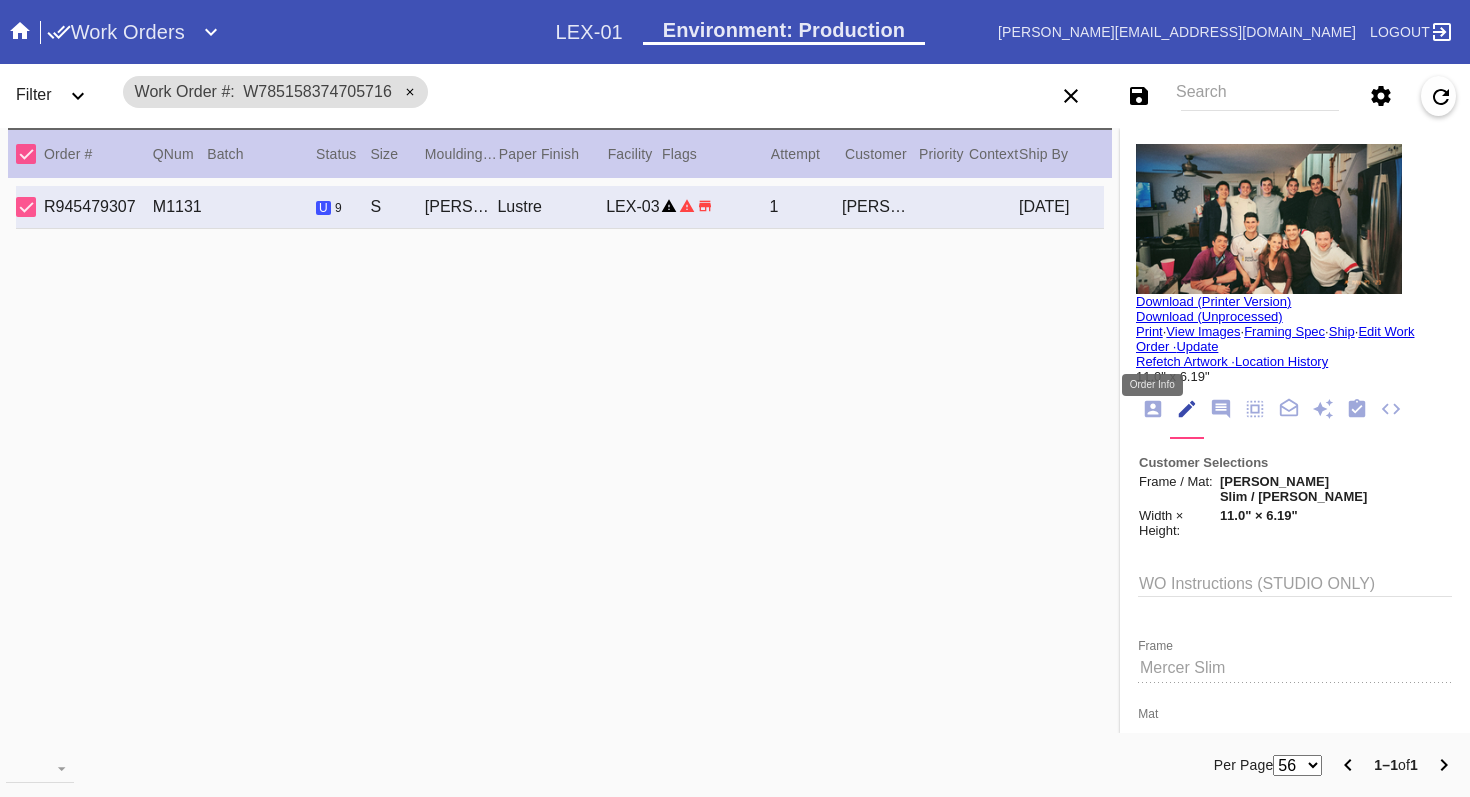 click 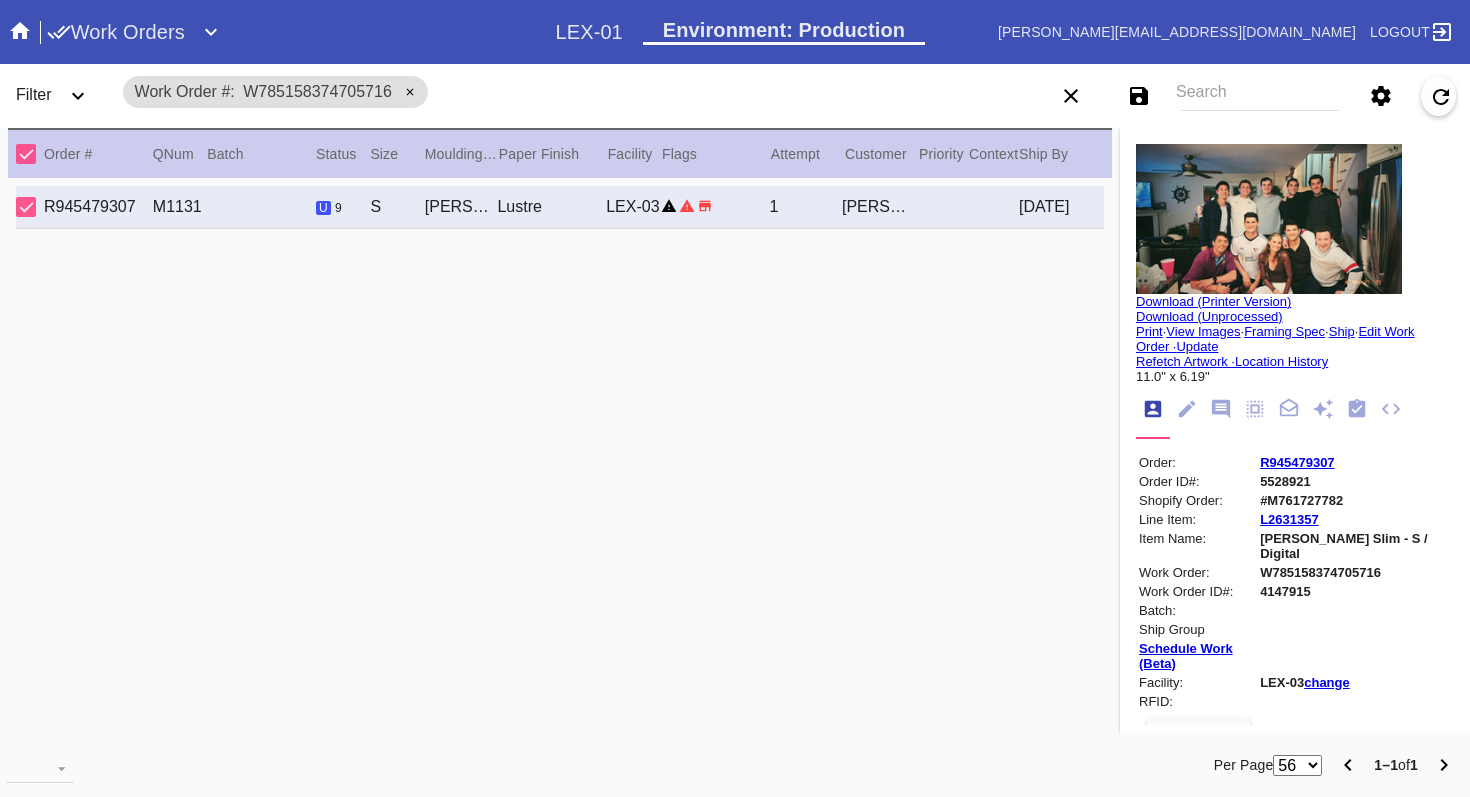 scroll, scrollTop: 116, scrollLeft: 0, axis: vertical 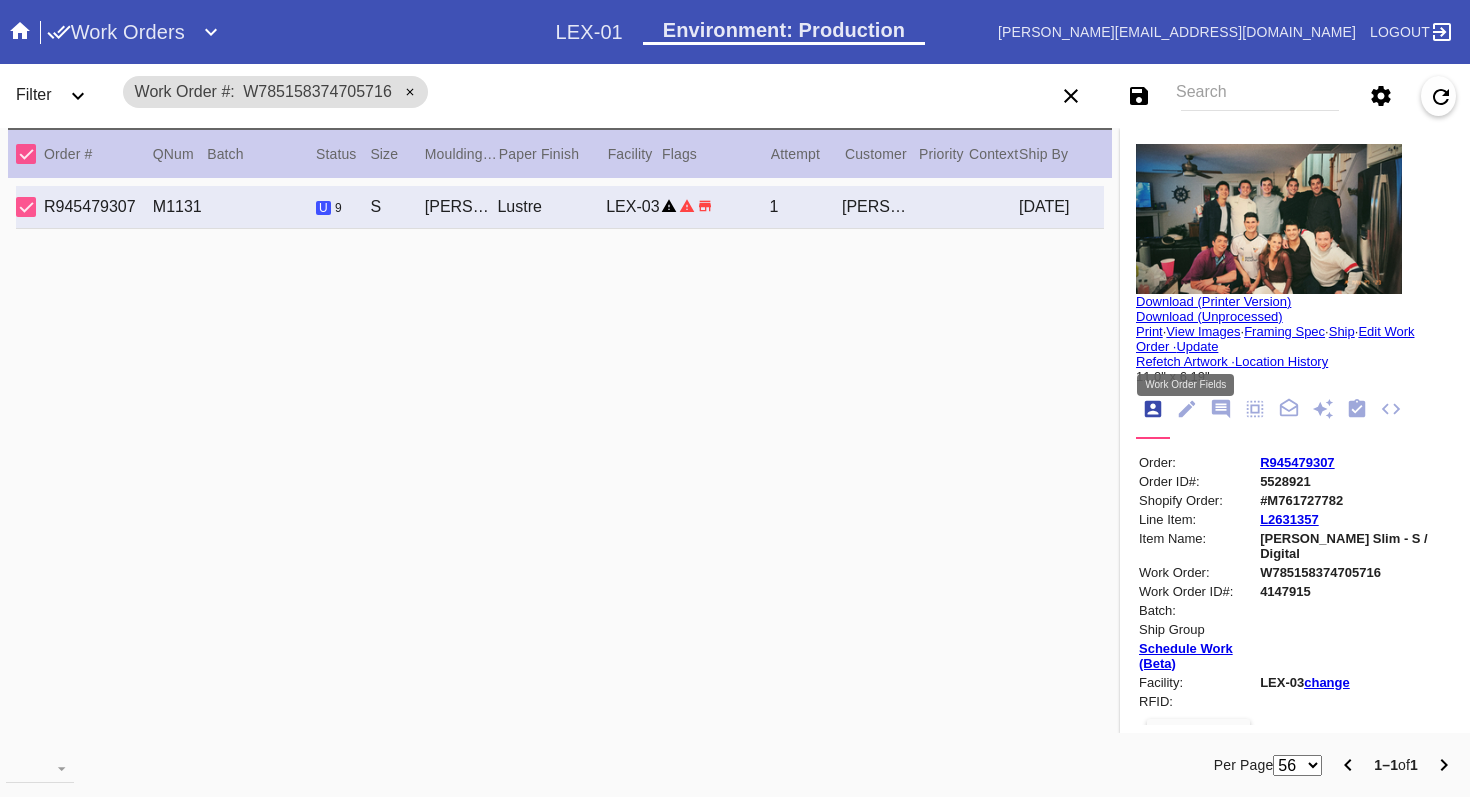 click 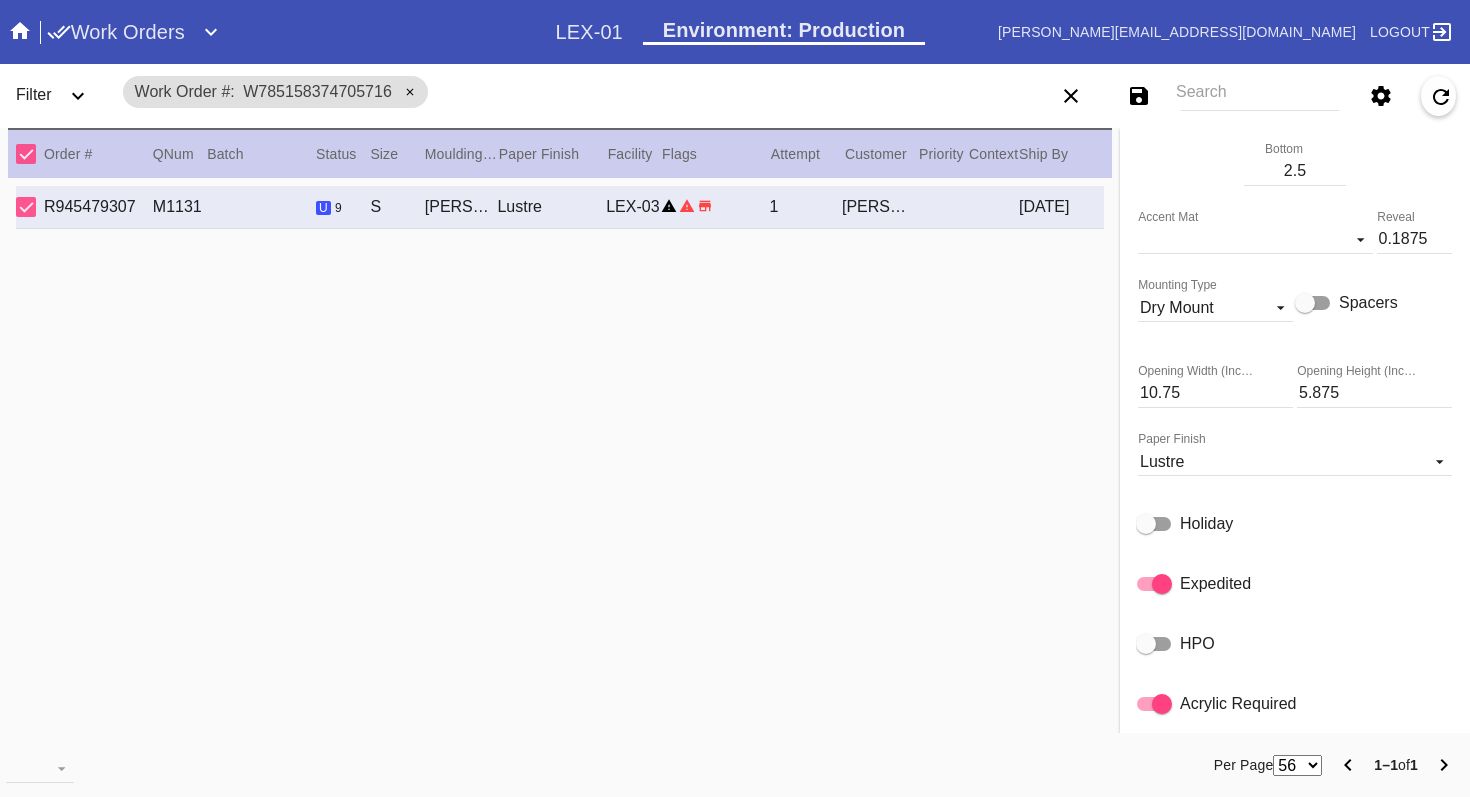 scroll, scrollTop: 804, scrollLeft: 0, axis: vertical 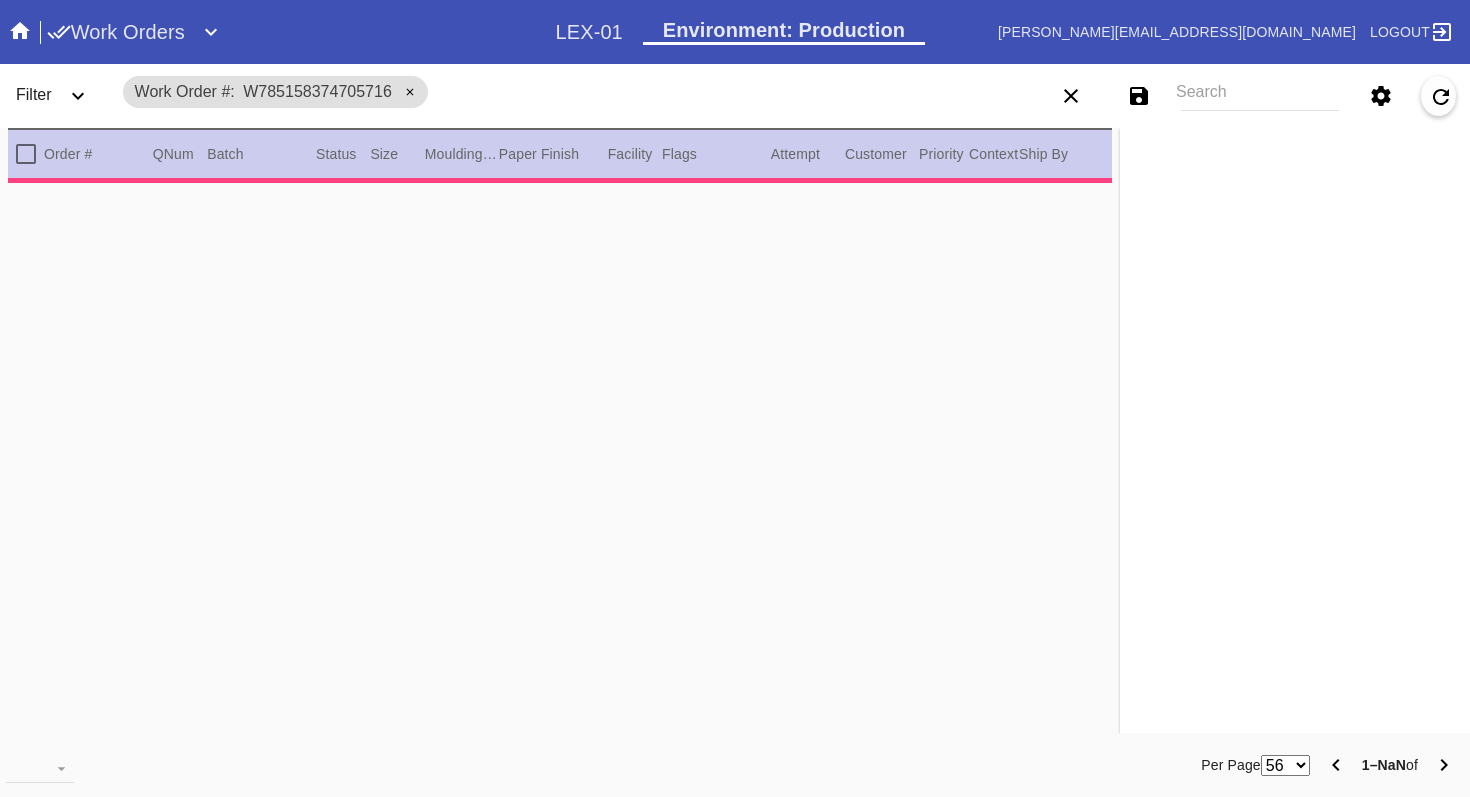 type on "2.5" 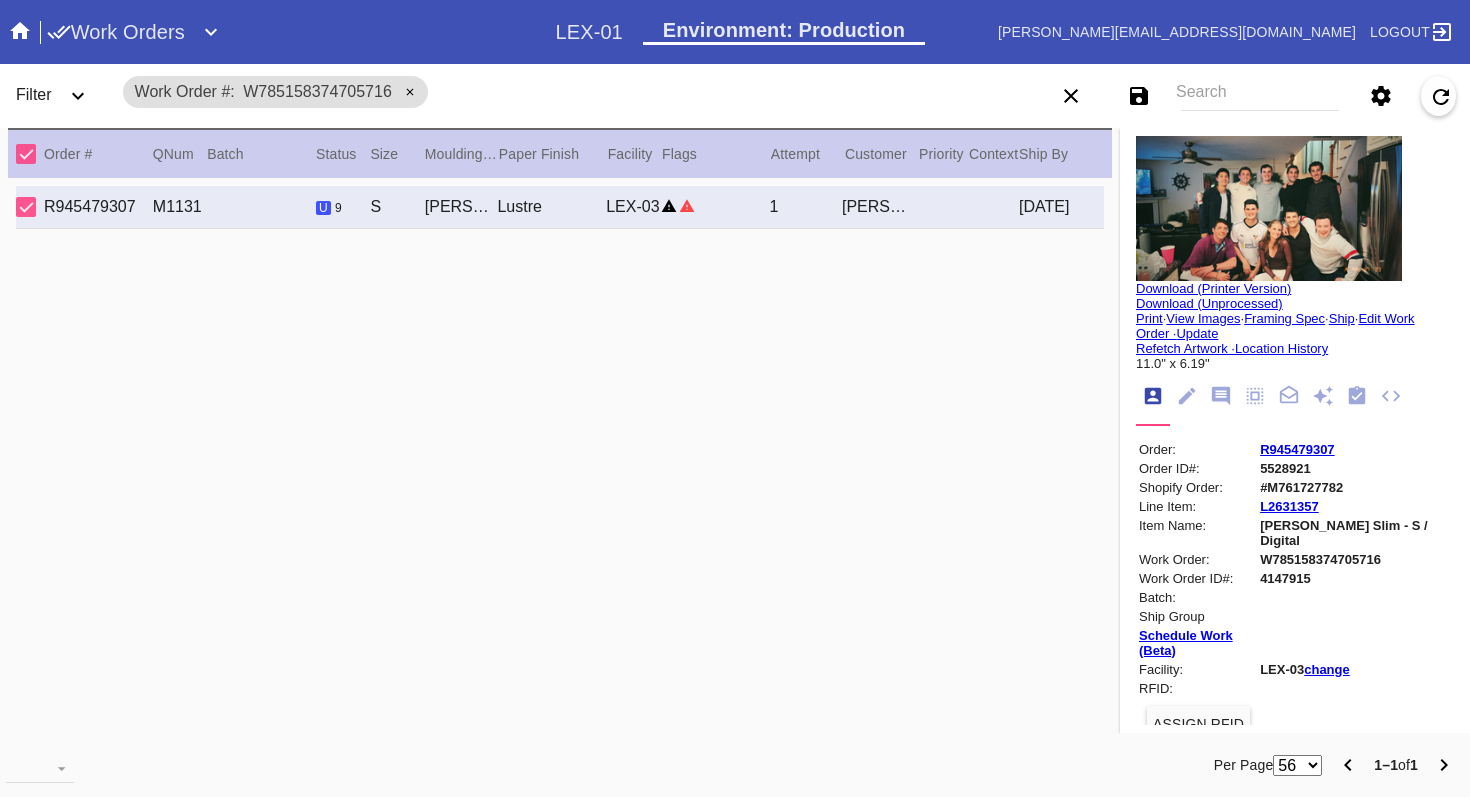 scroll, scrollTop: 0, scrollLeft: 0, axis: both 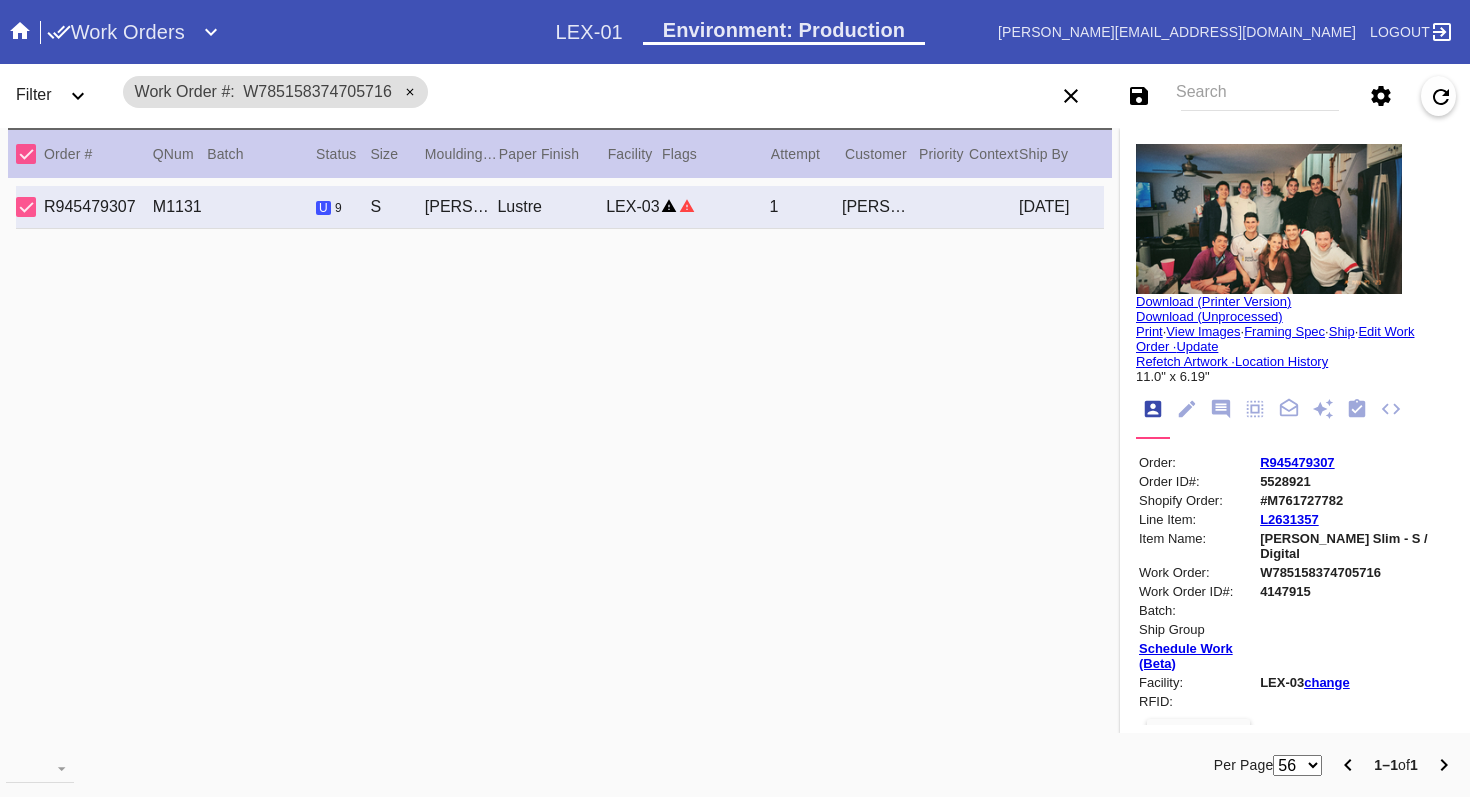 click on "R945479307" at bounding box center [1297, 462] 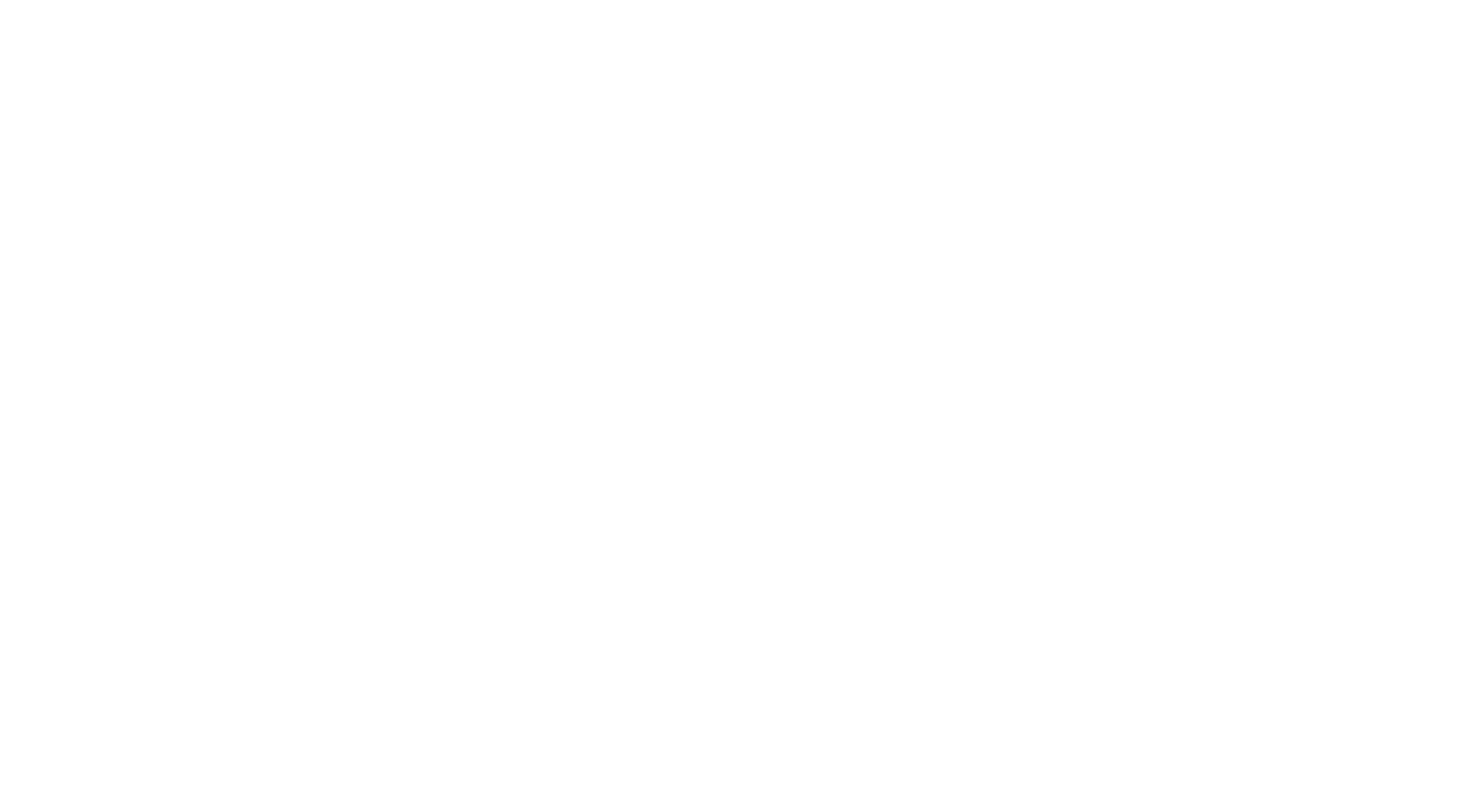 scroll, scrollTop: 0, scrollLeft: 0, axis: both 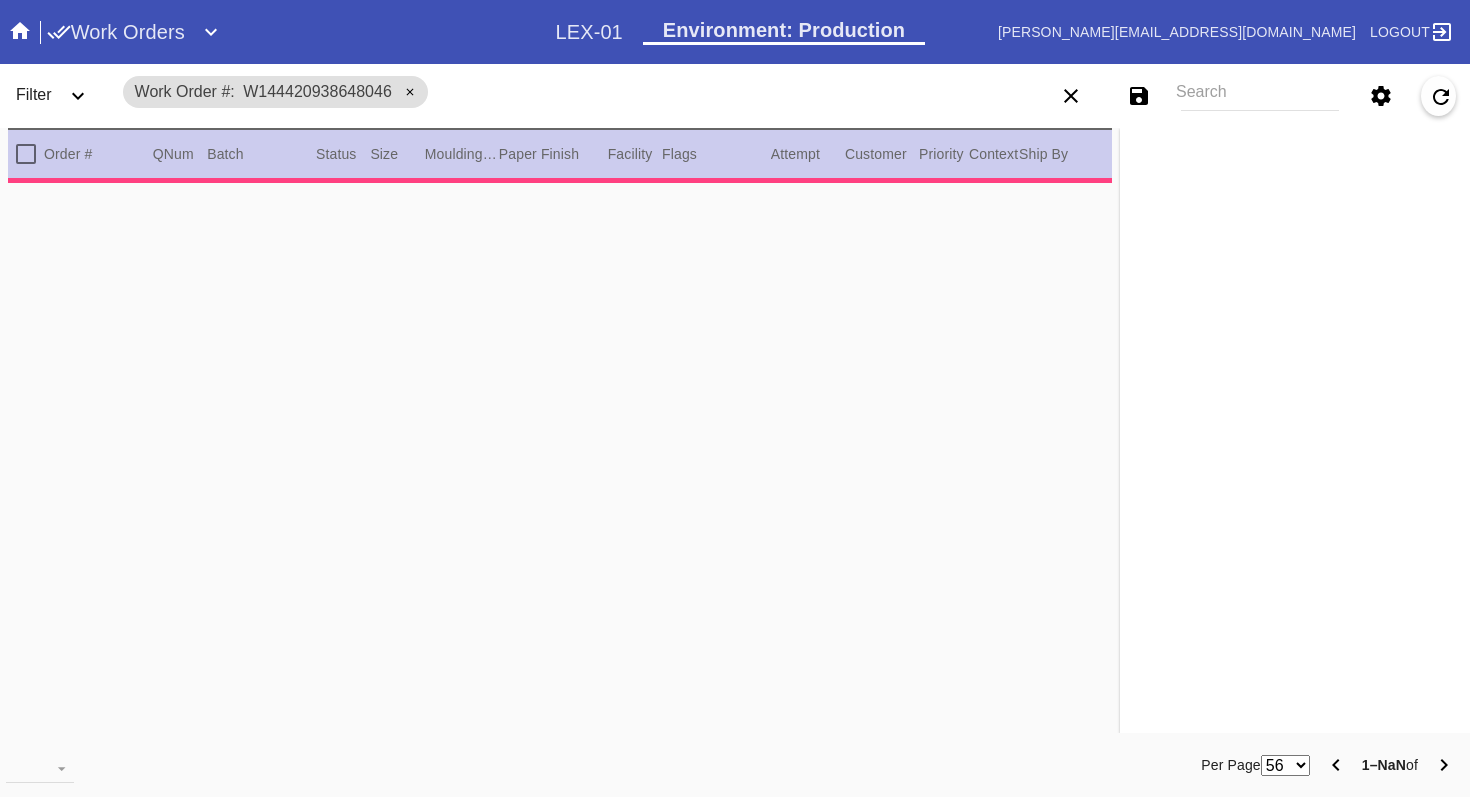 type on "1.0" 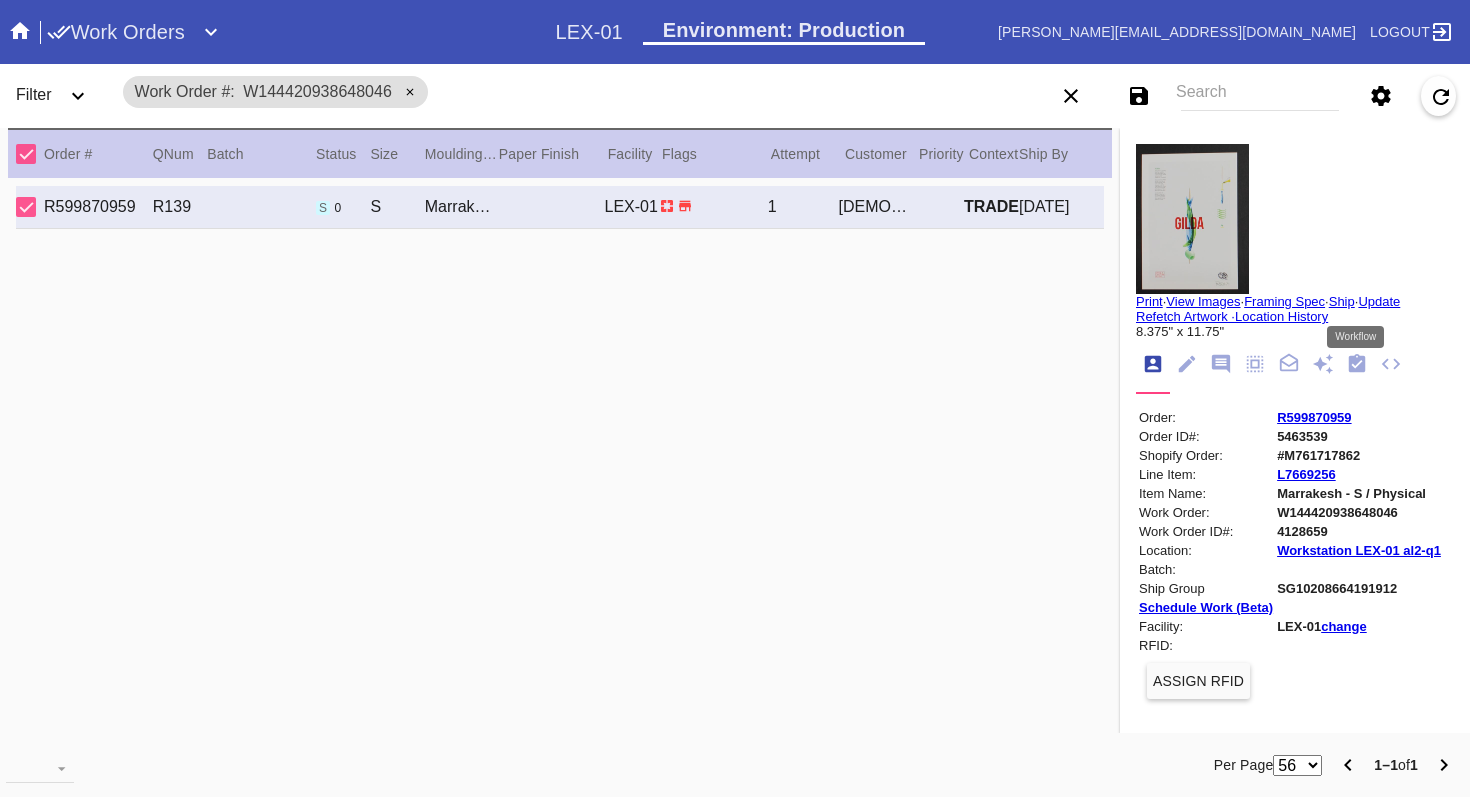click 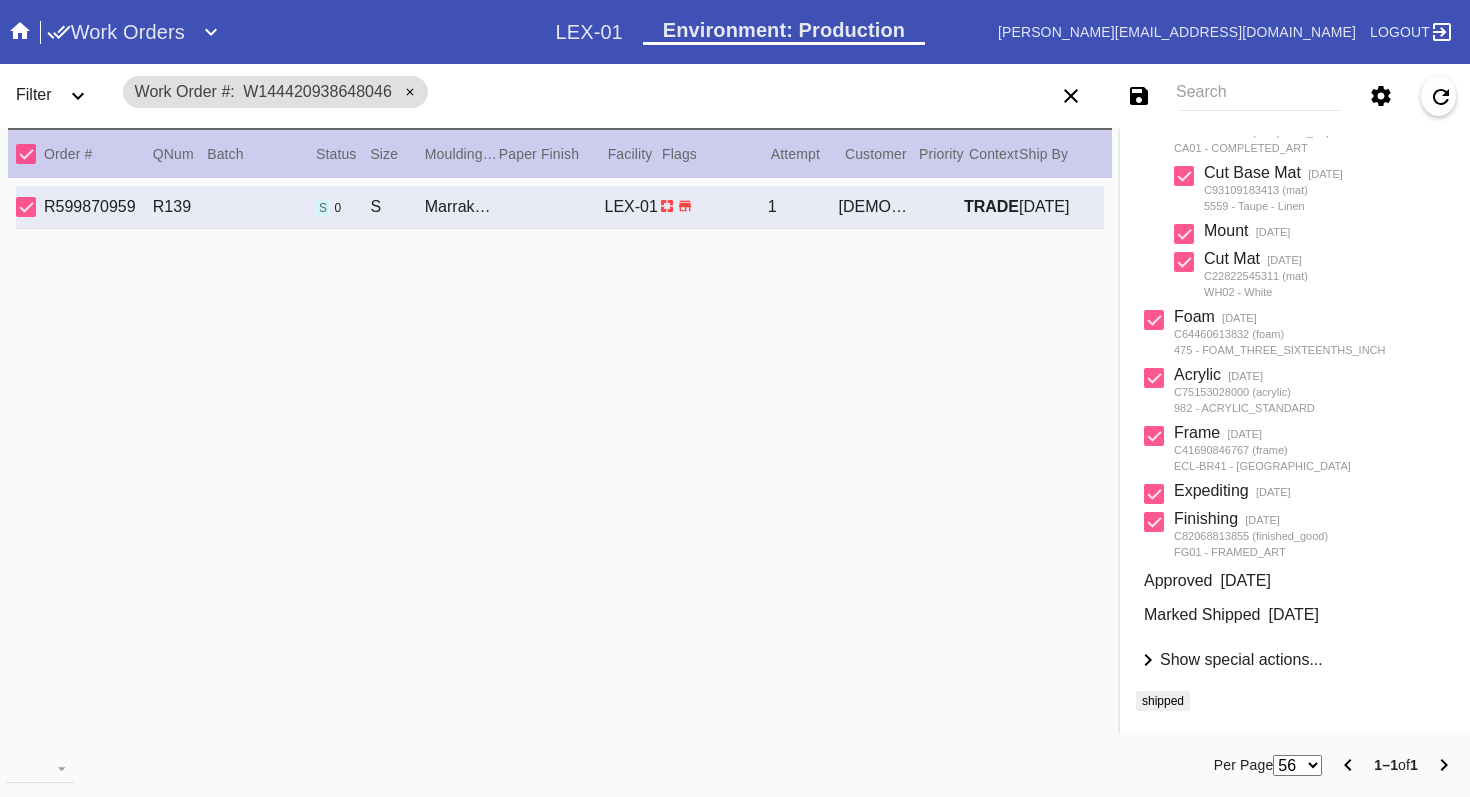 scroll, scrollTop: 0, scrollLeft: 0, axis: both 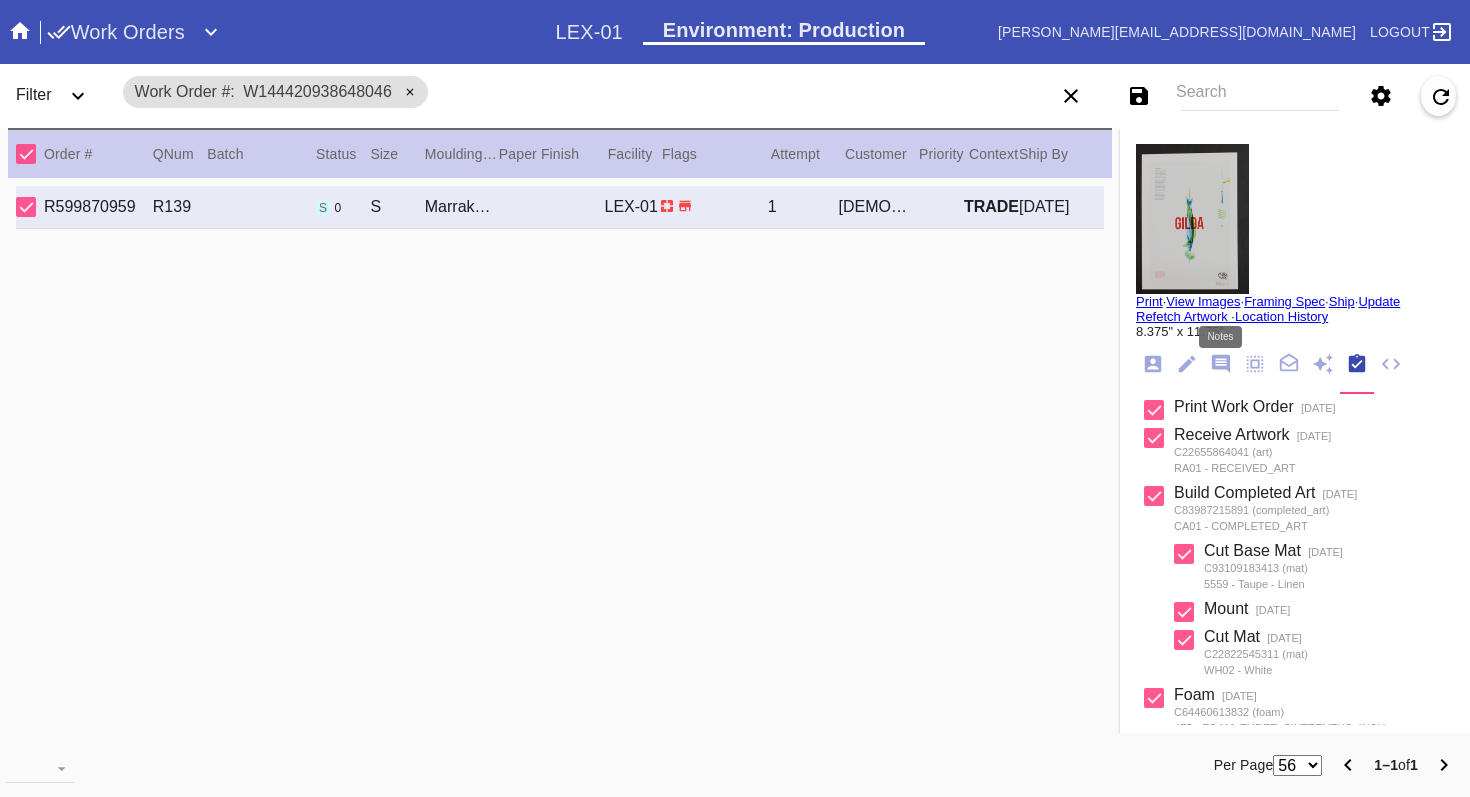 click 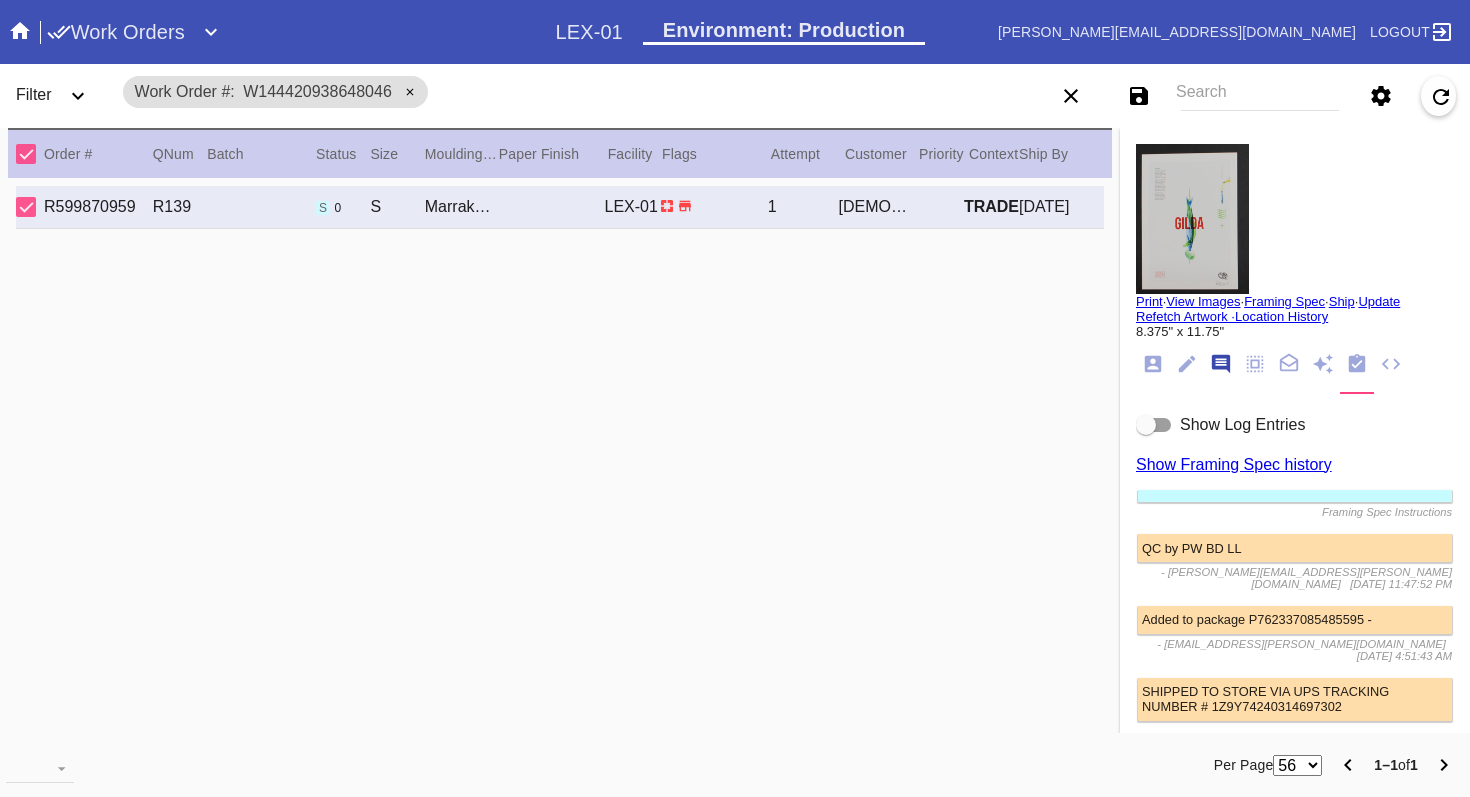 scroll, scrollTop: 123, scrollLeft: 0, axis: vertical 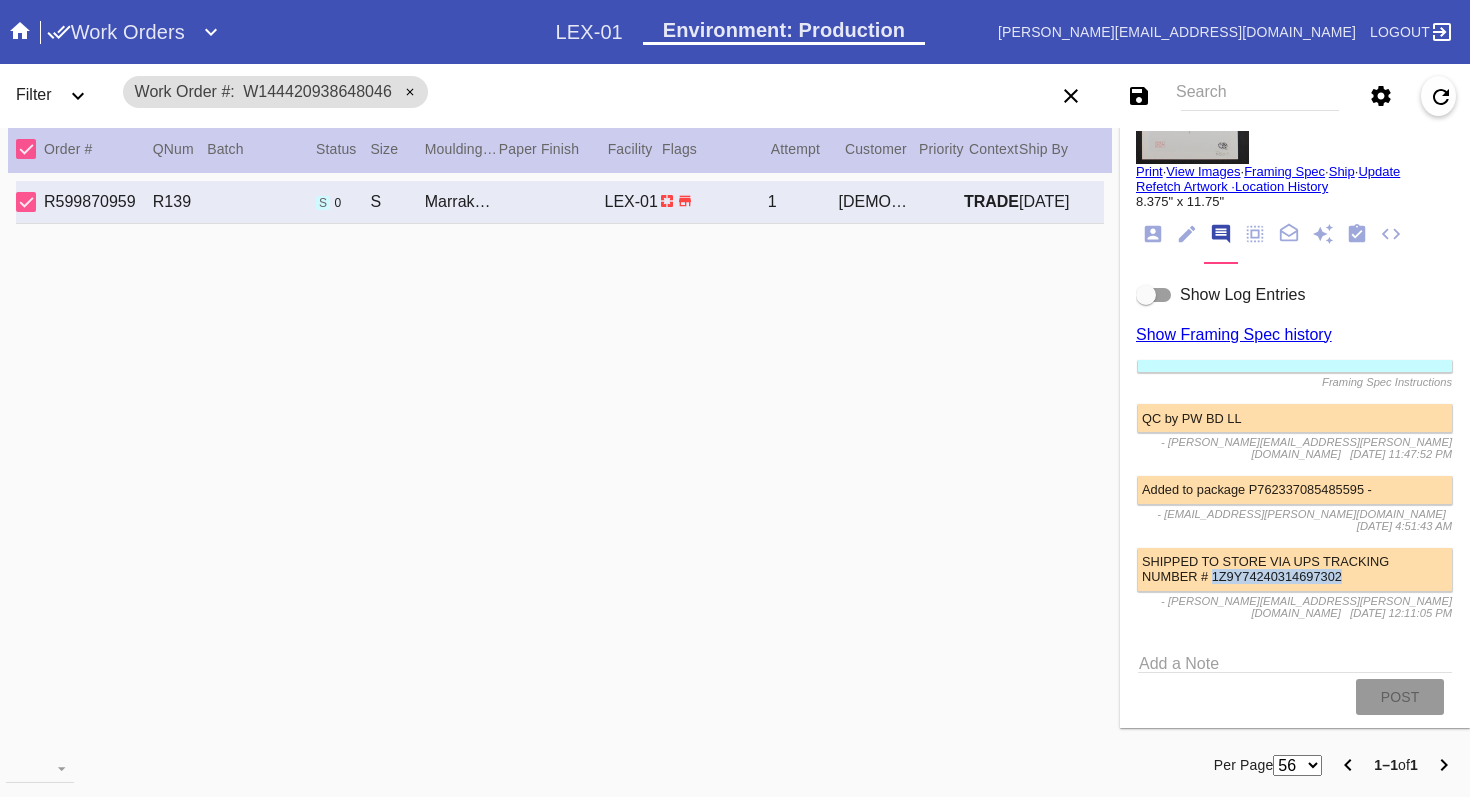 drag, startPoint x: 1291, startPoint y: 560, endPoint x: 1154, endPoint y: 560, distance: 137 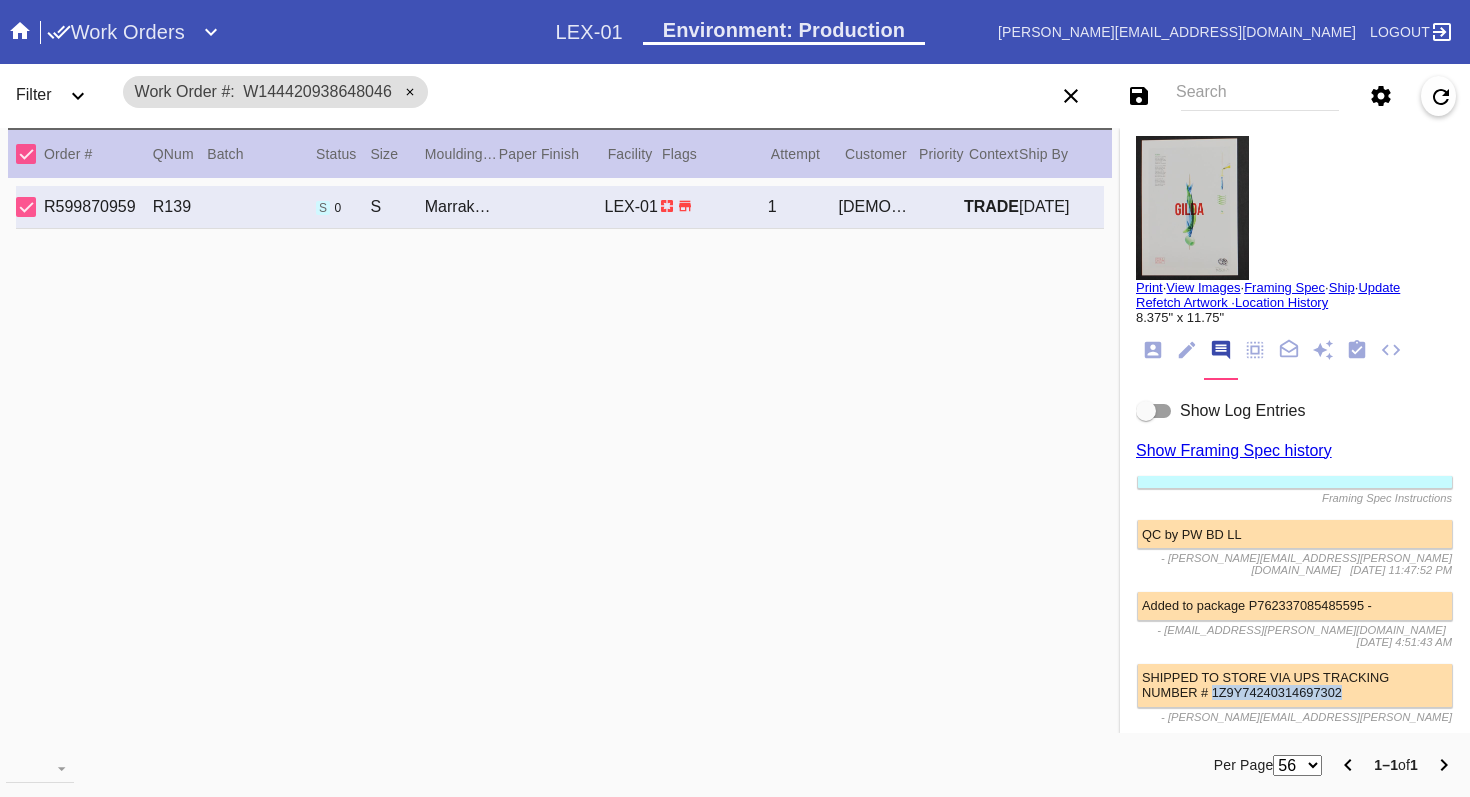 scroll, scrollTop: 0, scrollLeft: 0, axis: both 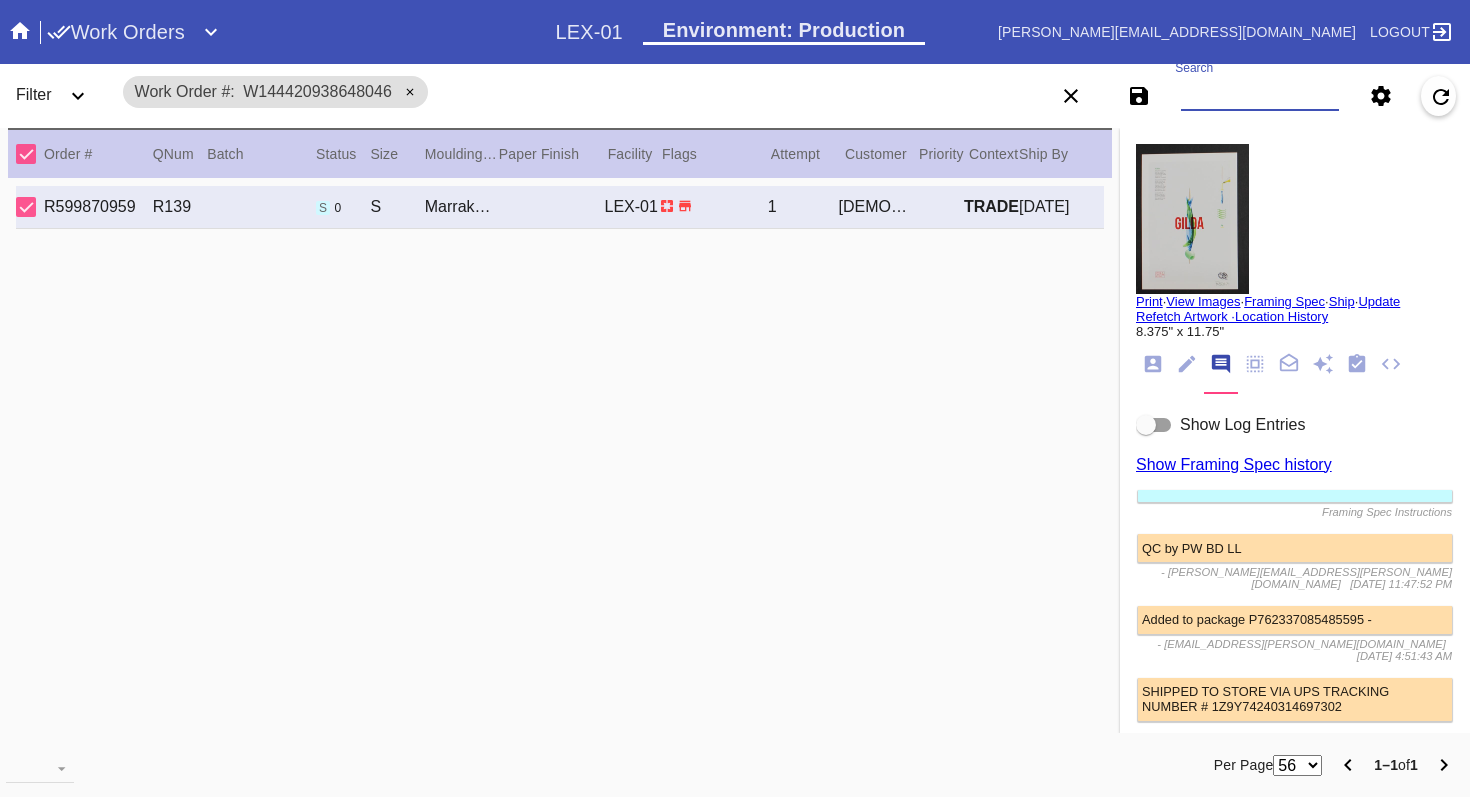 paste on "R599870959" 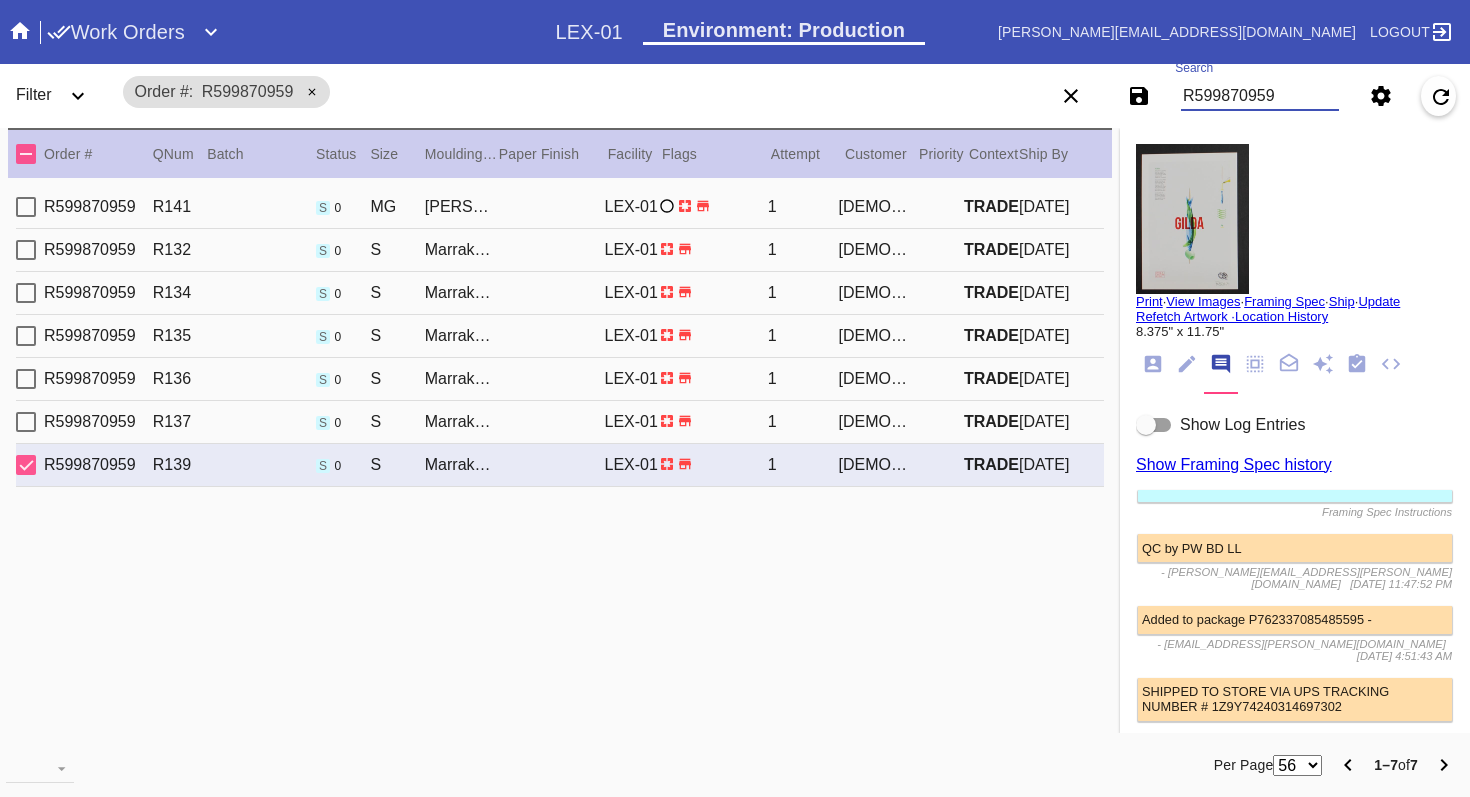 type on "R599870959" 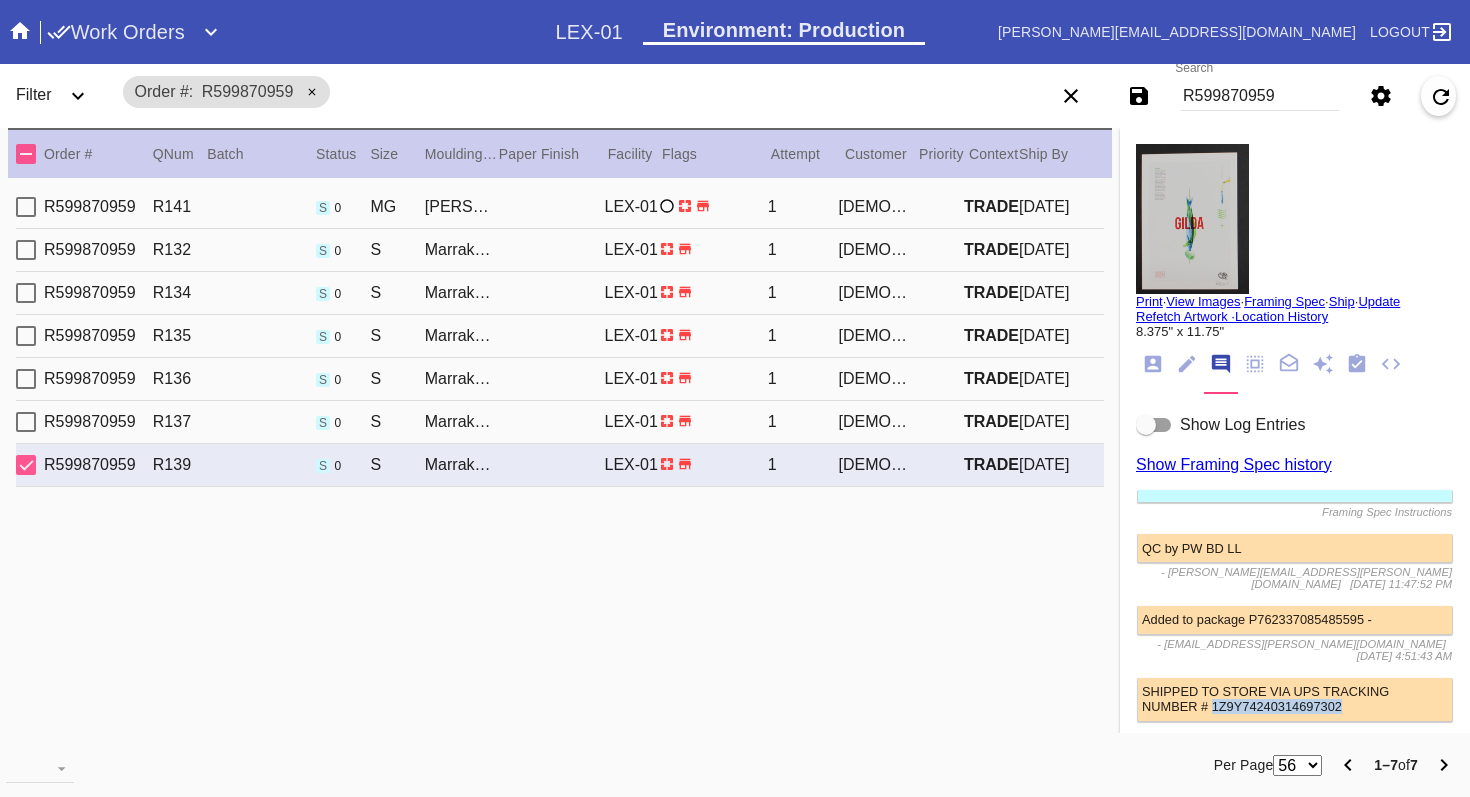 drag, startPoint x: 1289, startPoint y: 688, endPoint x: 1156, endPoint y: 689, distance: 133.00375 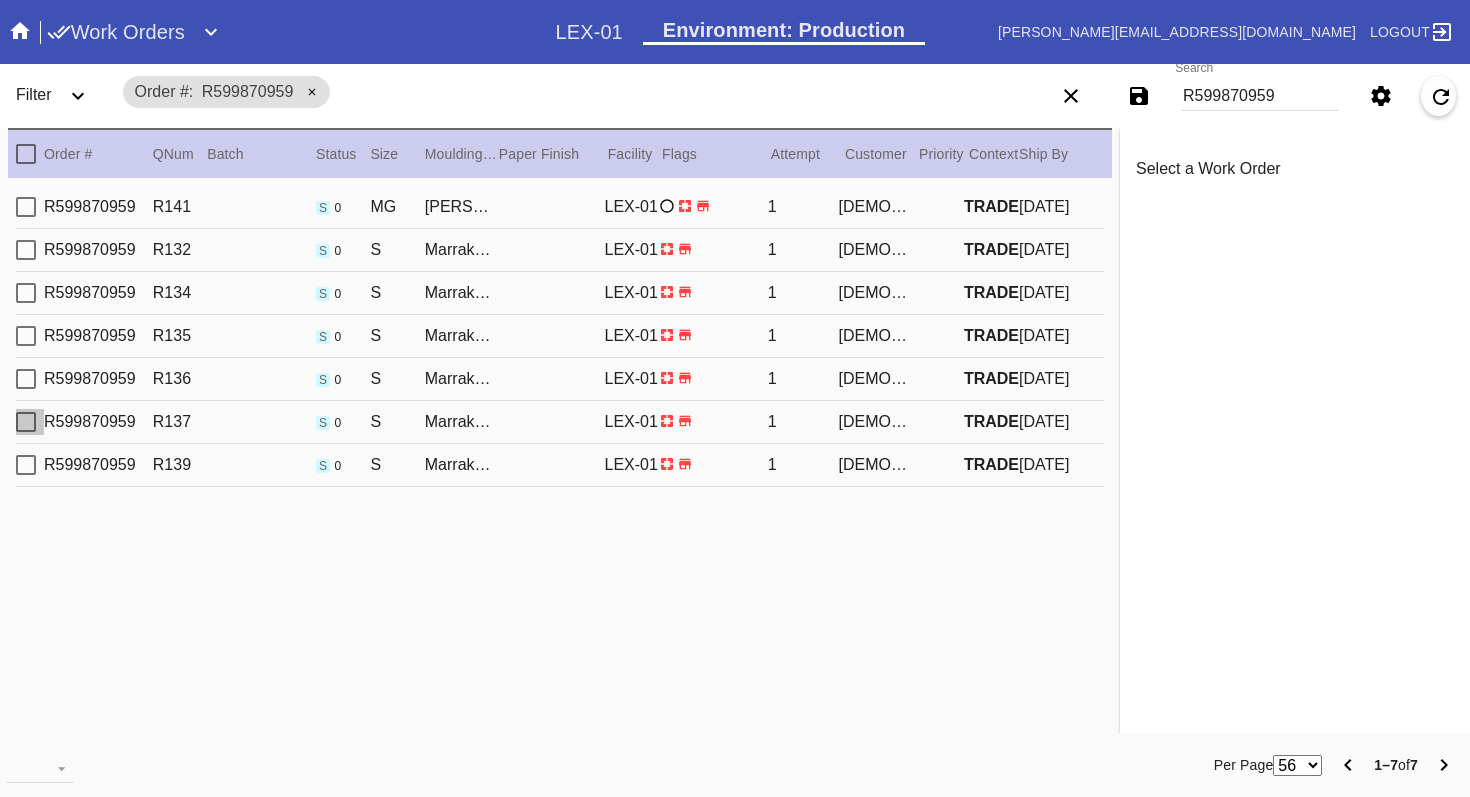 click at bounding box center [26, 422] 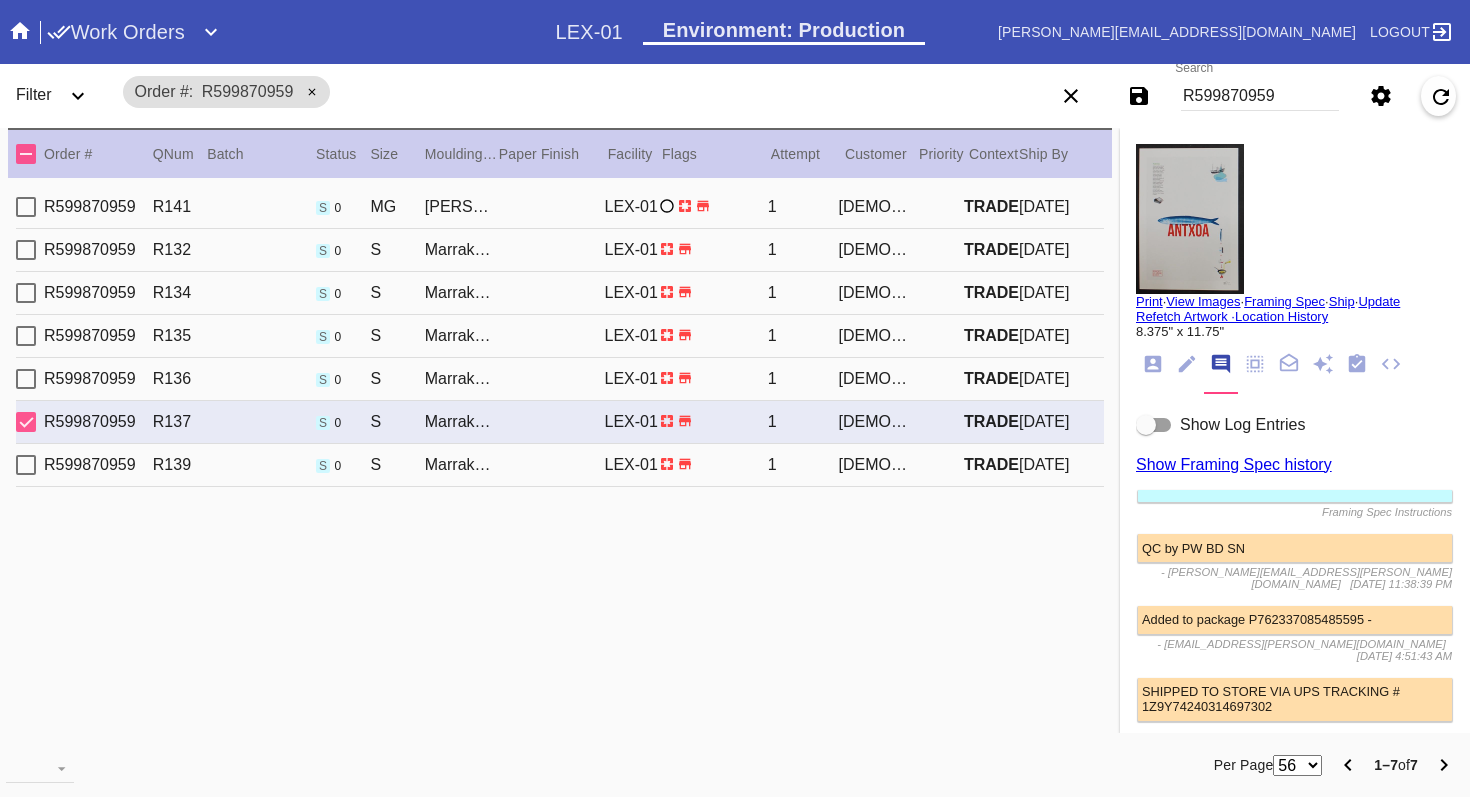 click at bounding box center (26, 422) 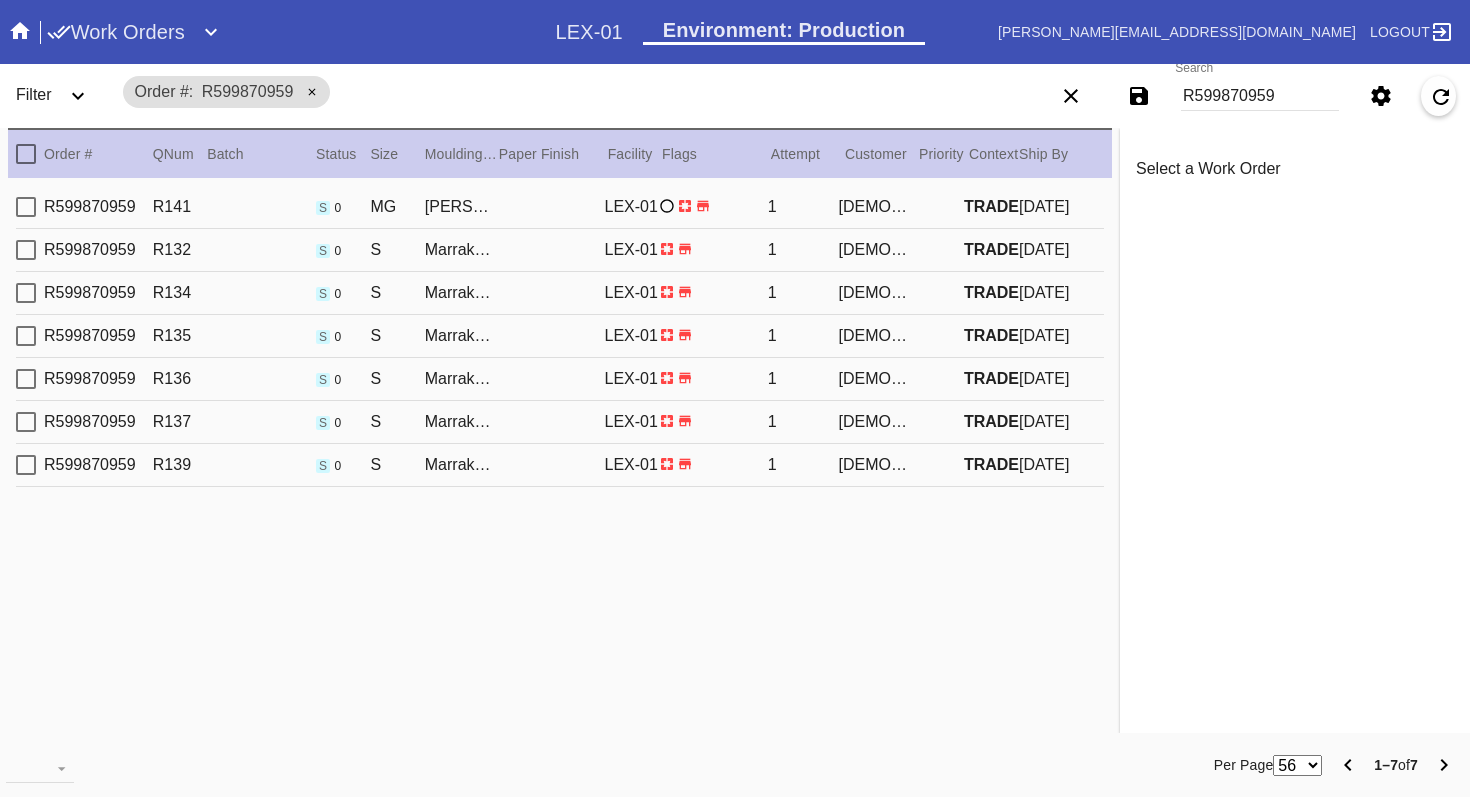 click at bounding box center (26, 379) 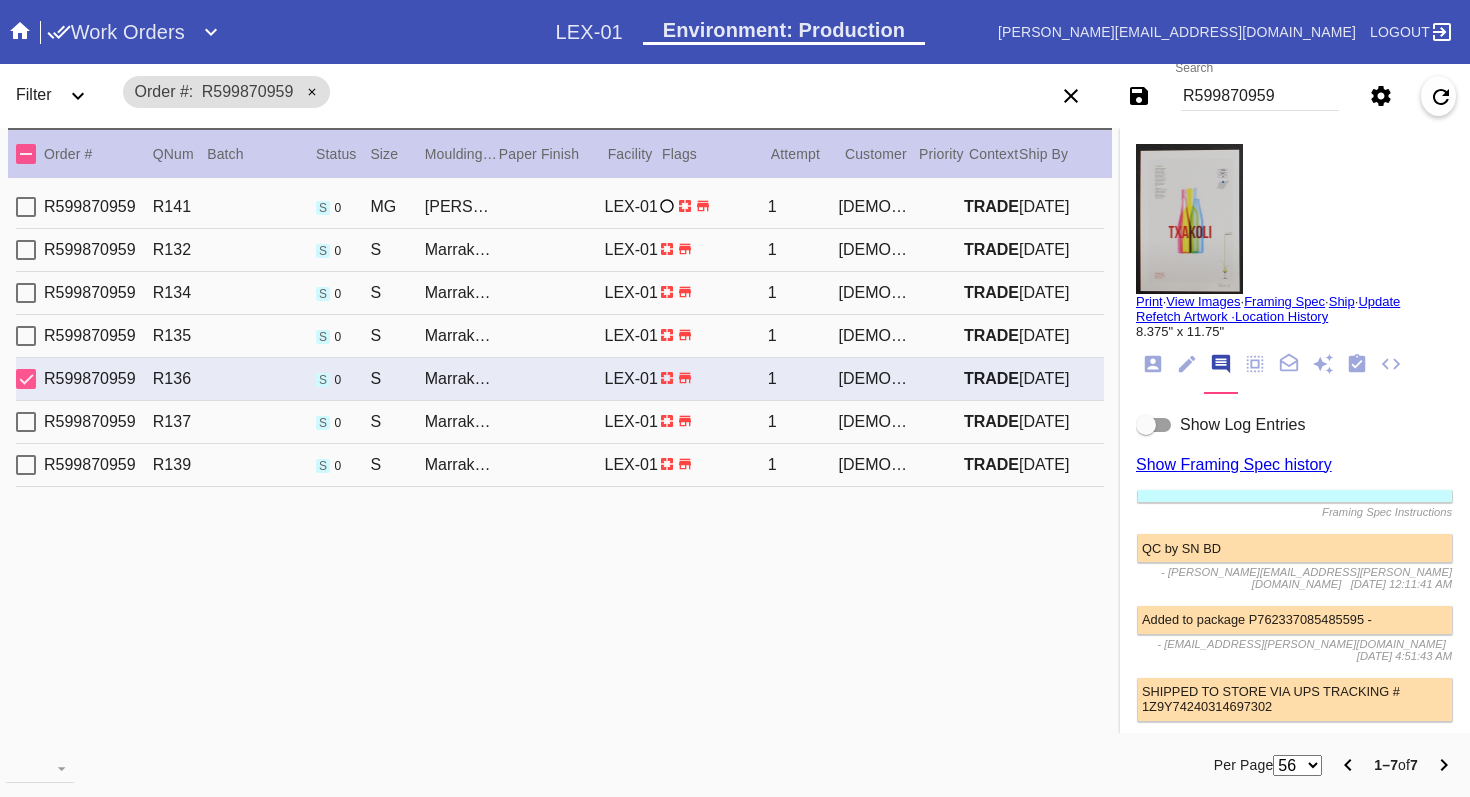 click at bounding box center [26, 379] 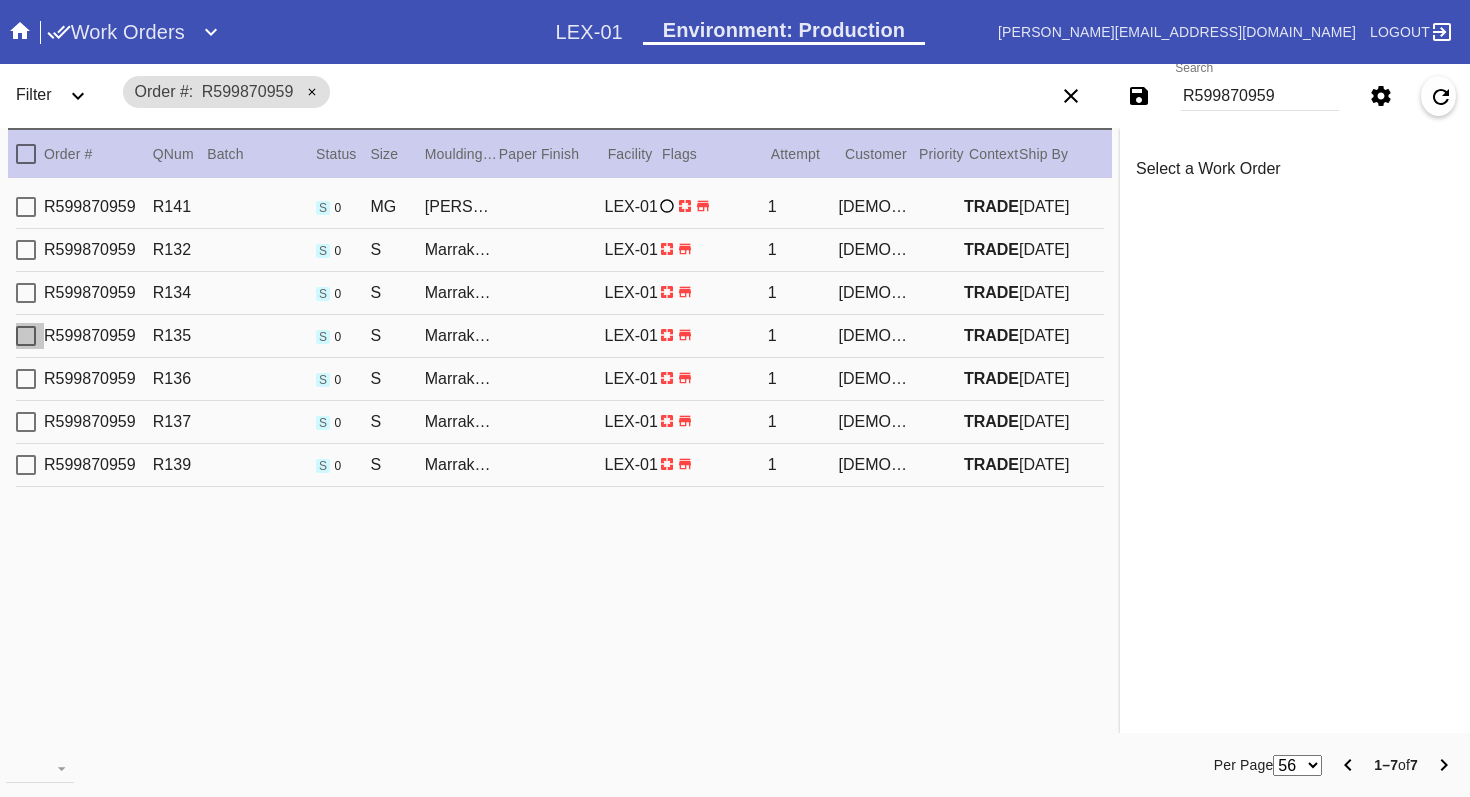 click at bounding box center [26, 336] 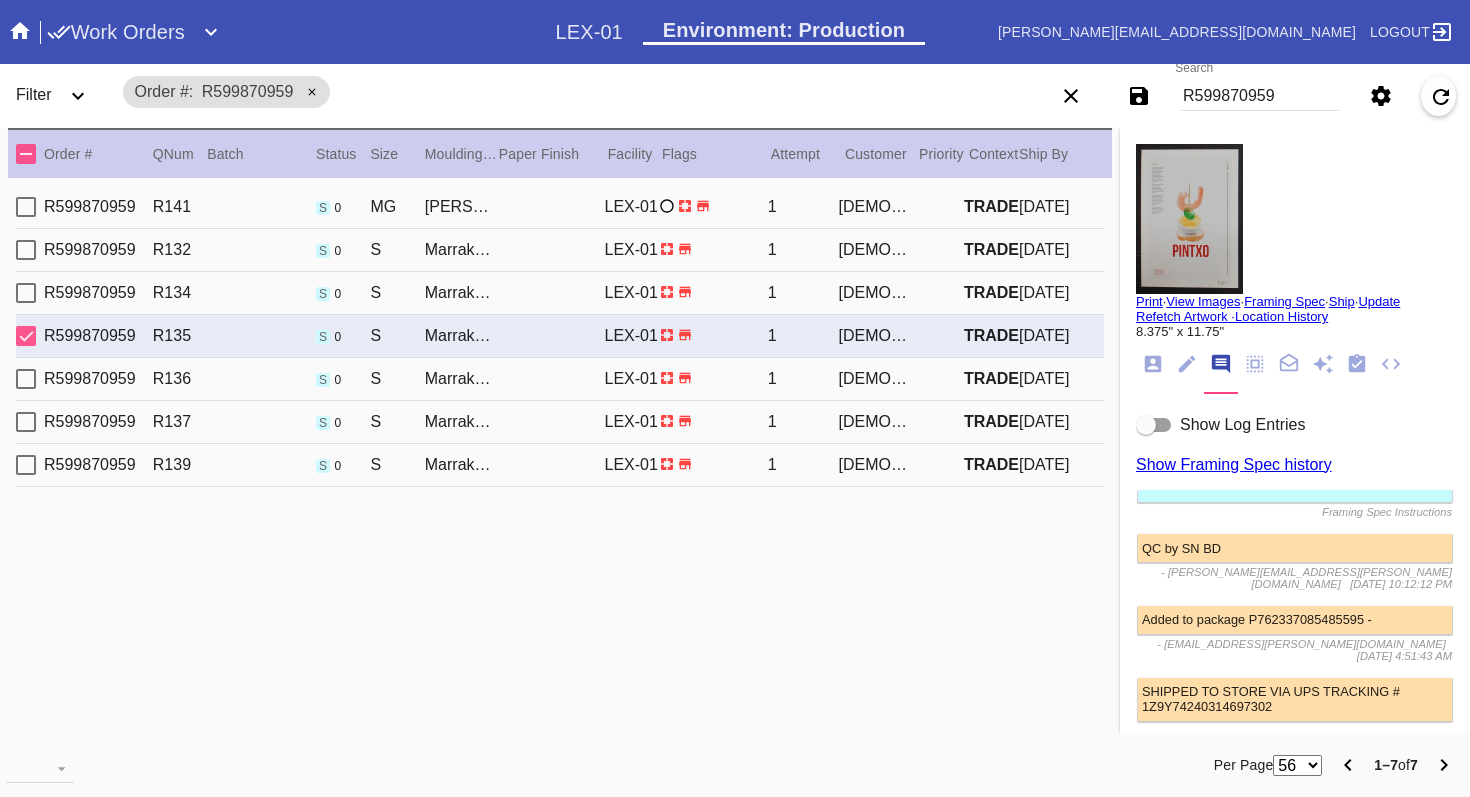 click at bounding box center (26, 336) 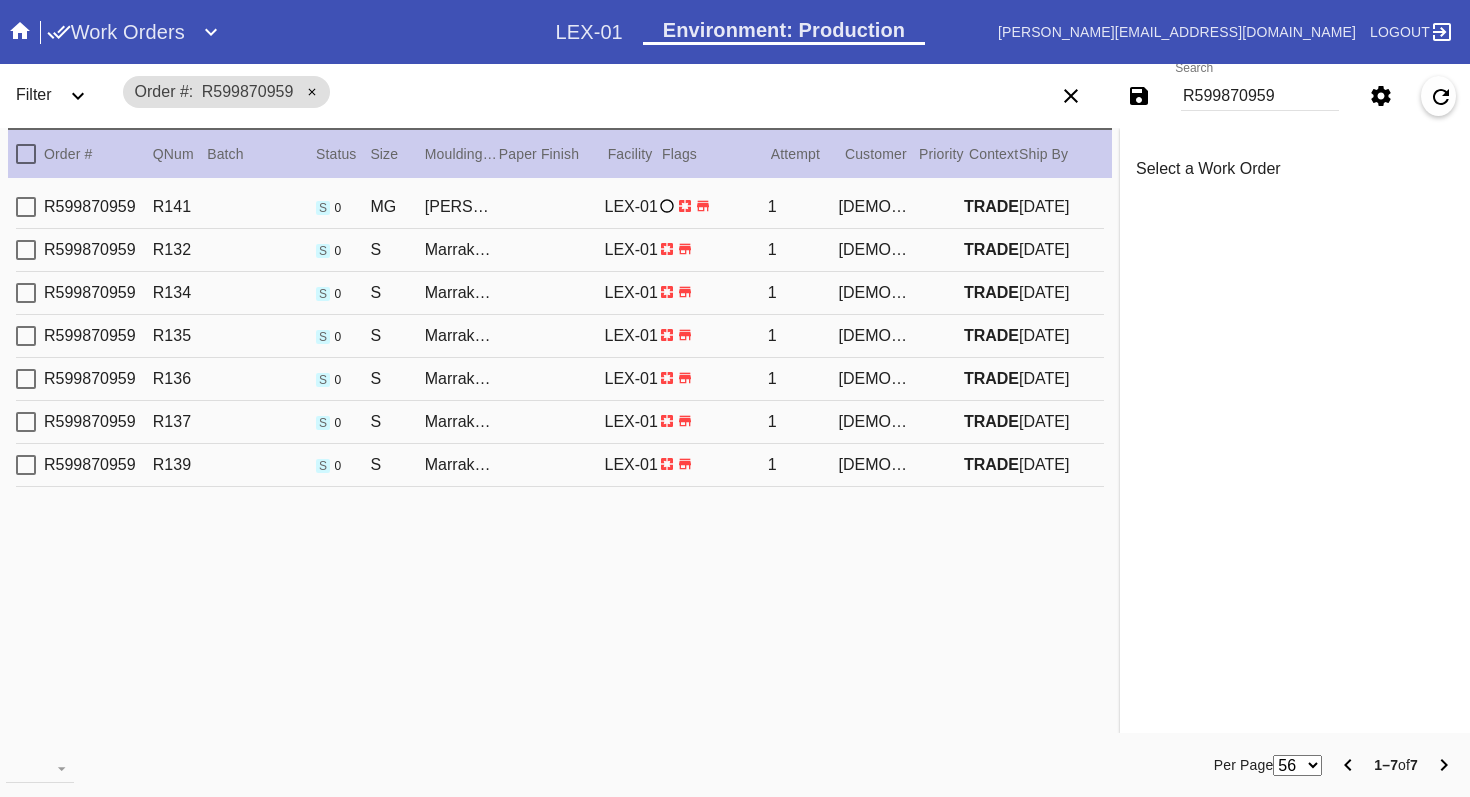 click at bounding box center (26, 293) 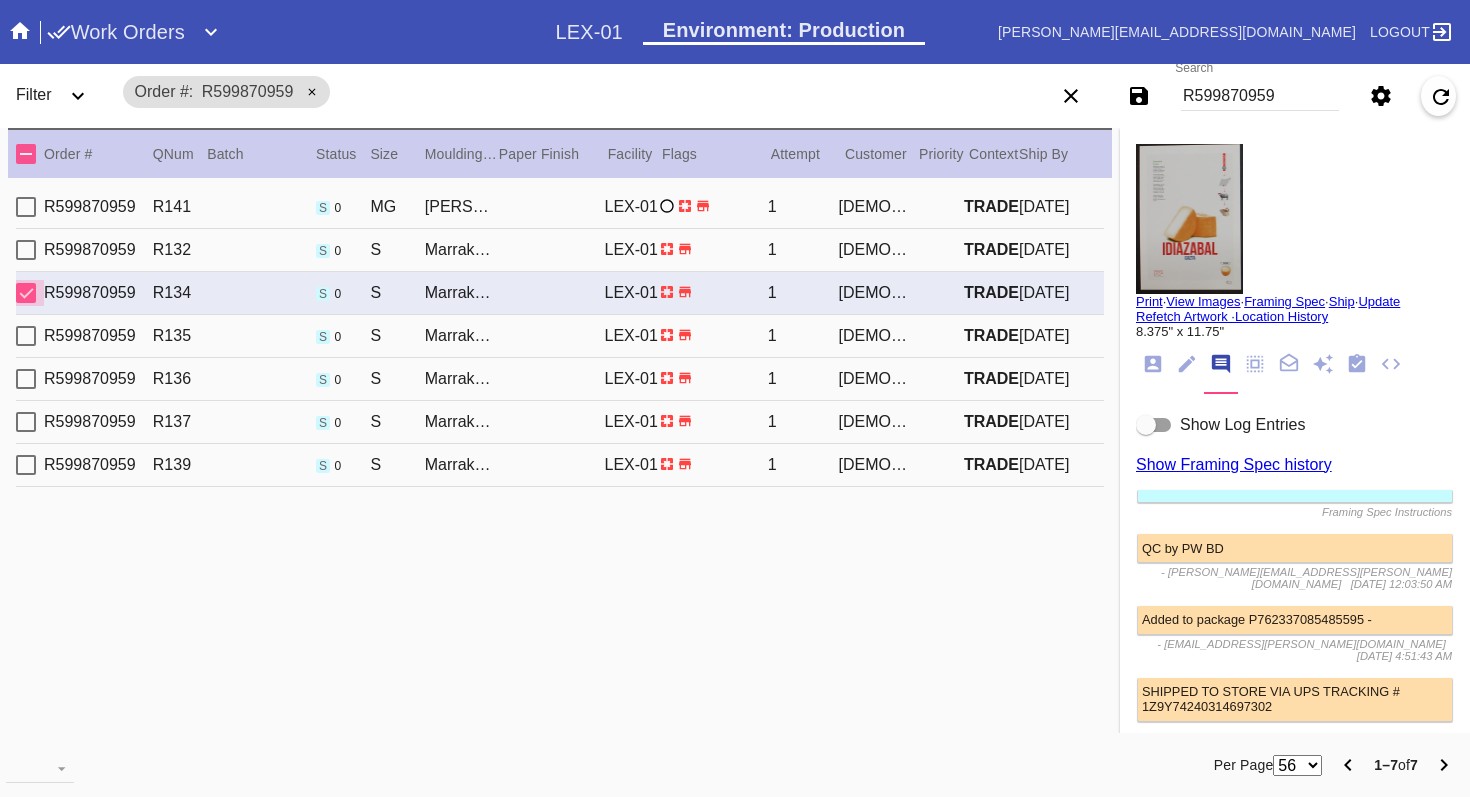 click at bounding box center [26, 293] 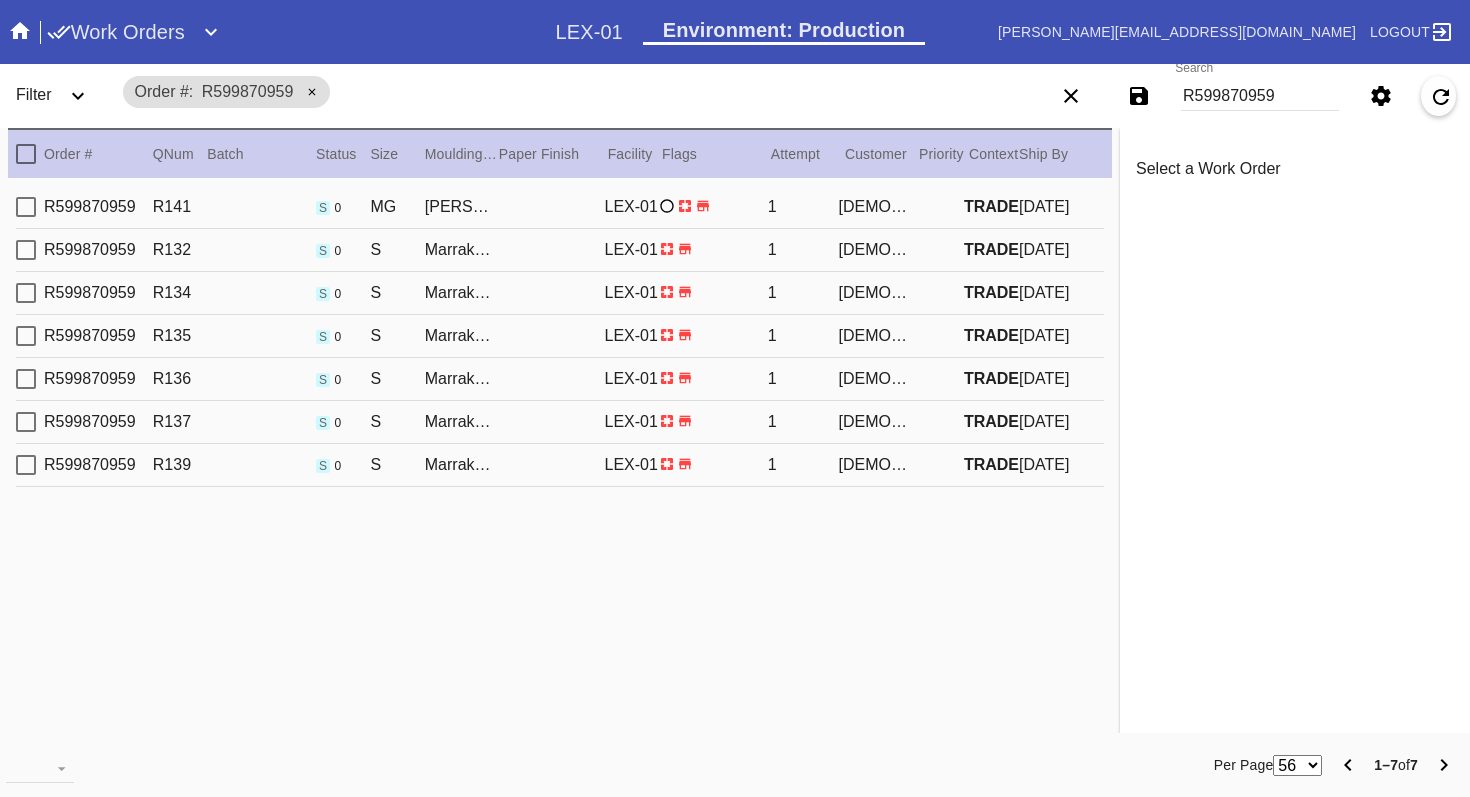 click at bounding box center (26, 250) 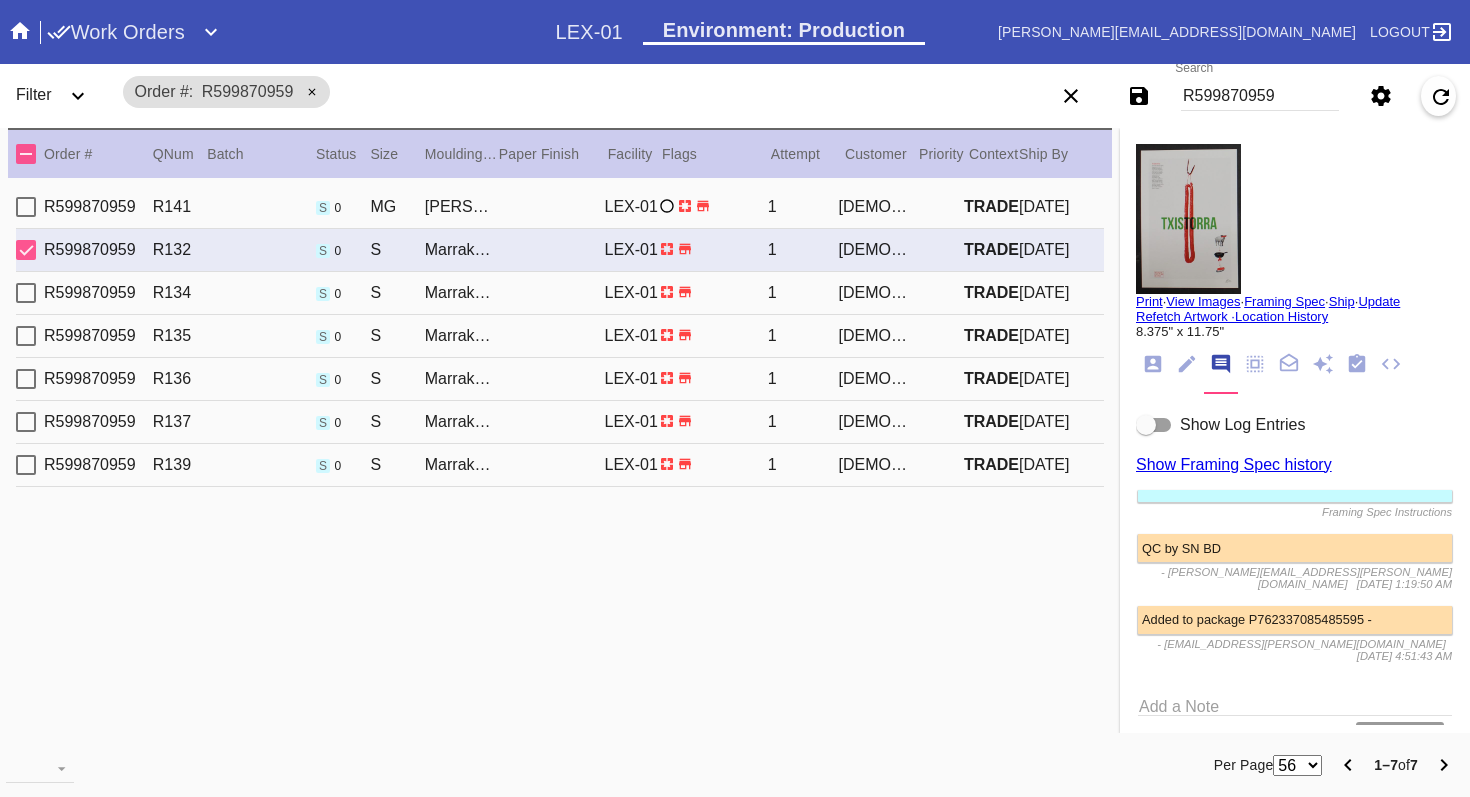 scroll, scrollTop: 49, scrollLeft: 0, axis: vertical 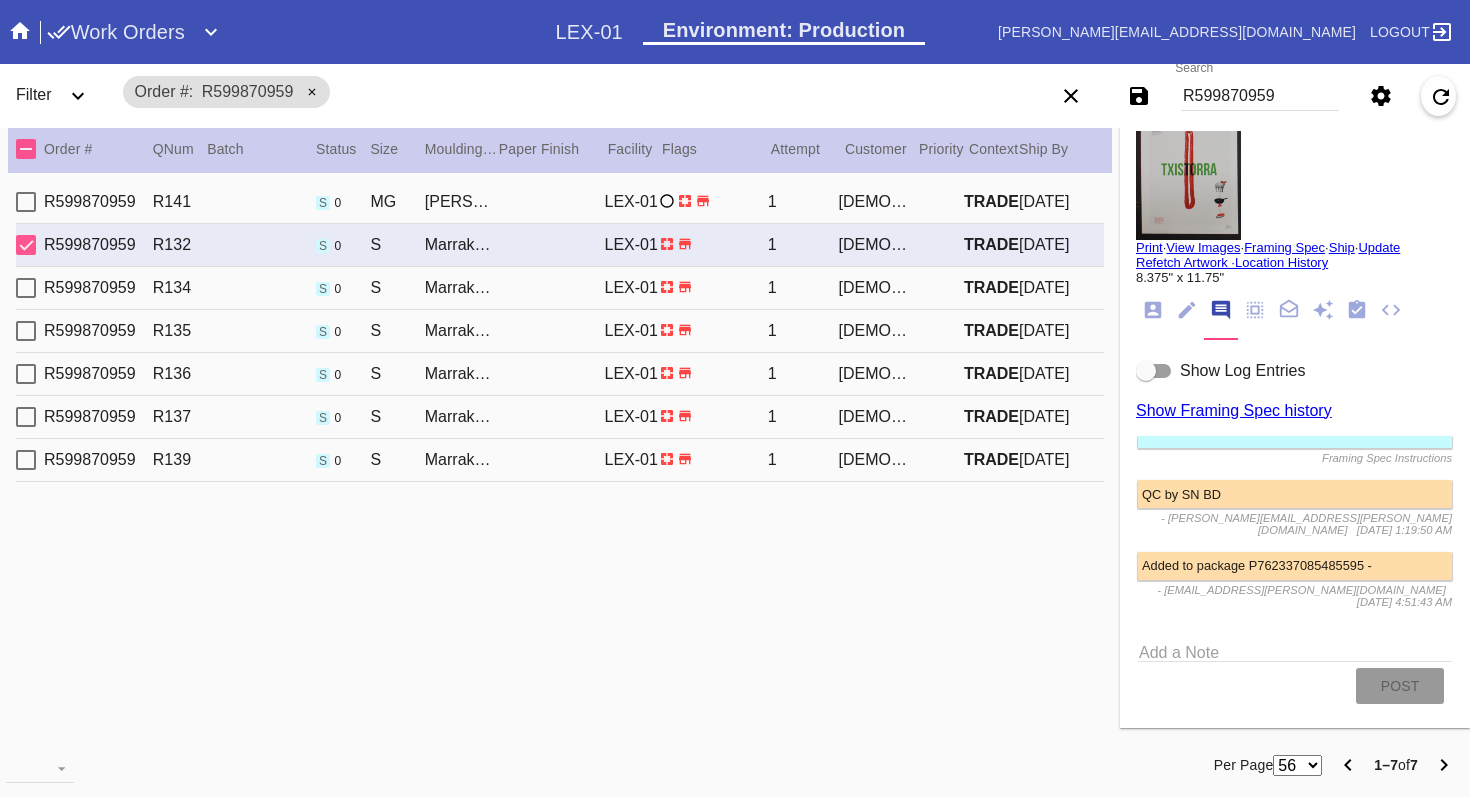 click at bounding box center (26, 245) 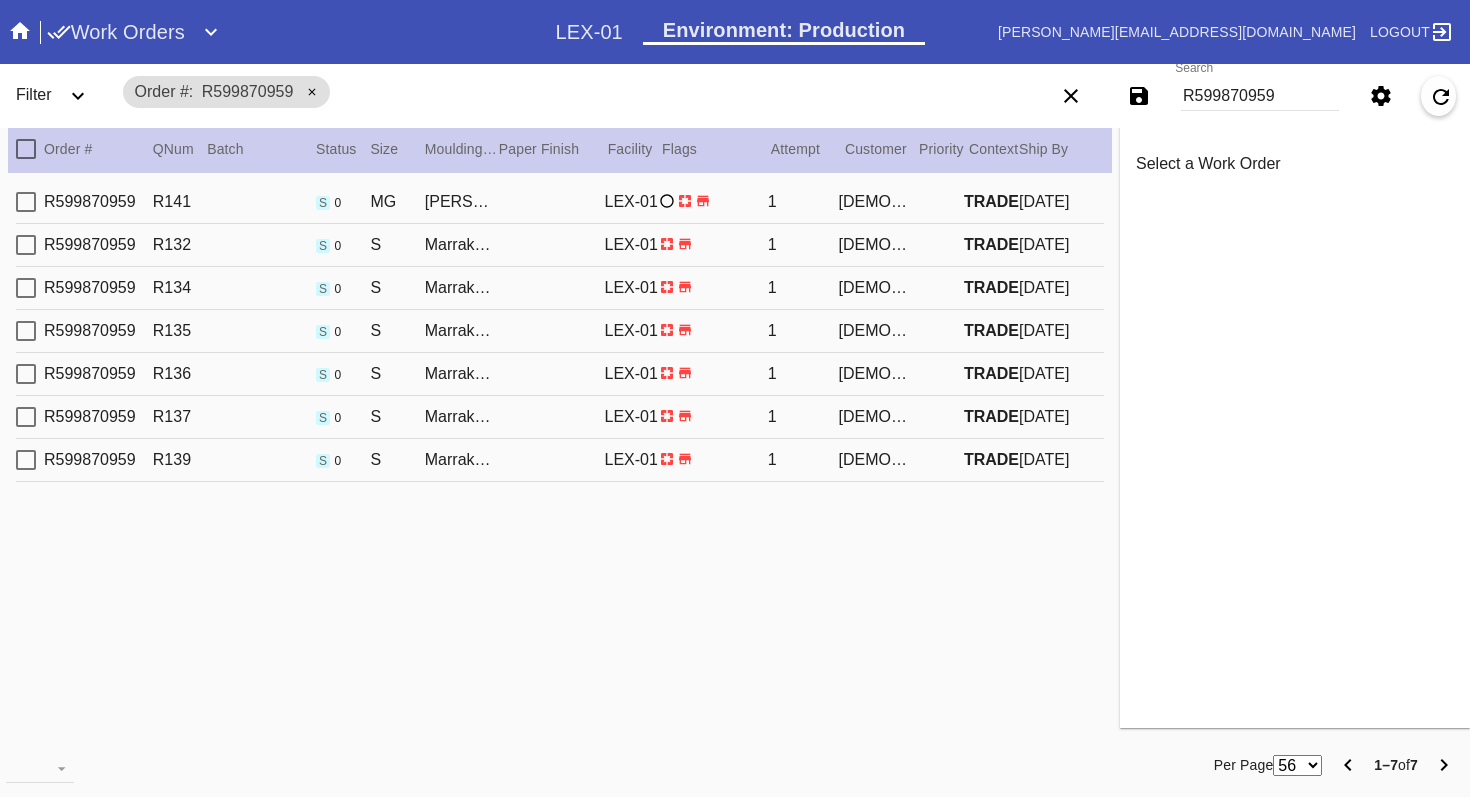 scroll, scrollTop: 0, scrollLeft: 0, axis: both 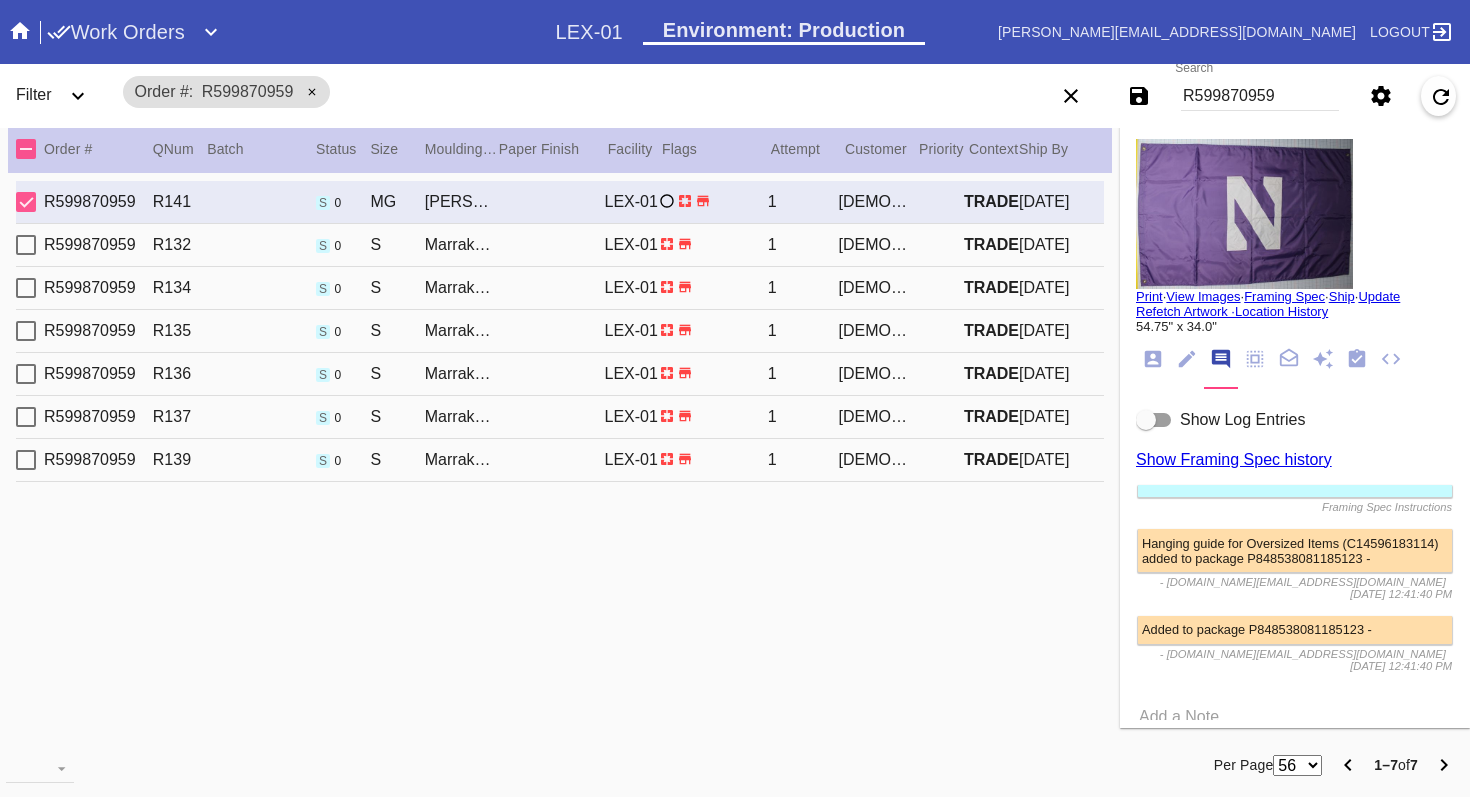 click at bounding box center [26, 245] 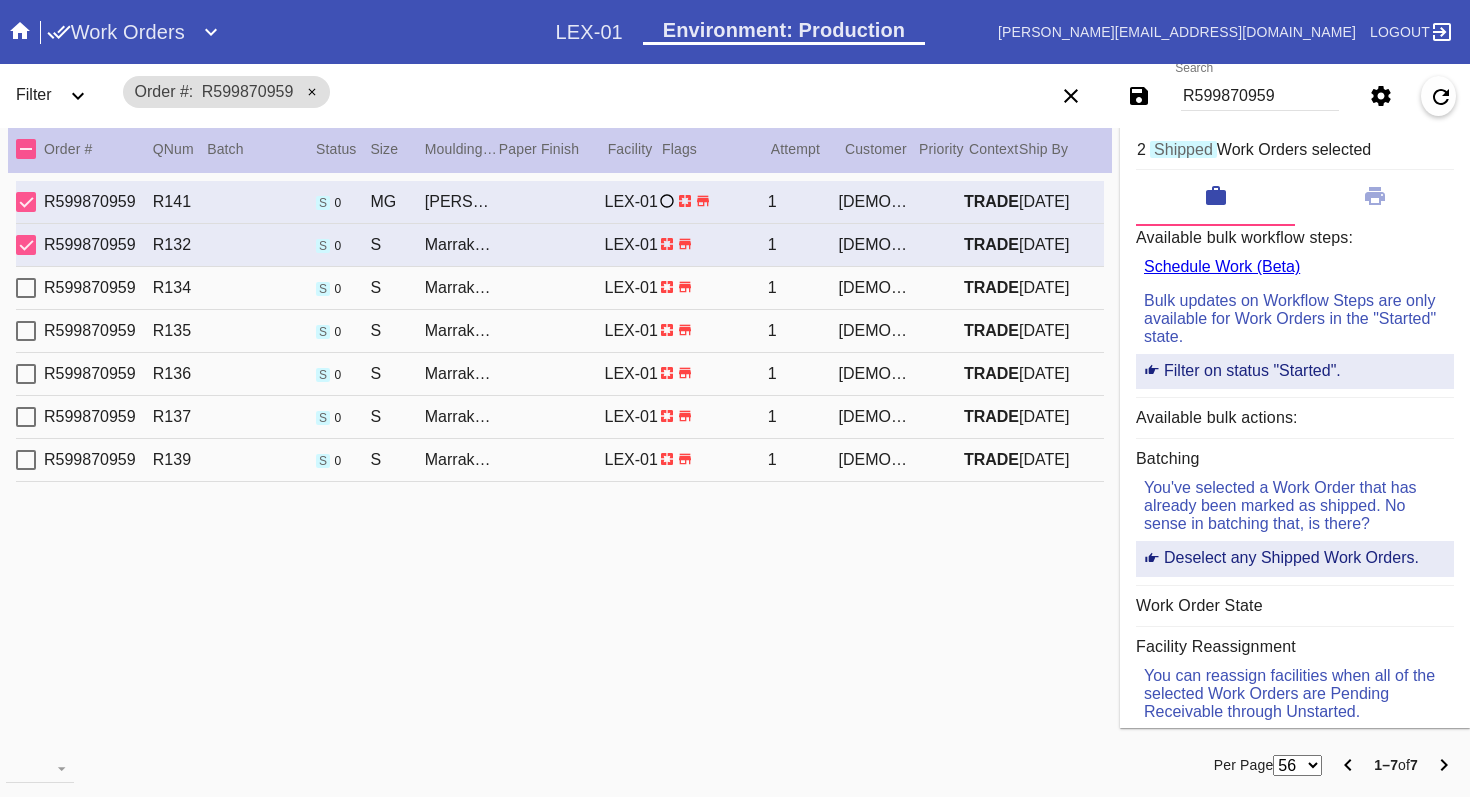 click at bounding box center (26, 202) 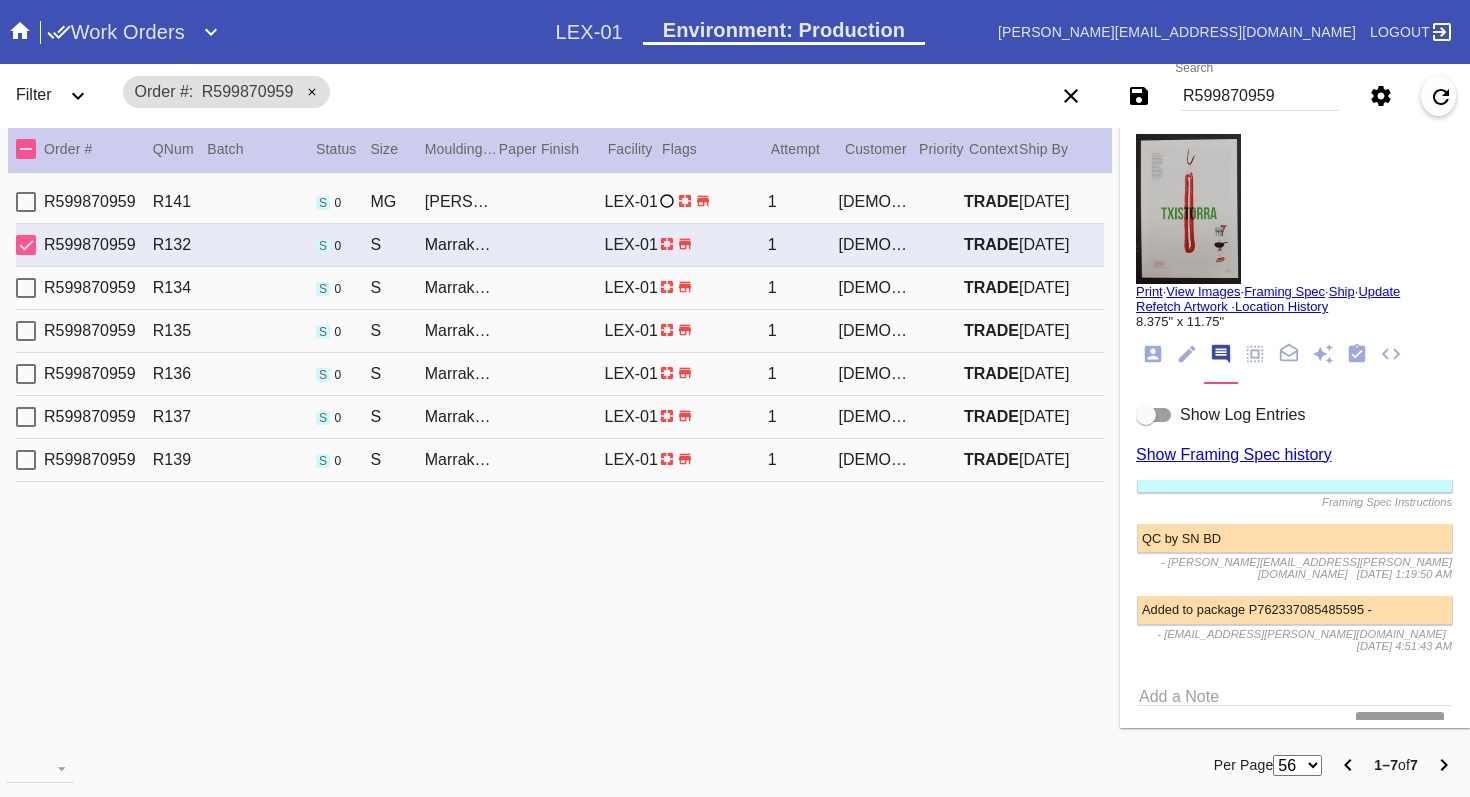 scroll, scrollTop: 0, scrollLeft: 0, axis: both 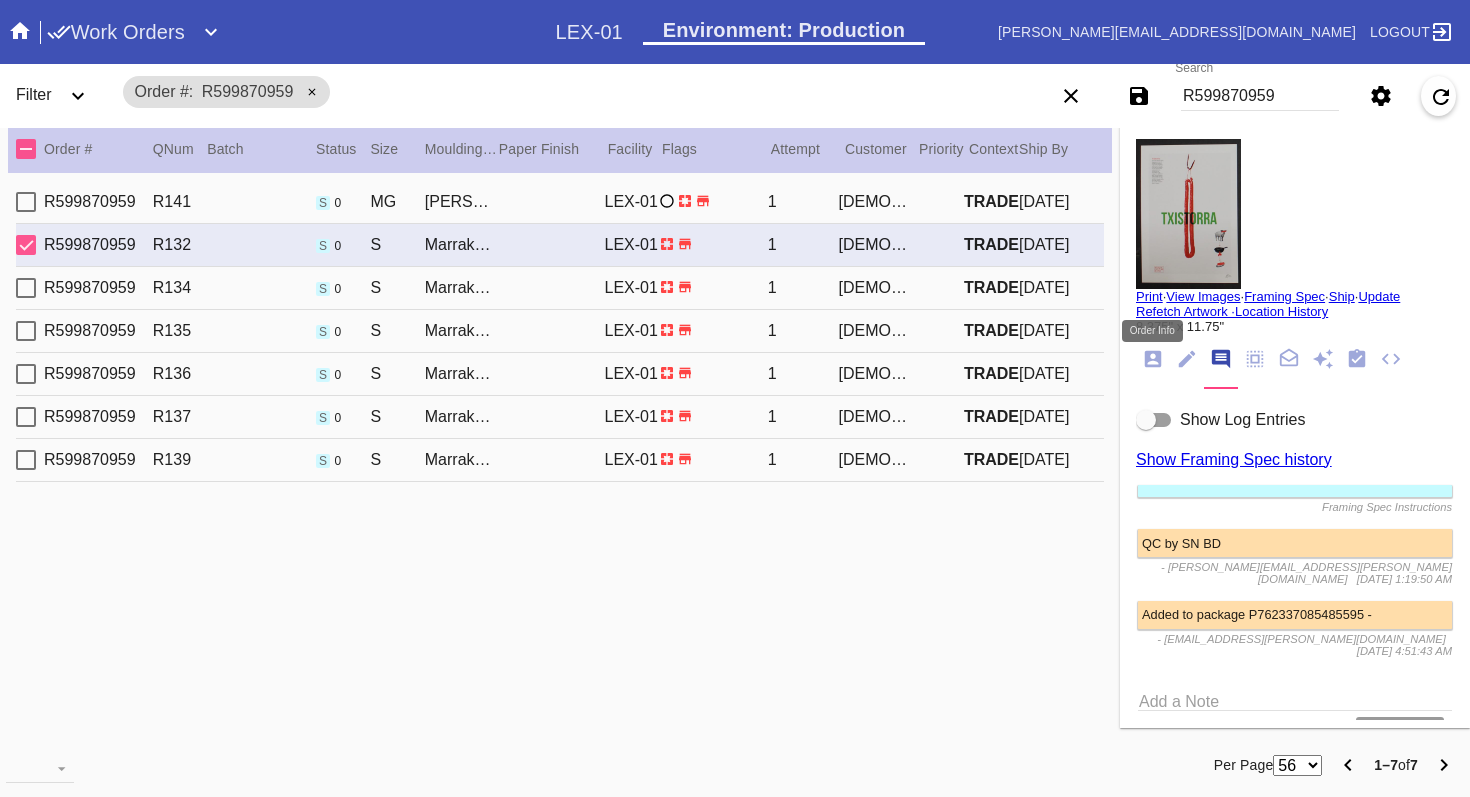 click 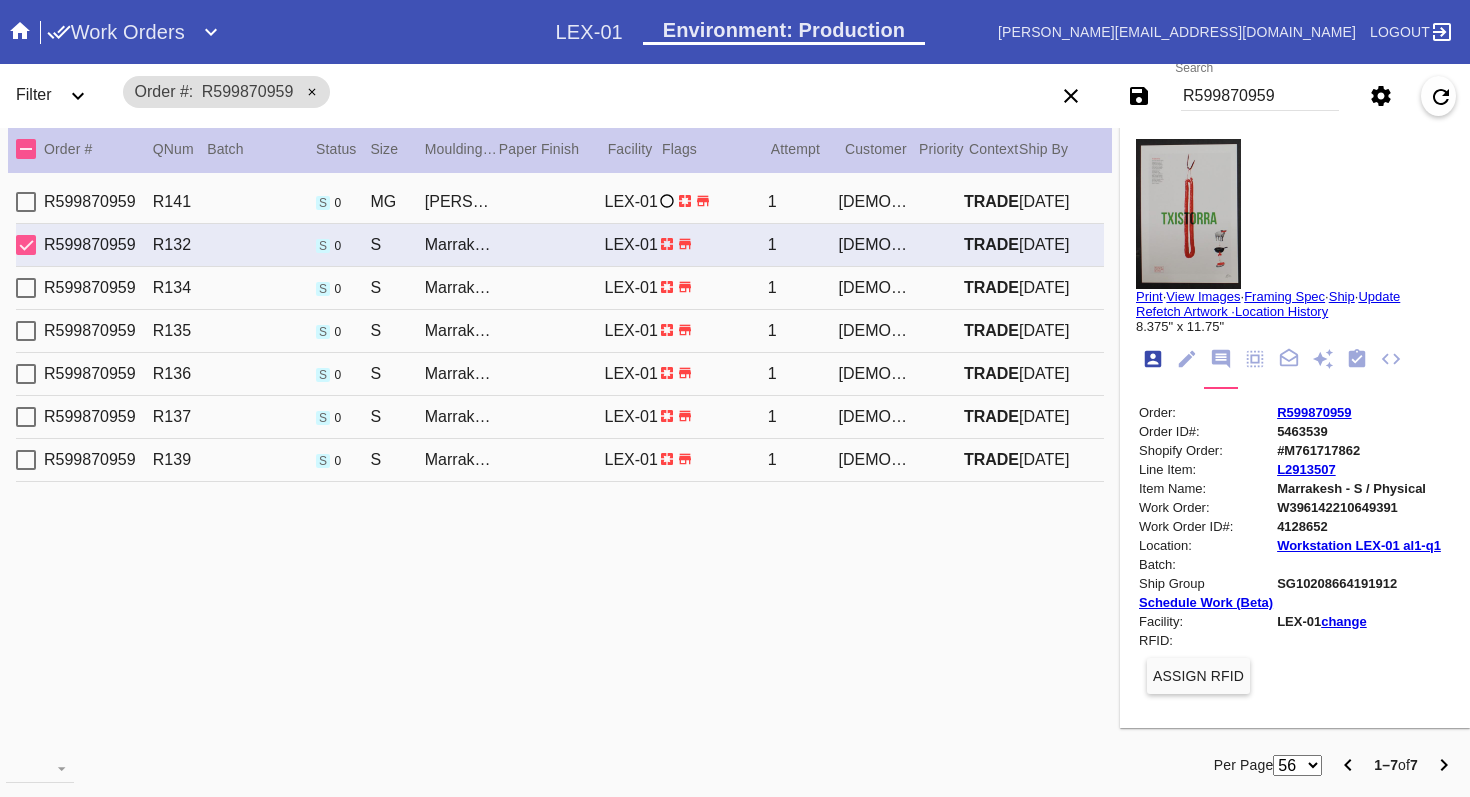 scroll, scrollTop: 24, scrollLeft: 0, axis: vertical 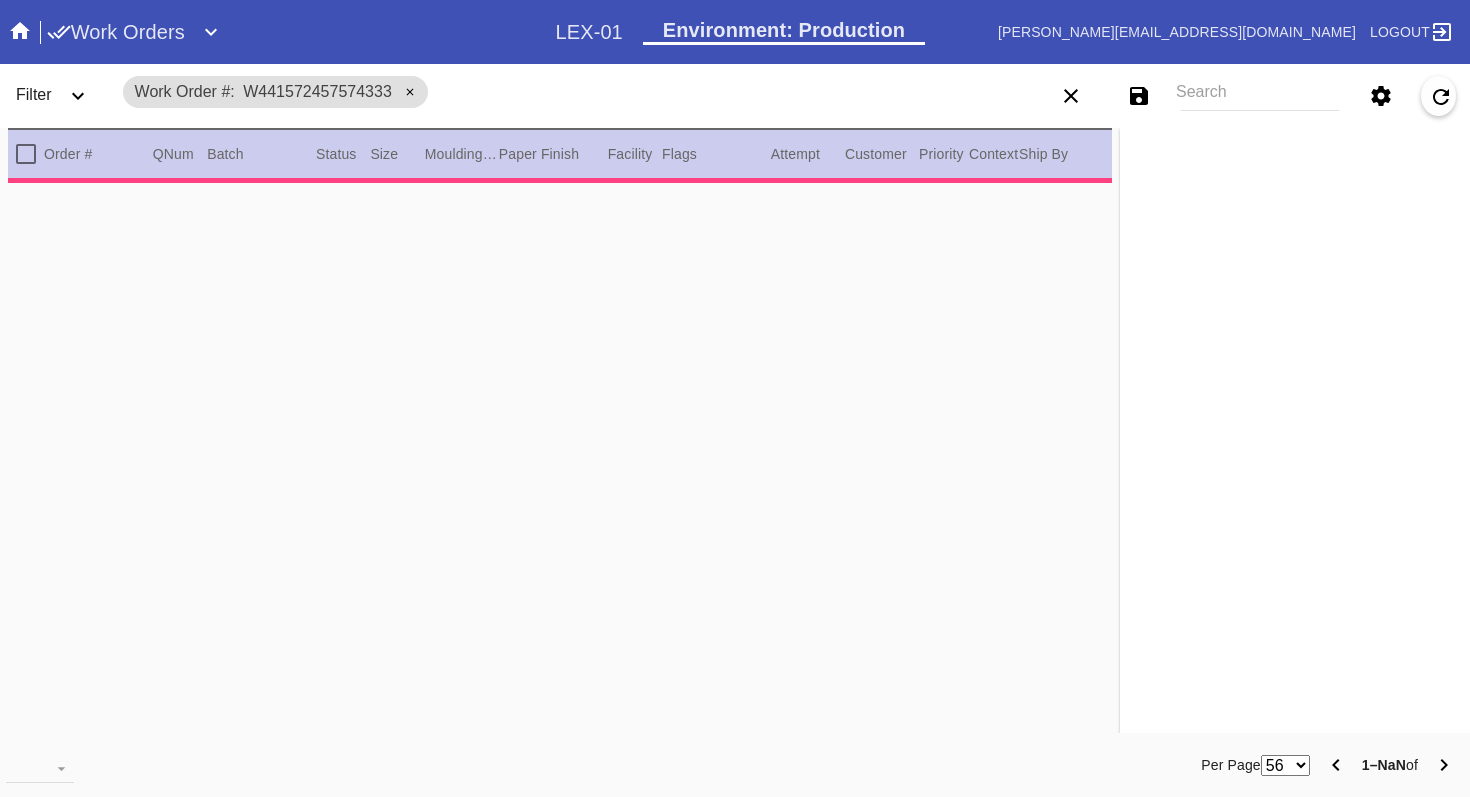 type on "***HPO -  - Must be approved by CA team to ship. ***" 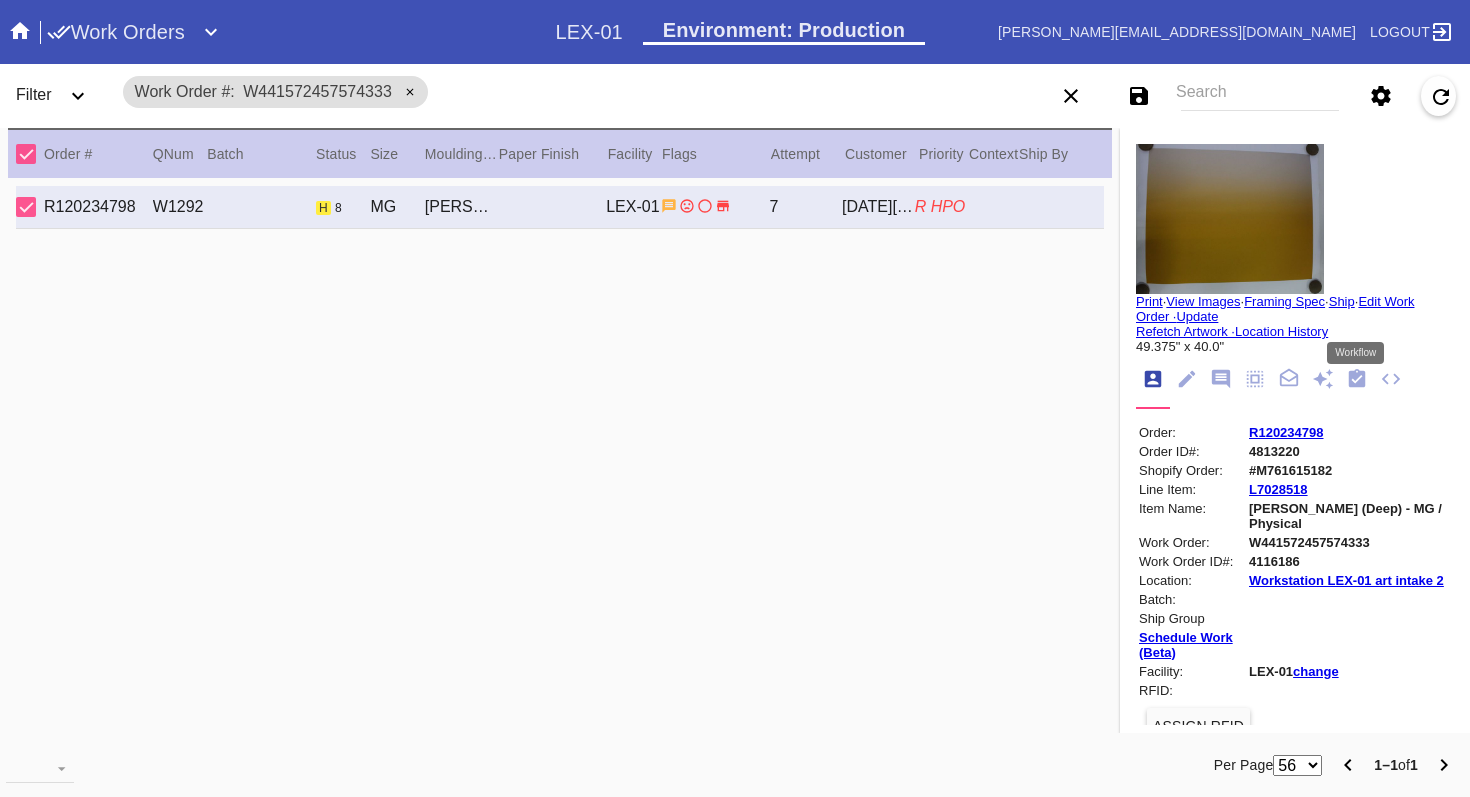 click 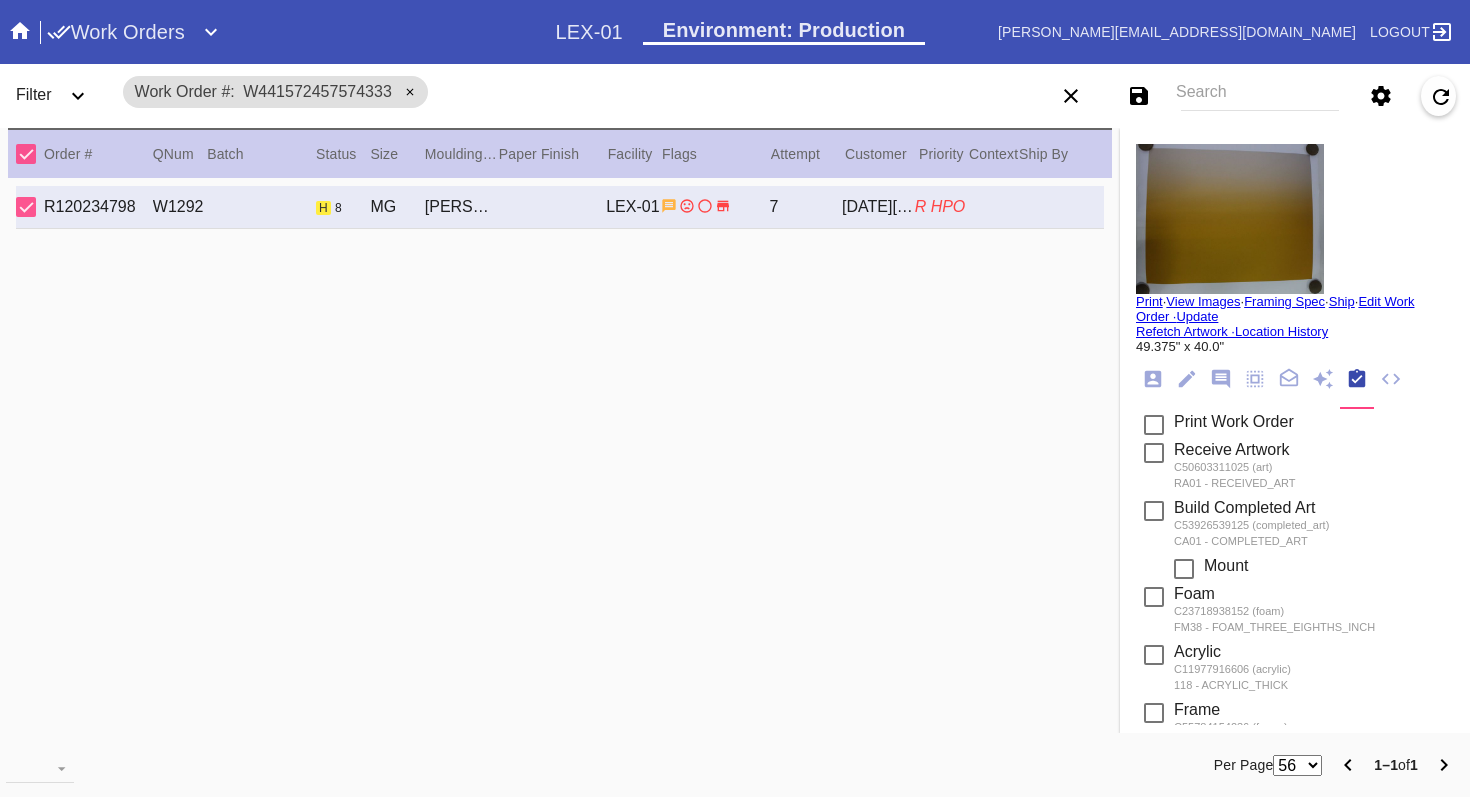 scroll, scrollTop: 397, scrollLeft: 0, axis: vertical 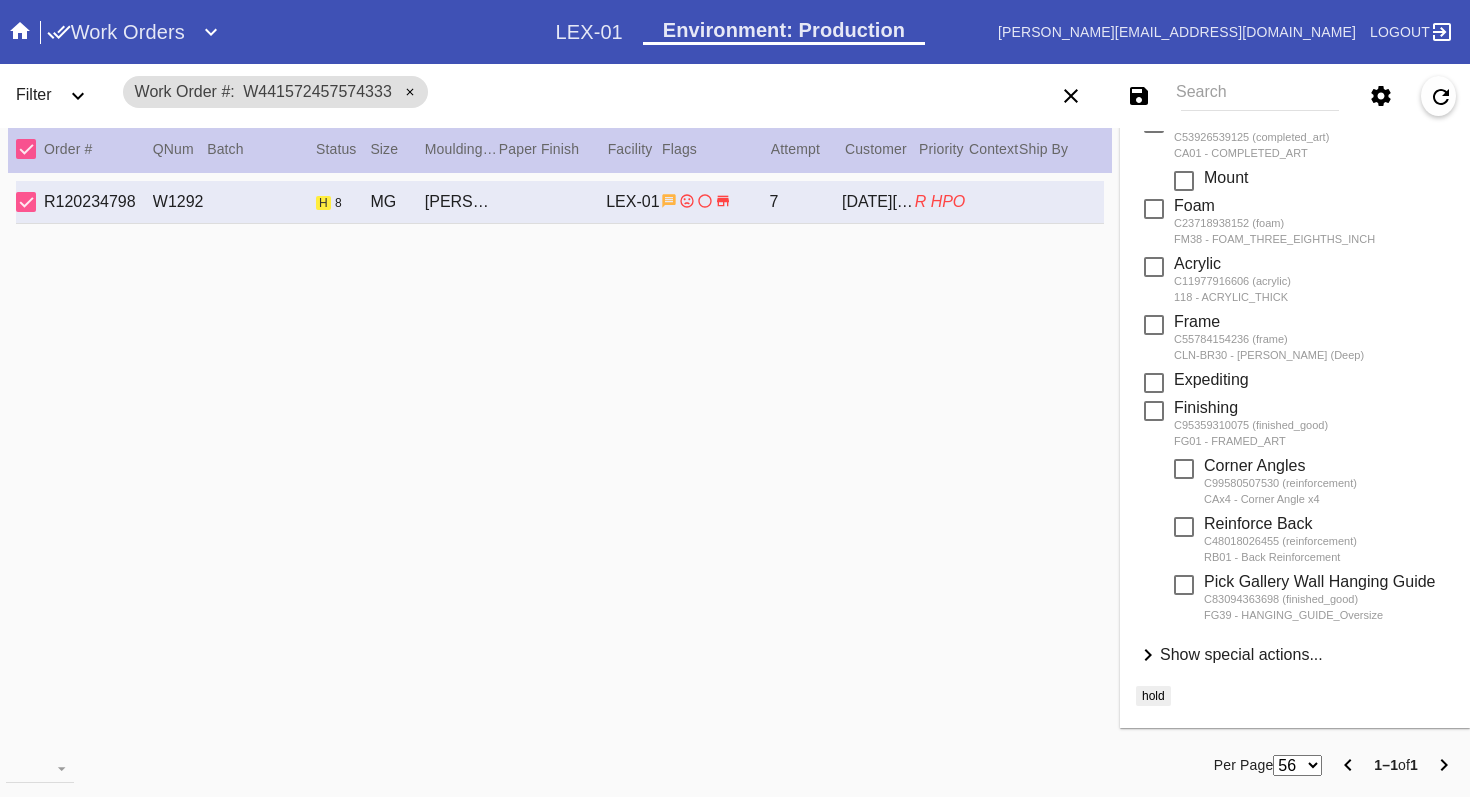 click on "Show special actions..." at bounding box center (1241, 654) 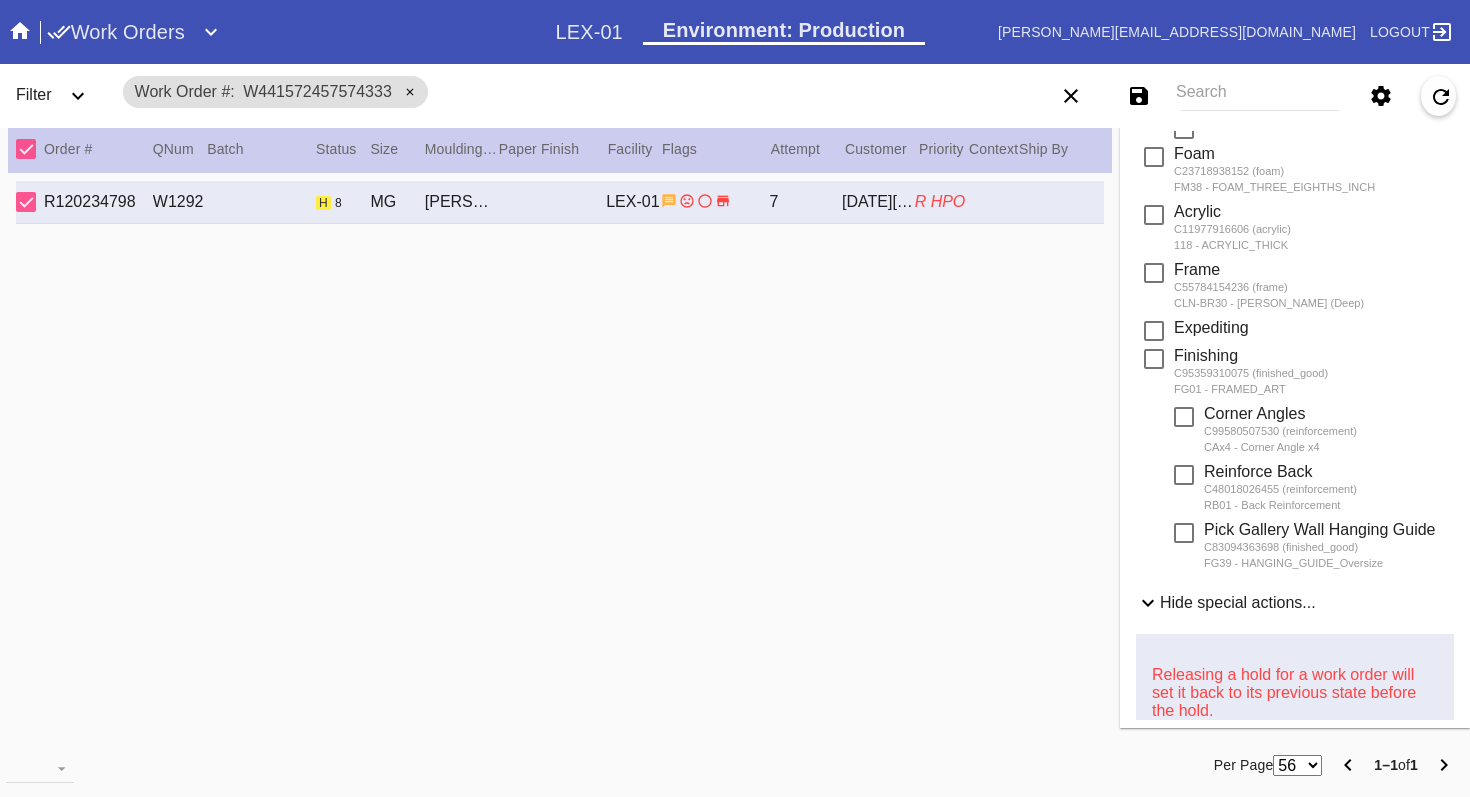 scroll, scrollTop: 422, scrollLeft: 0, axis: vertical 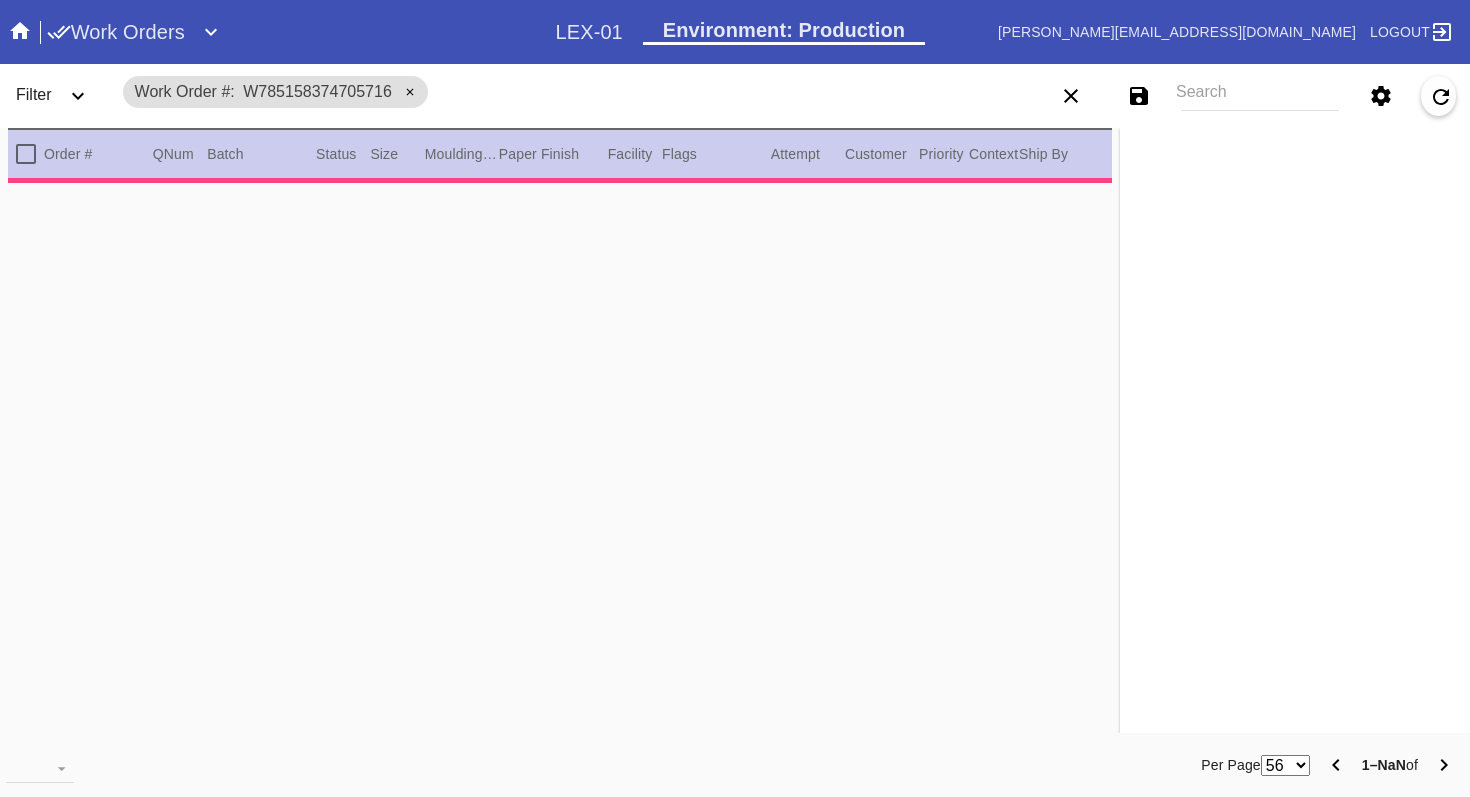 type on "2.5" 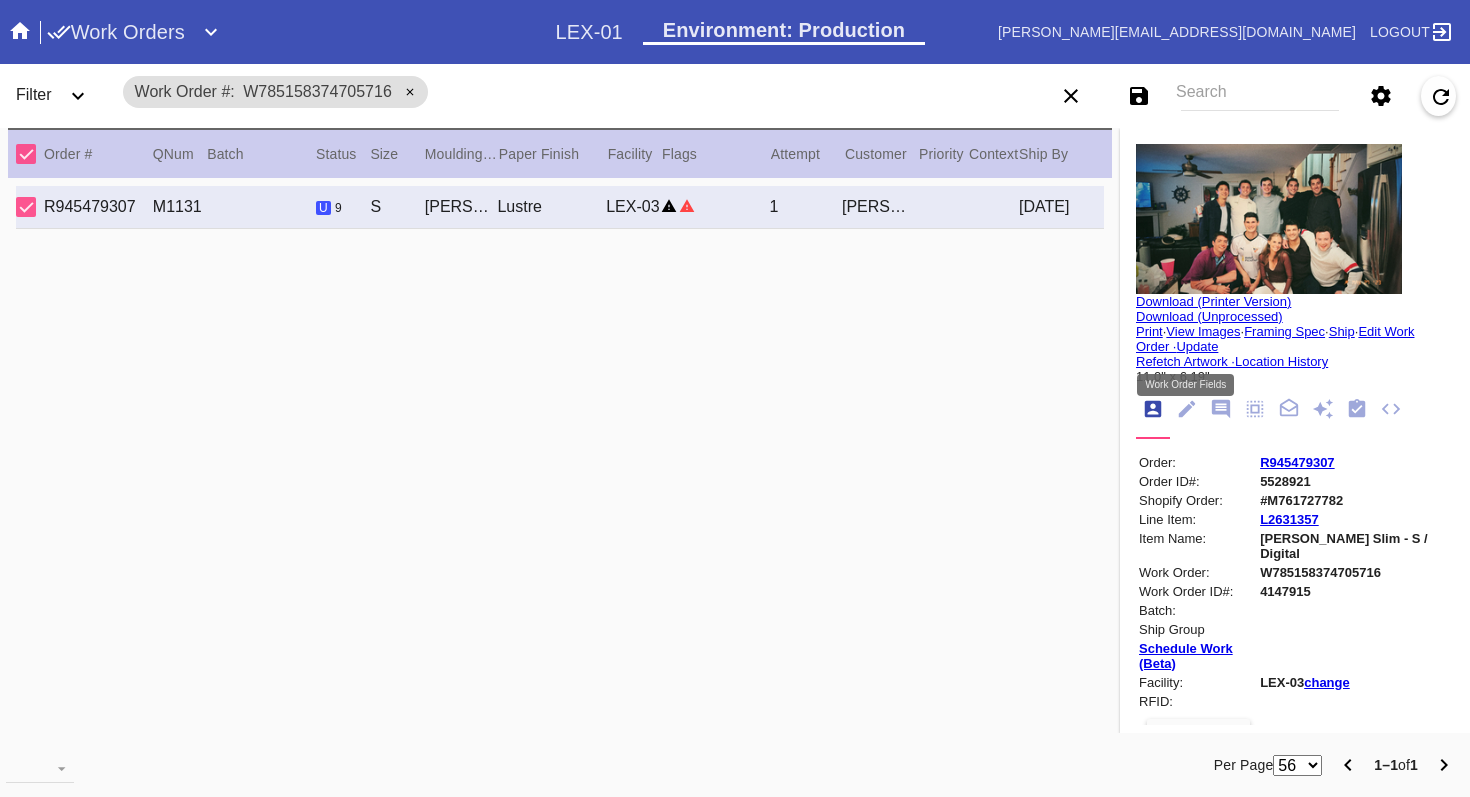 click 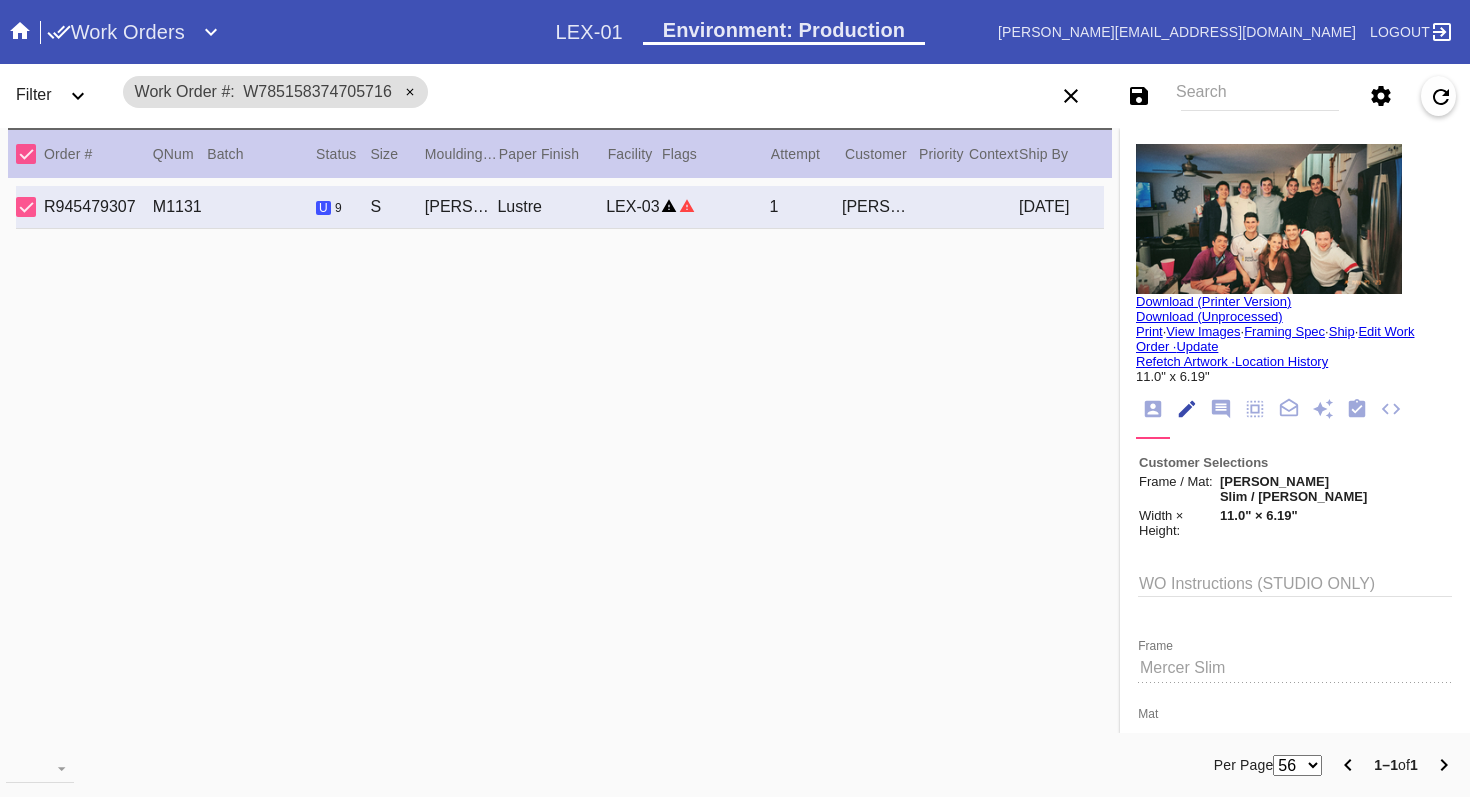 scroll, scrollTop: 73, scrollLeft: 0, axis: vertical 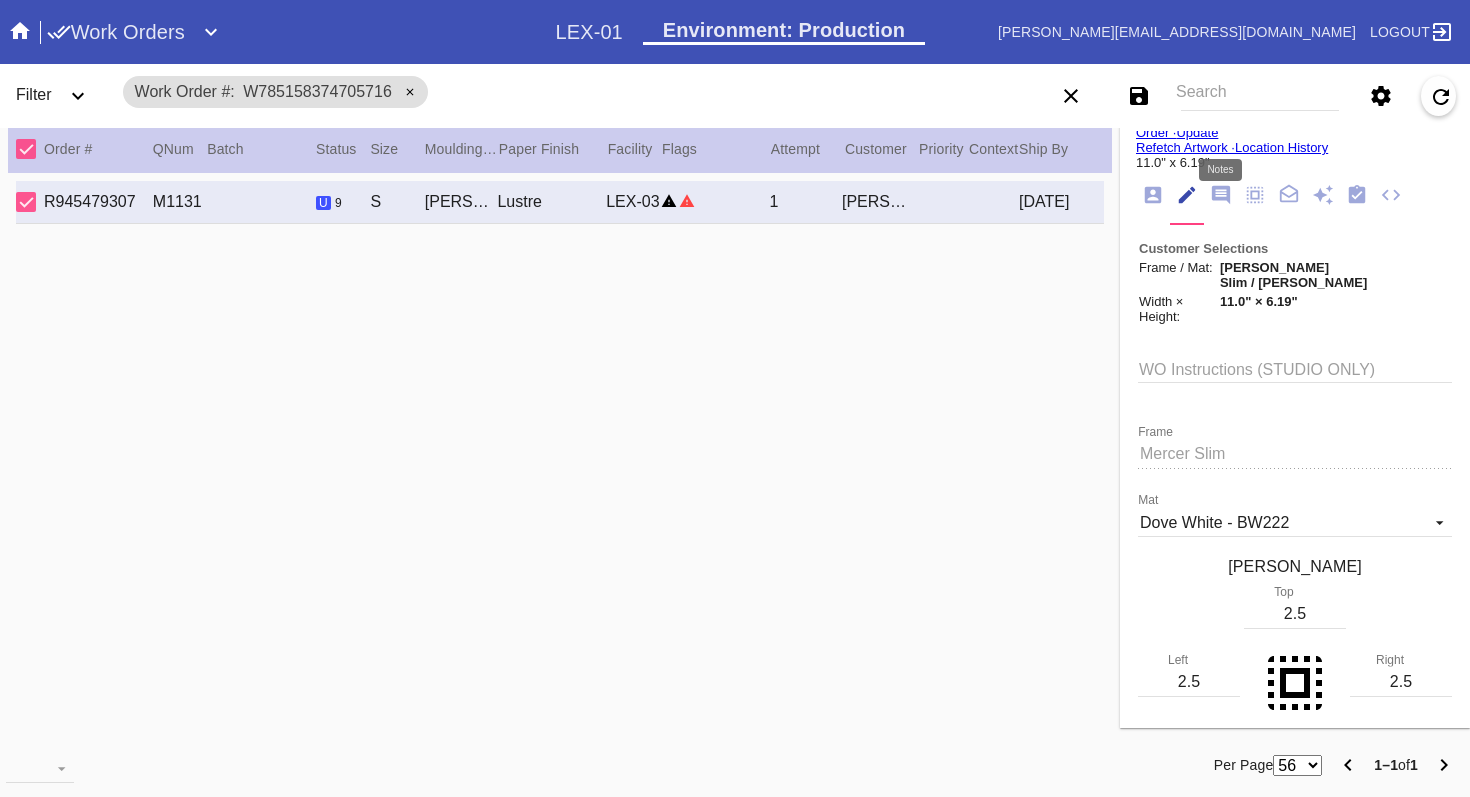 click 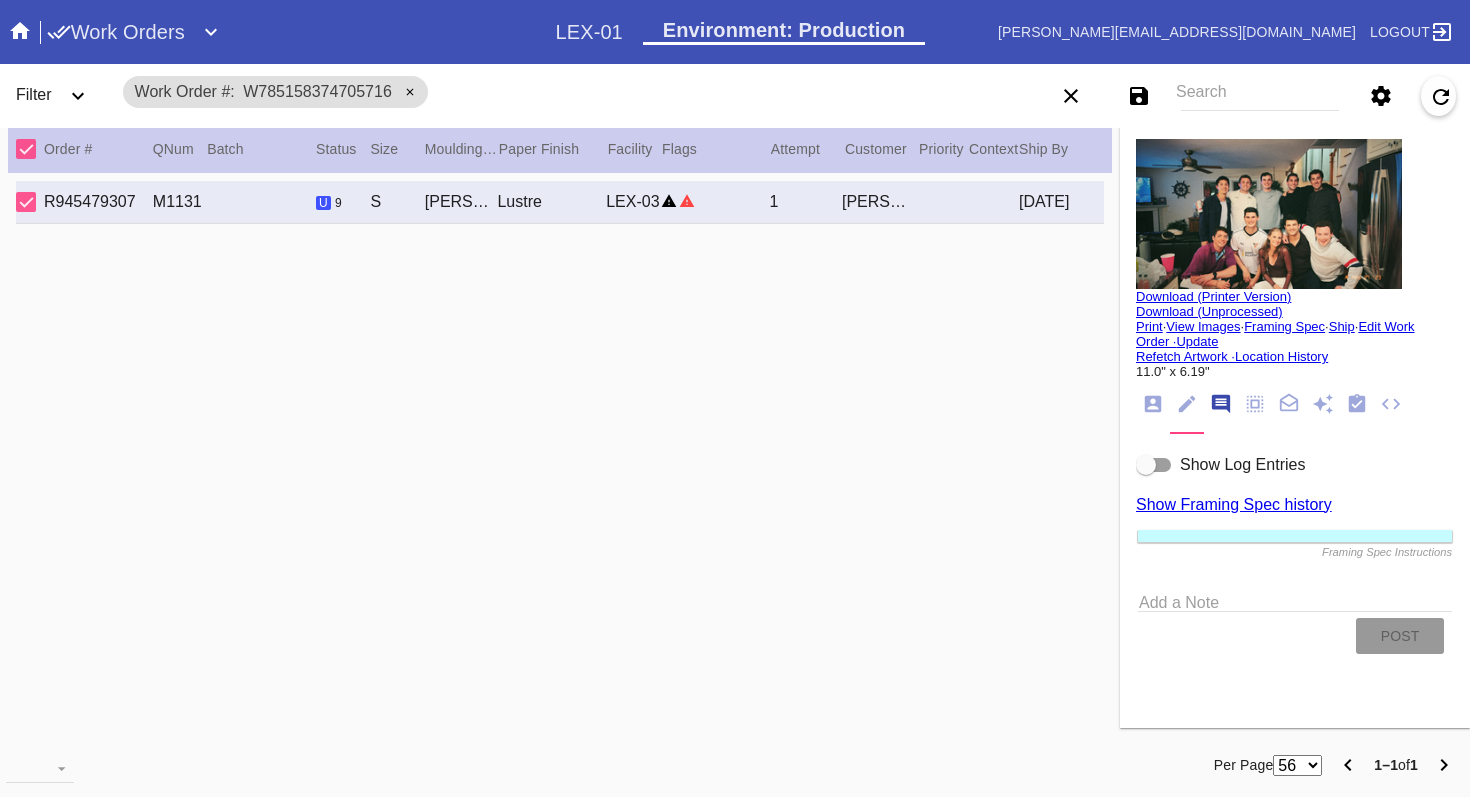 scroll, scrollTop: 123, scrollLeft: 0, axis: vertical 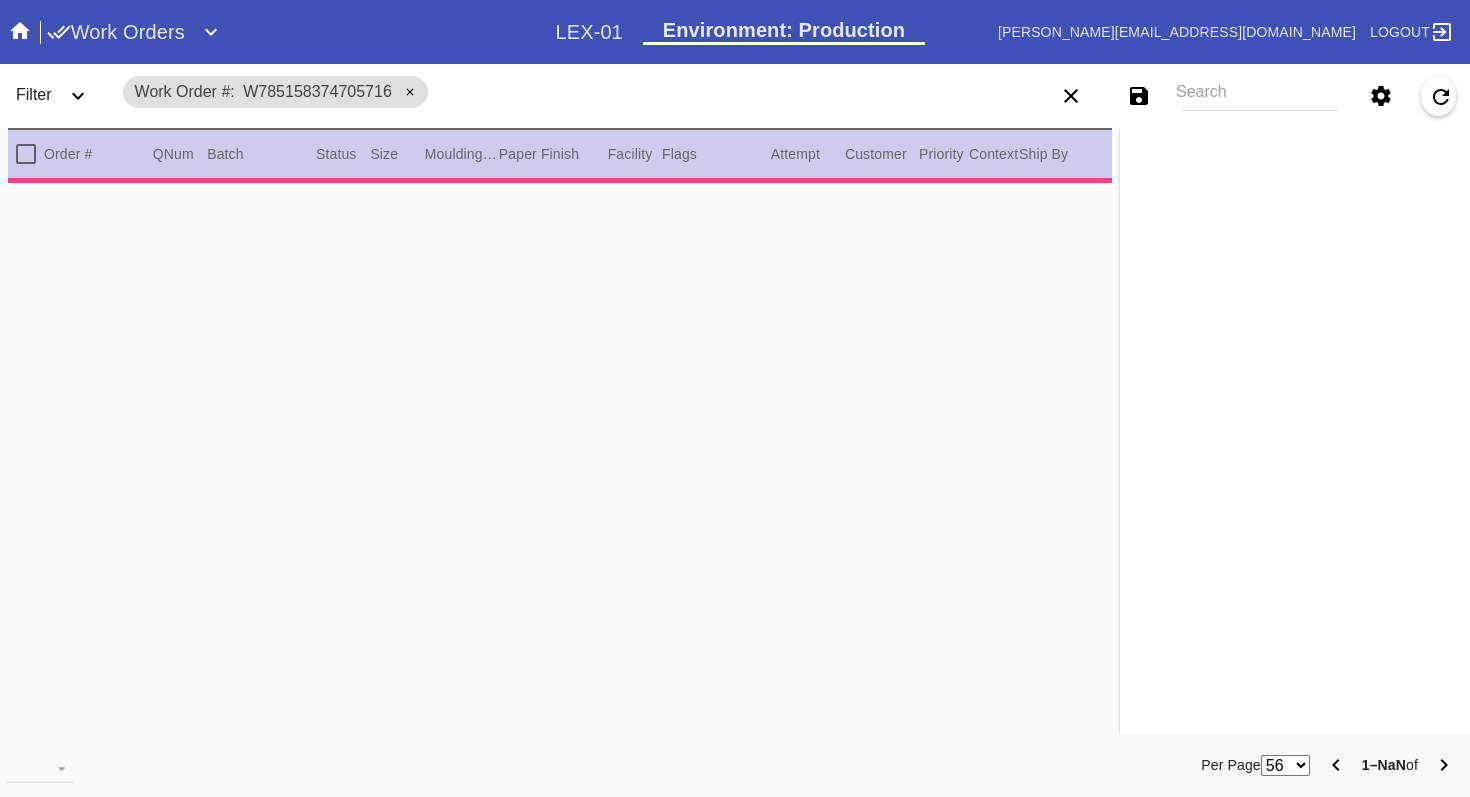 type on "2.5" 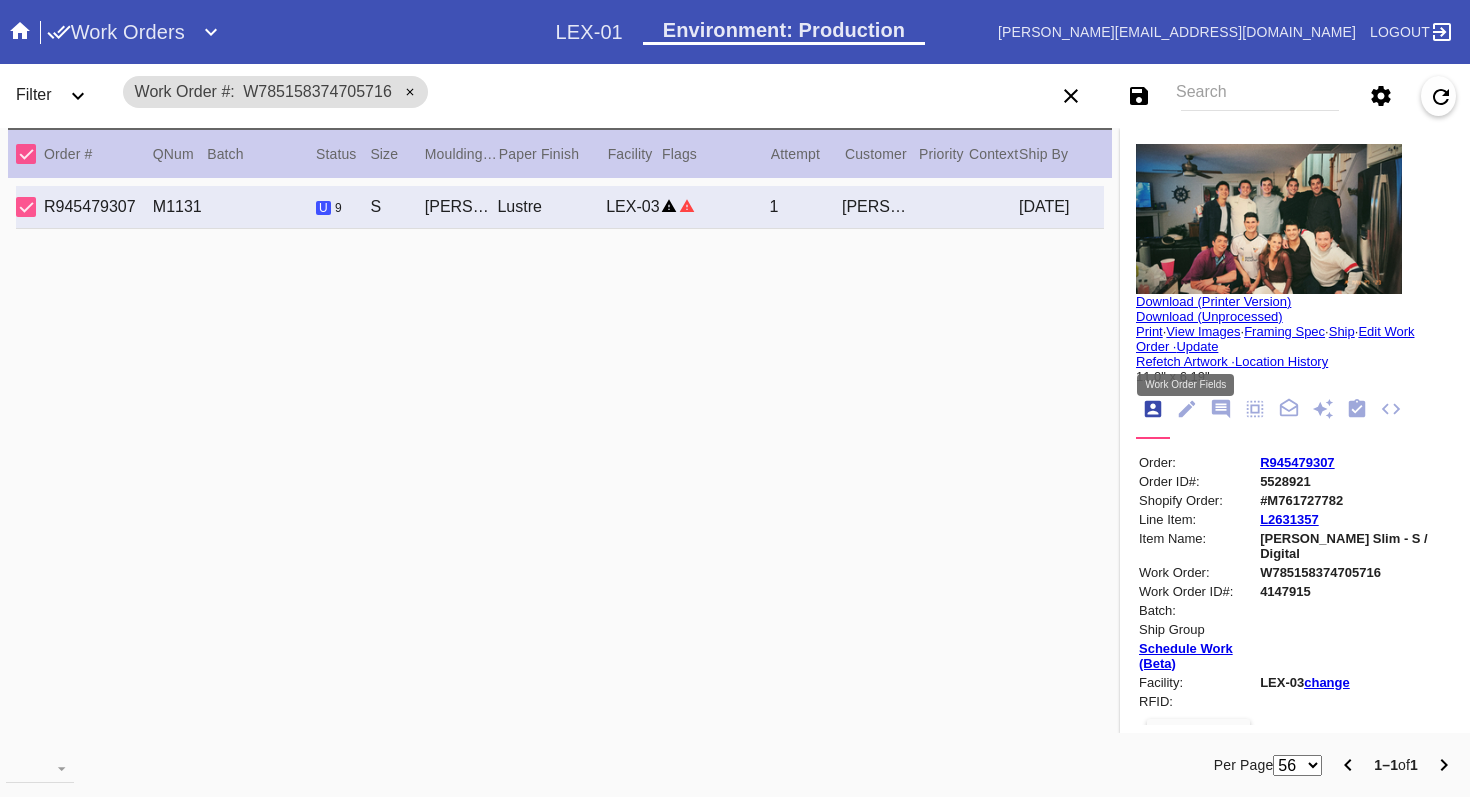 click 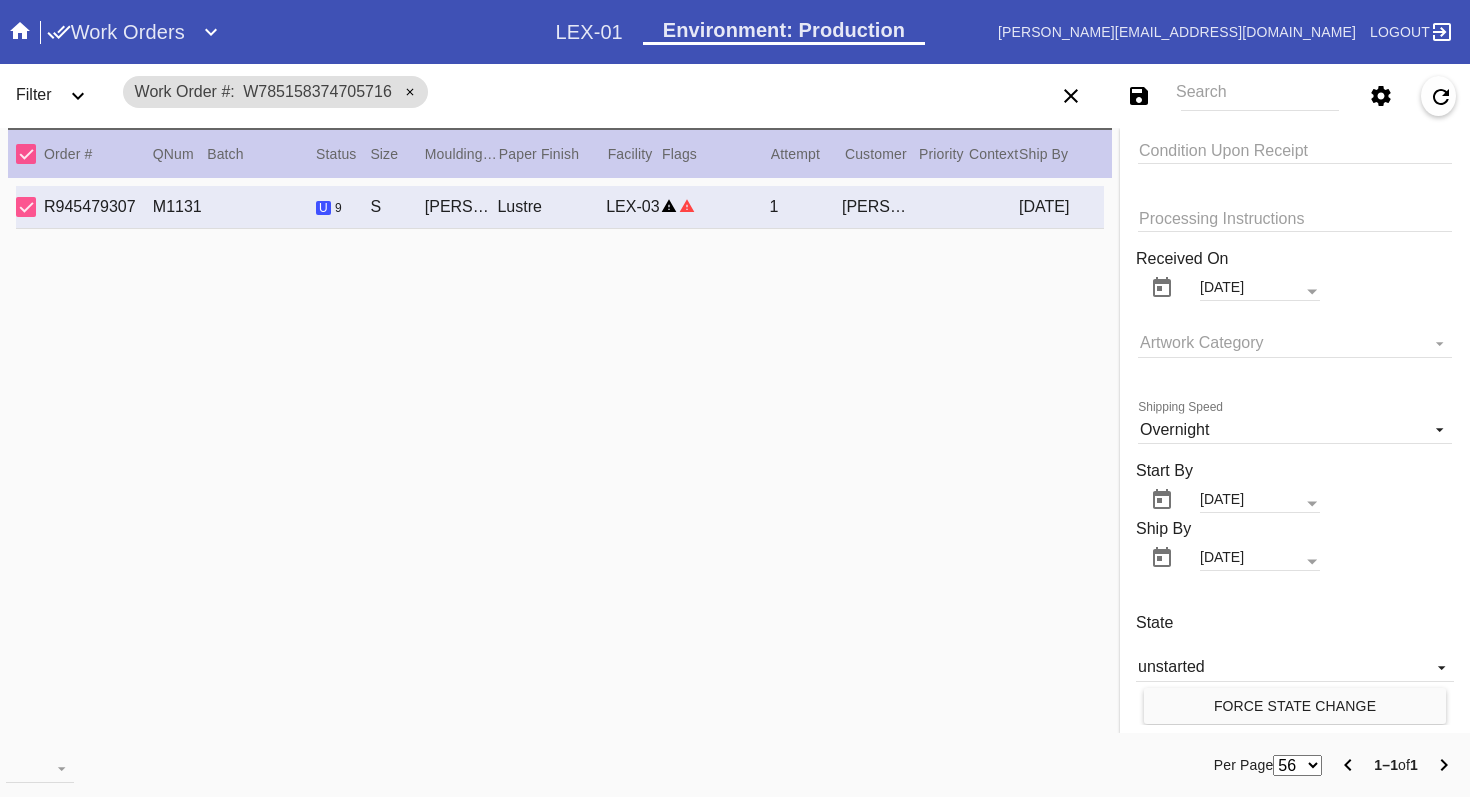 scroll, scrollTop: 1956, scrollLeft: 0, axis: vertical 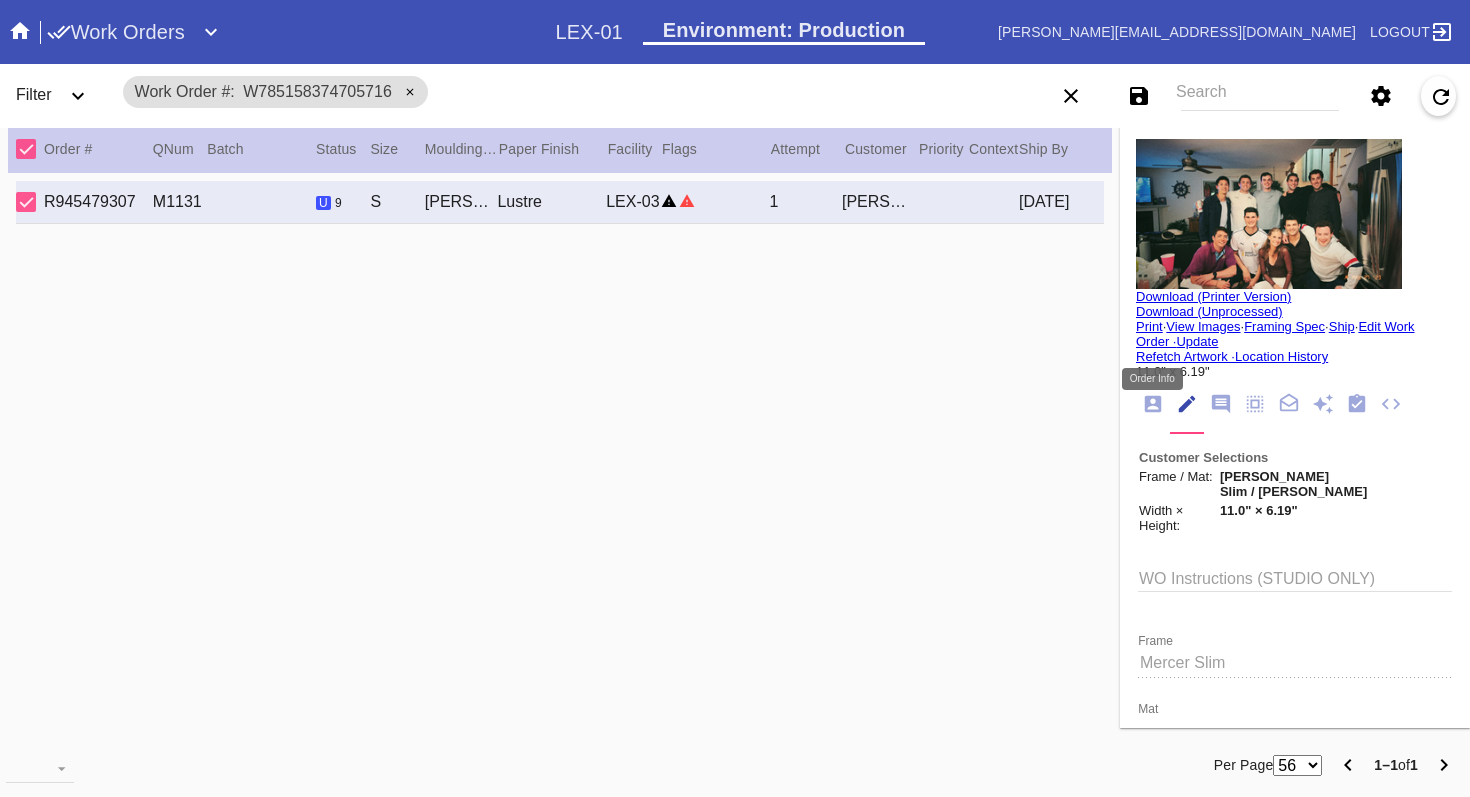 click 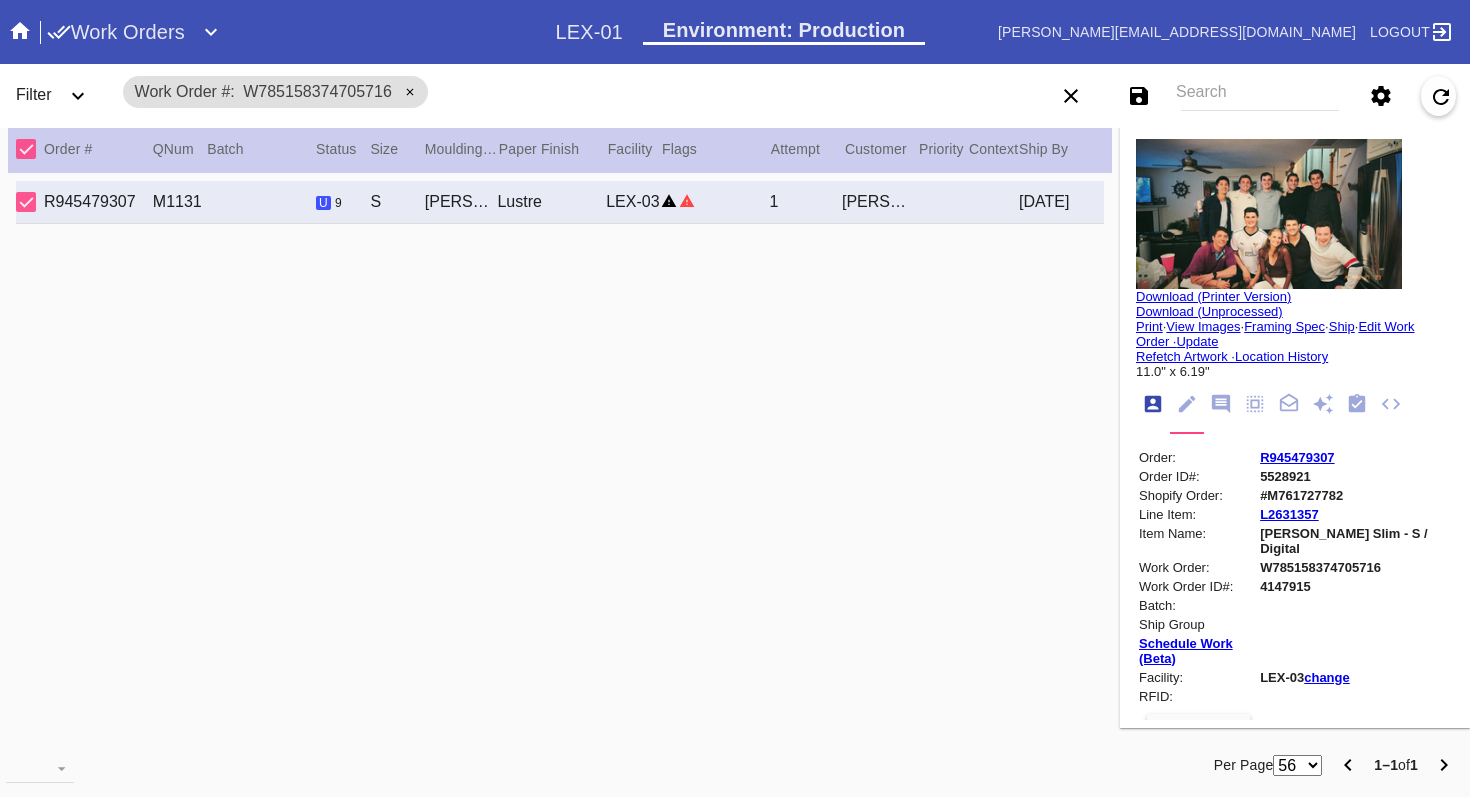scroll, scrollTop: 24, scrollLeft: 0, axis: vertical 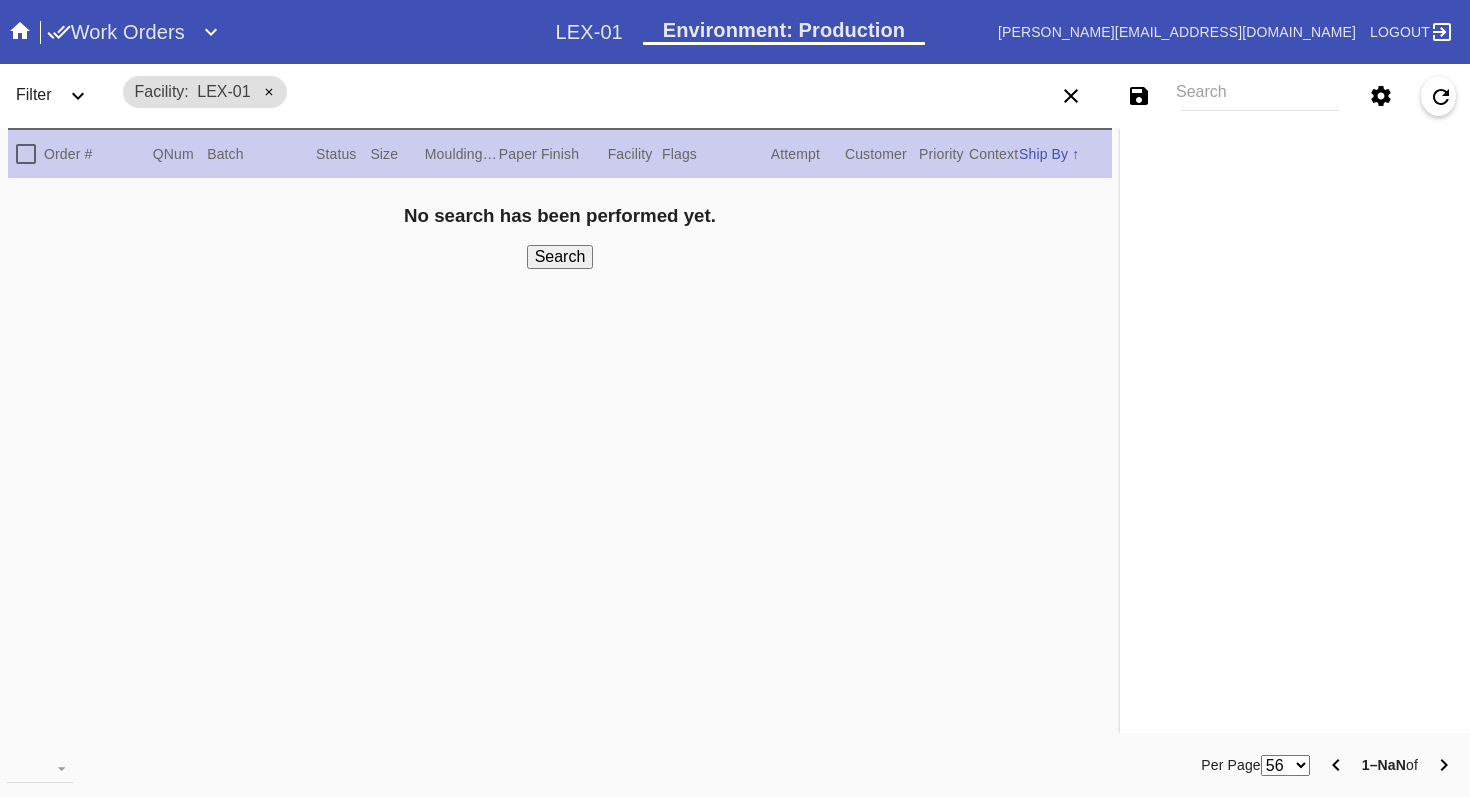 click 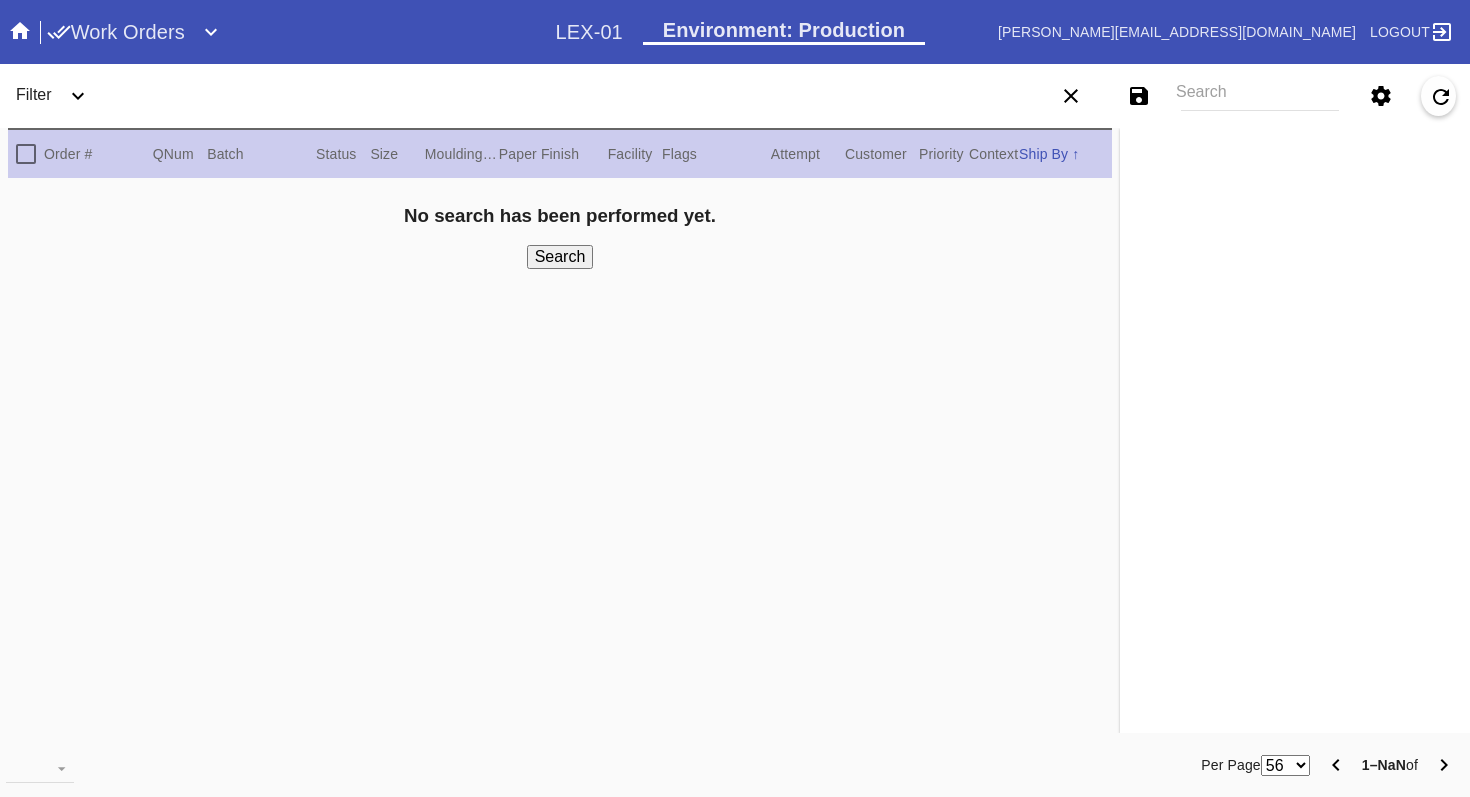 click 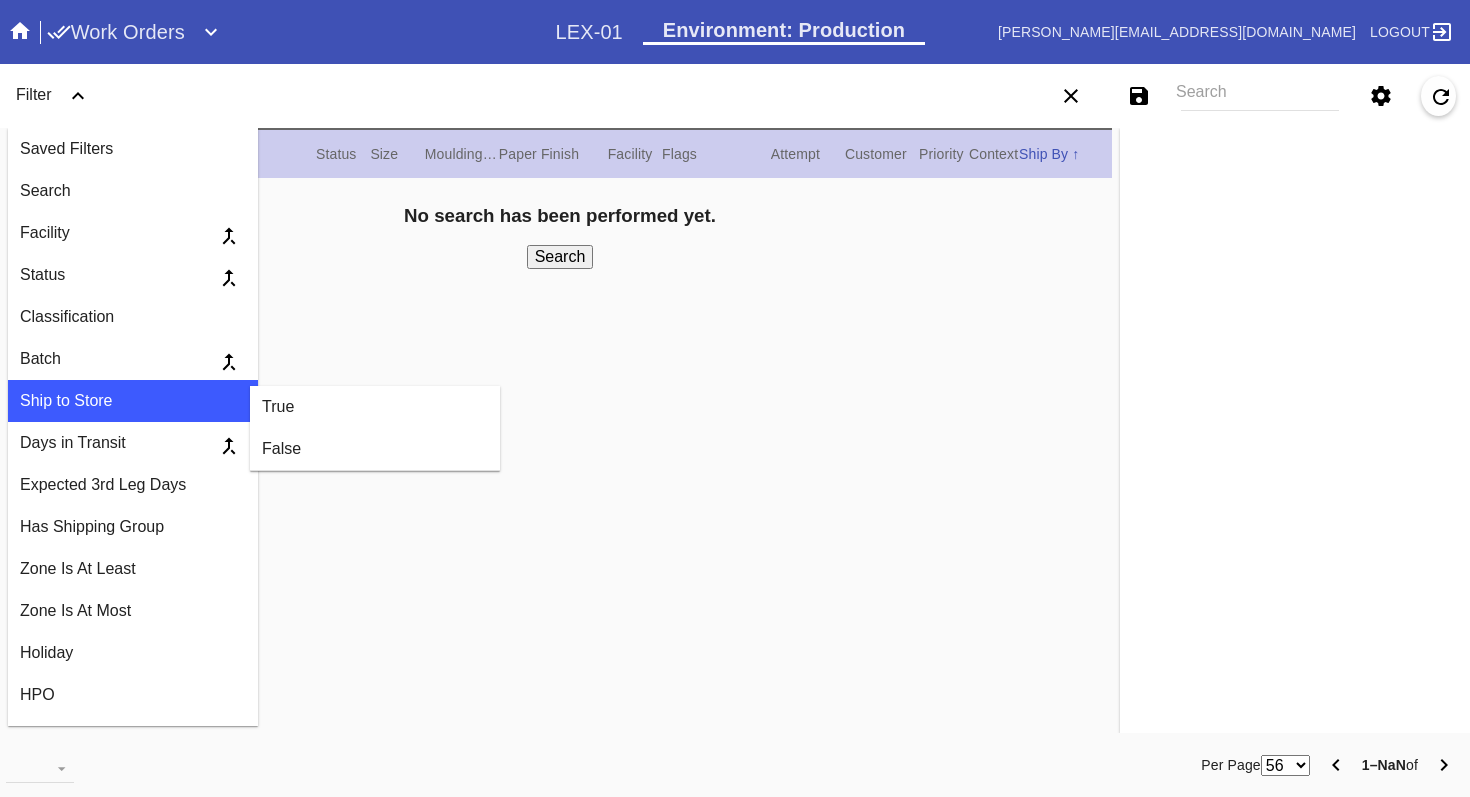click on "True" at bounding box center (375, 407) 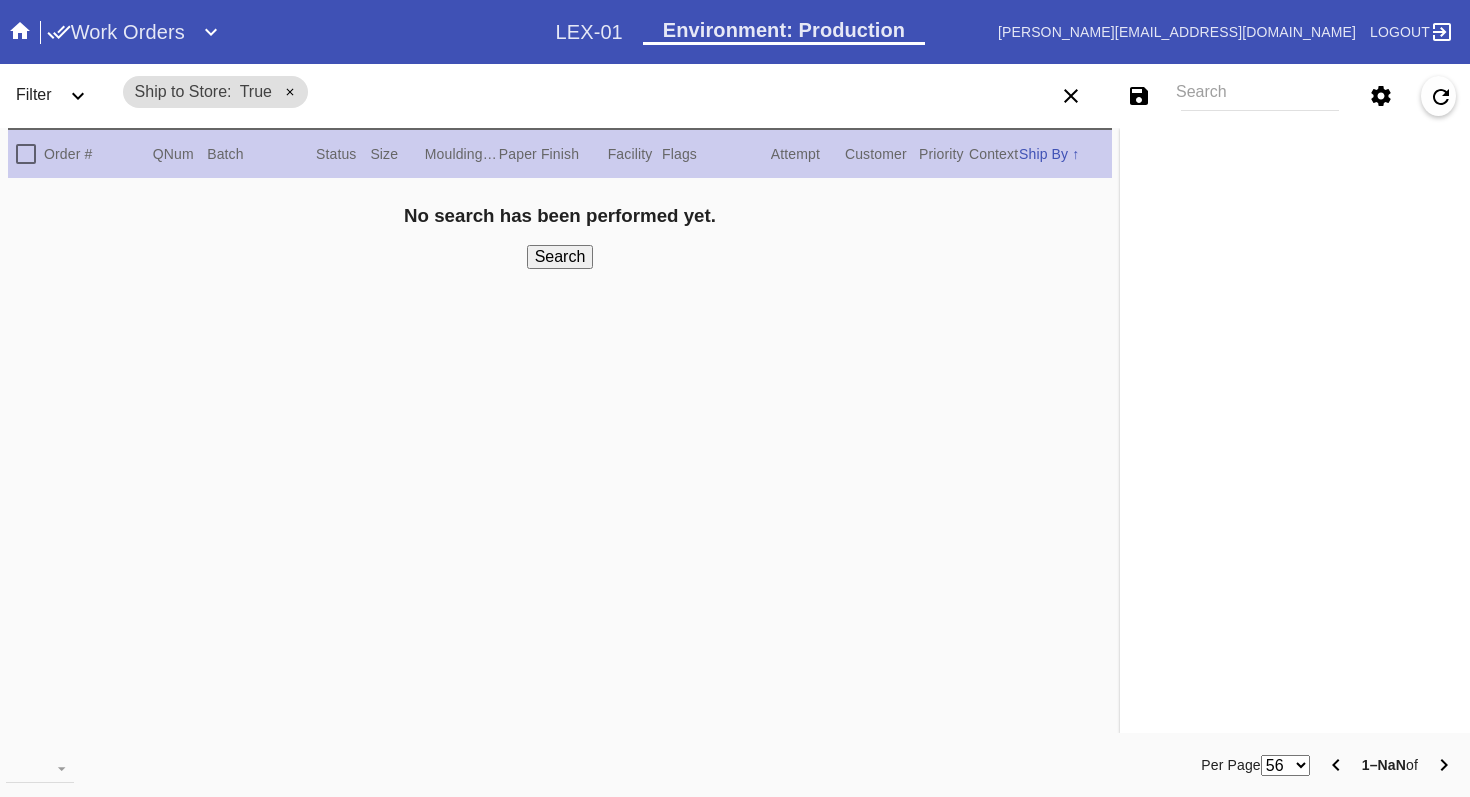 click 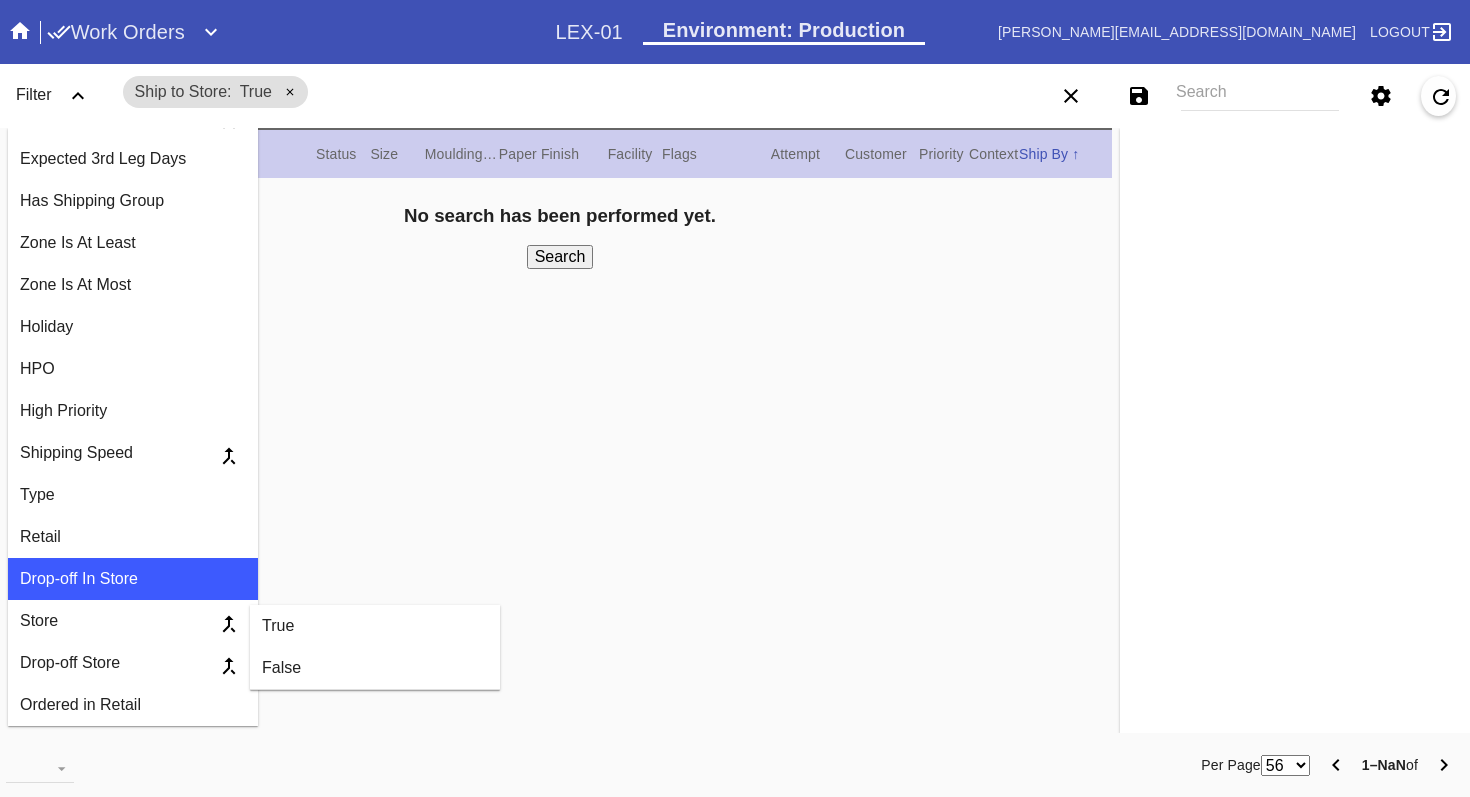 scroll, scrollTop: 327, scrollLeft: 0, axis: vertical 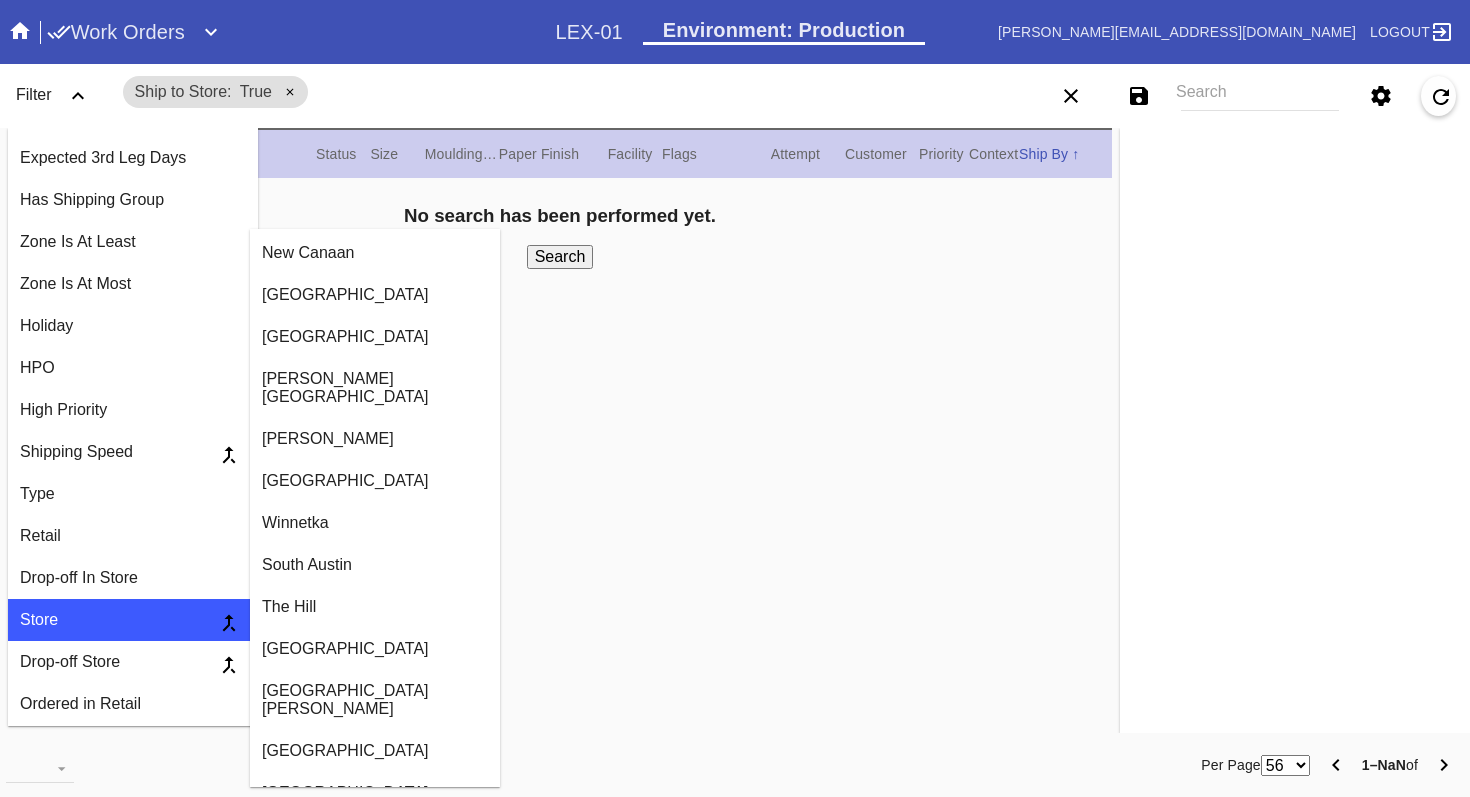 click on "Winnetka" at bounding box center [375, 523] 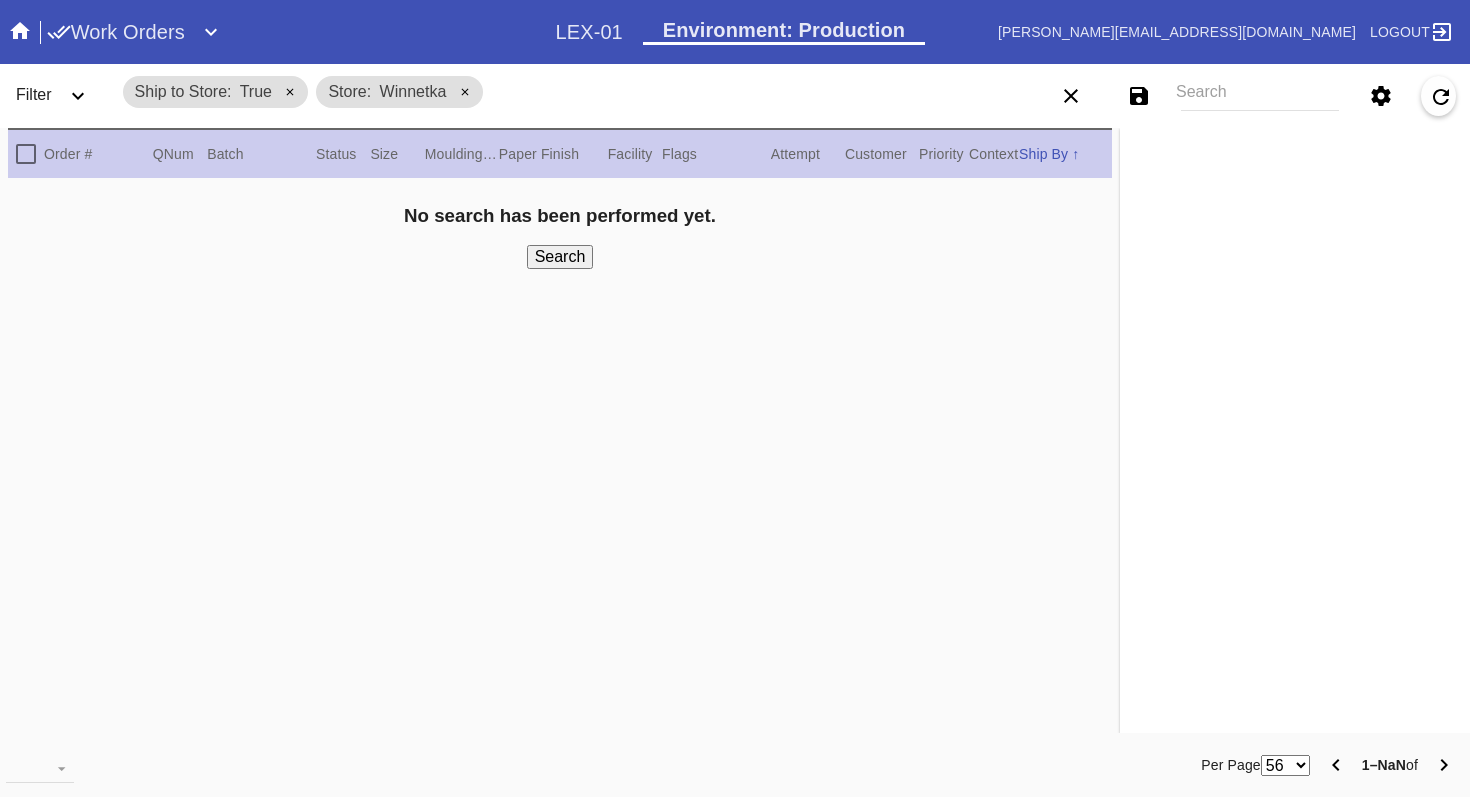 click 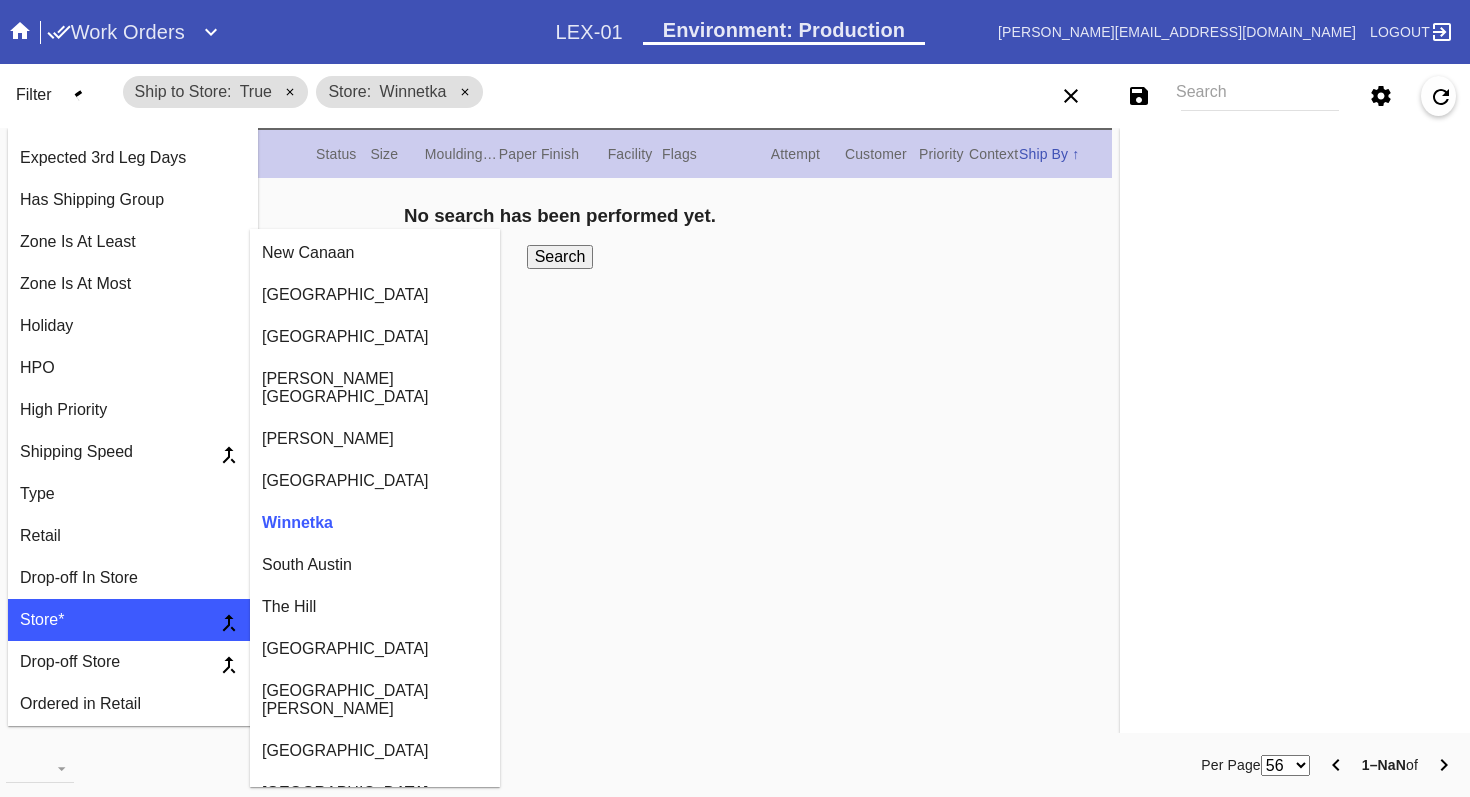 scroll, scrollTop: 0, scrollLeft: 0, axis: both 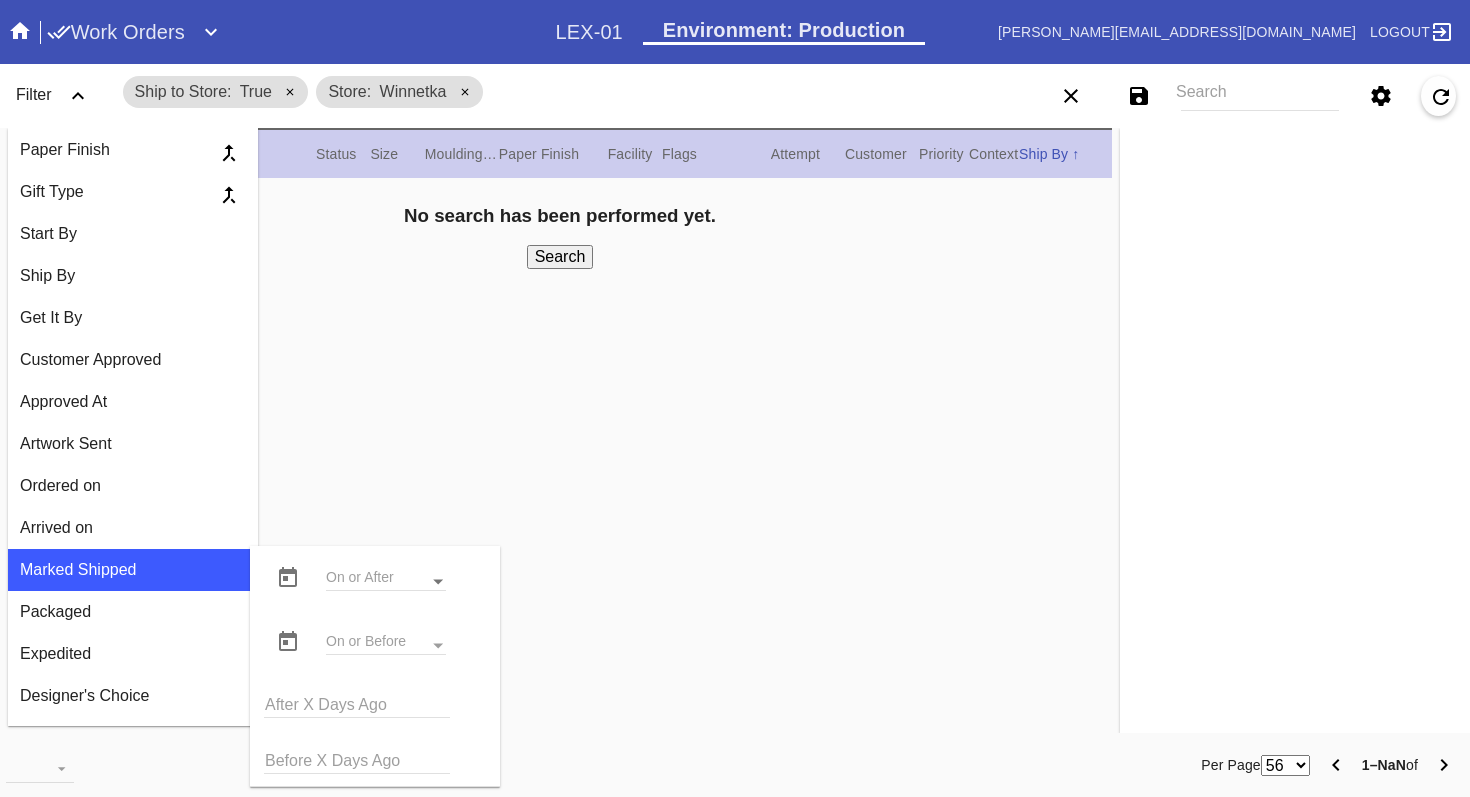 click at bounding box center [438, 582] 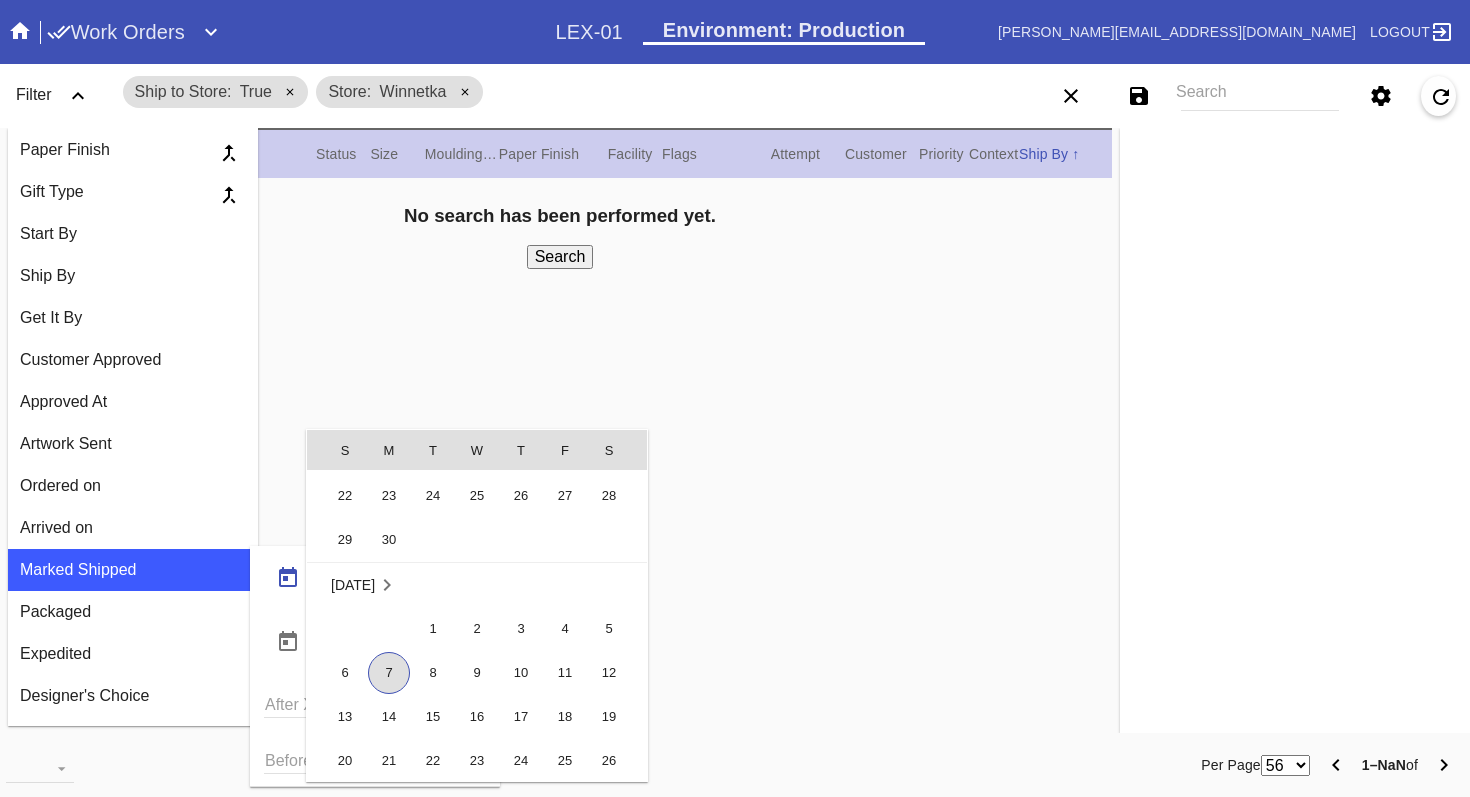 scroll, scrollTop: 462507, scrollLeft: 0, axis: vertical 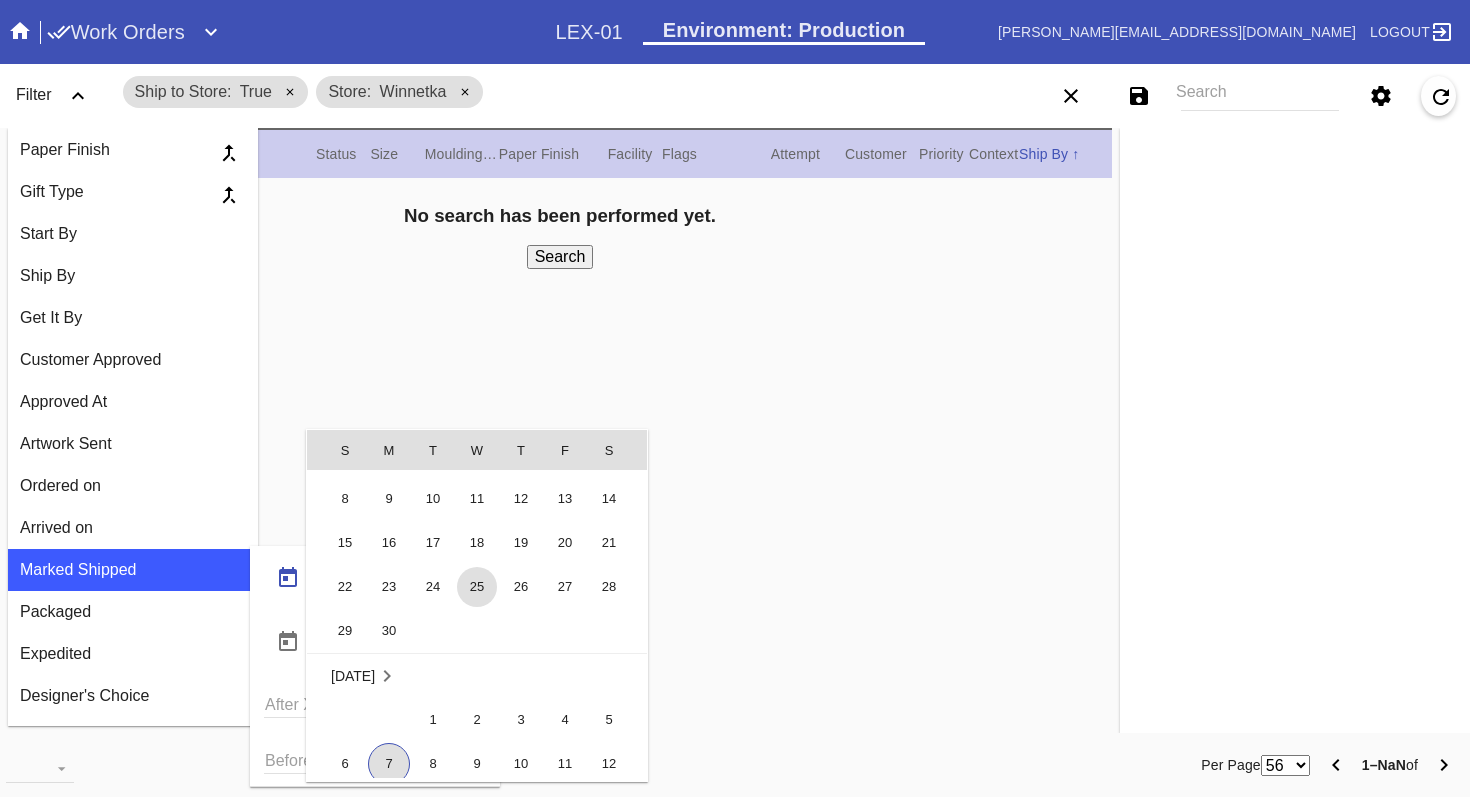click on "25" at bounding box center [477, 587] 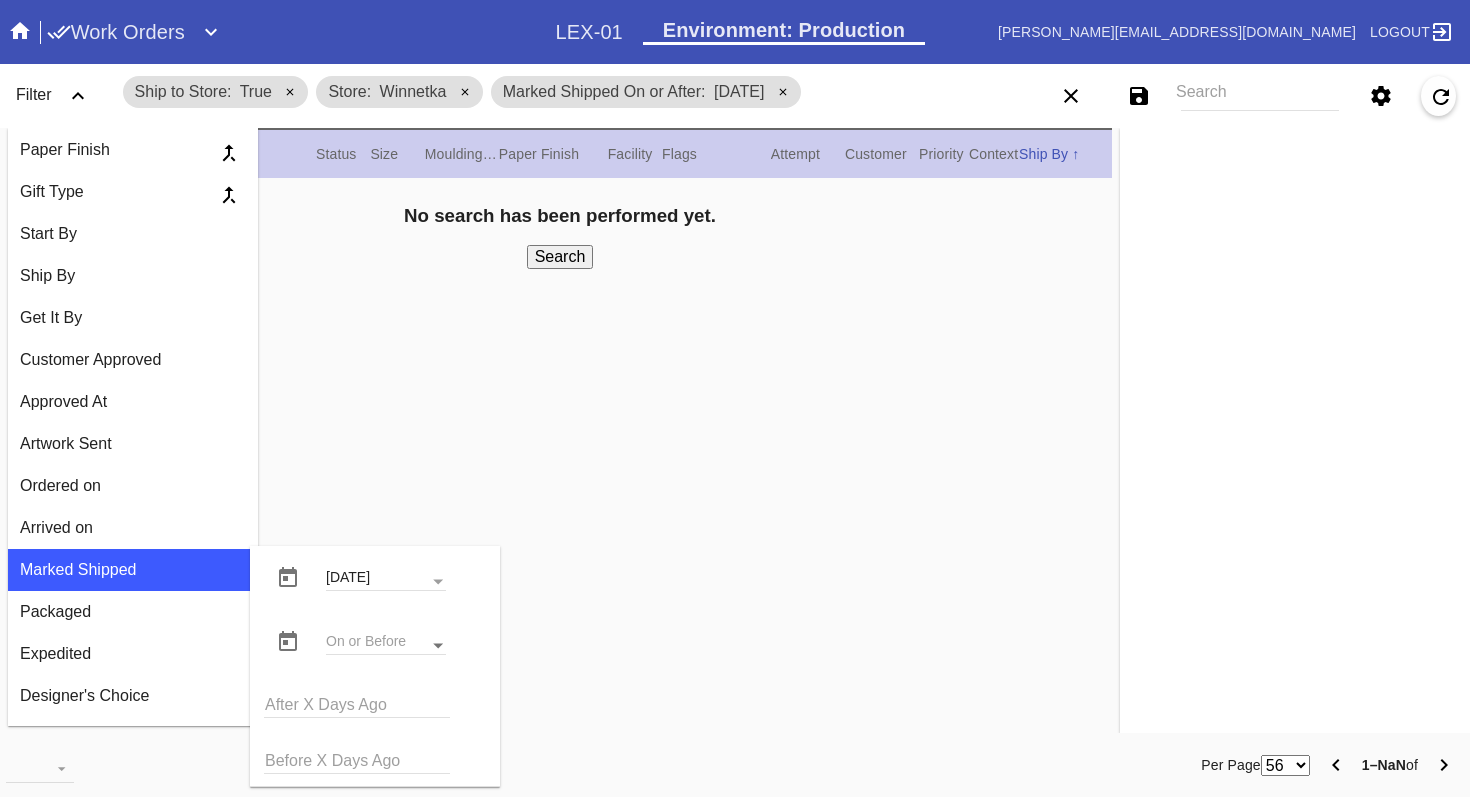 click at bounding box center (438, 646) 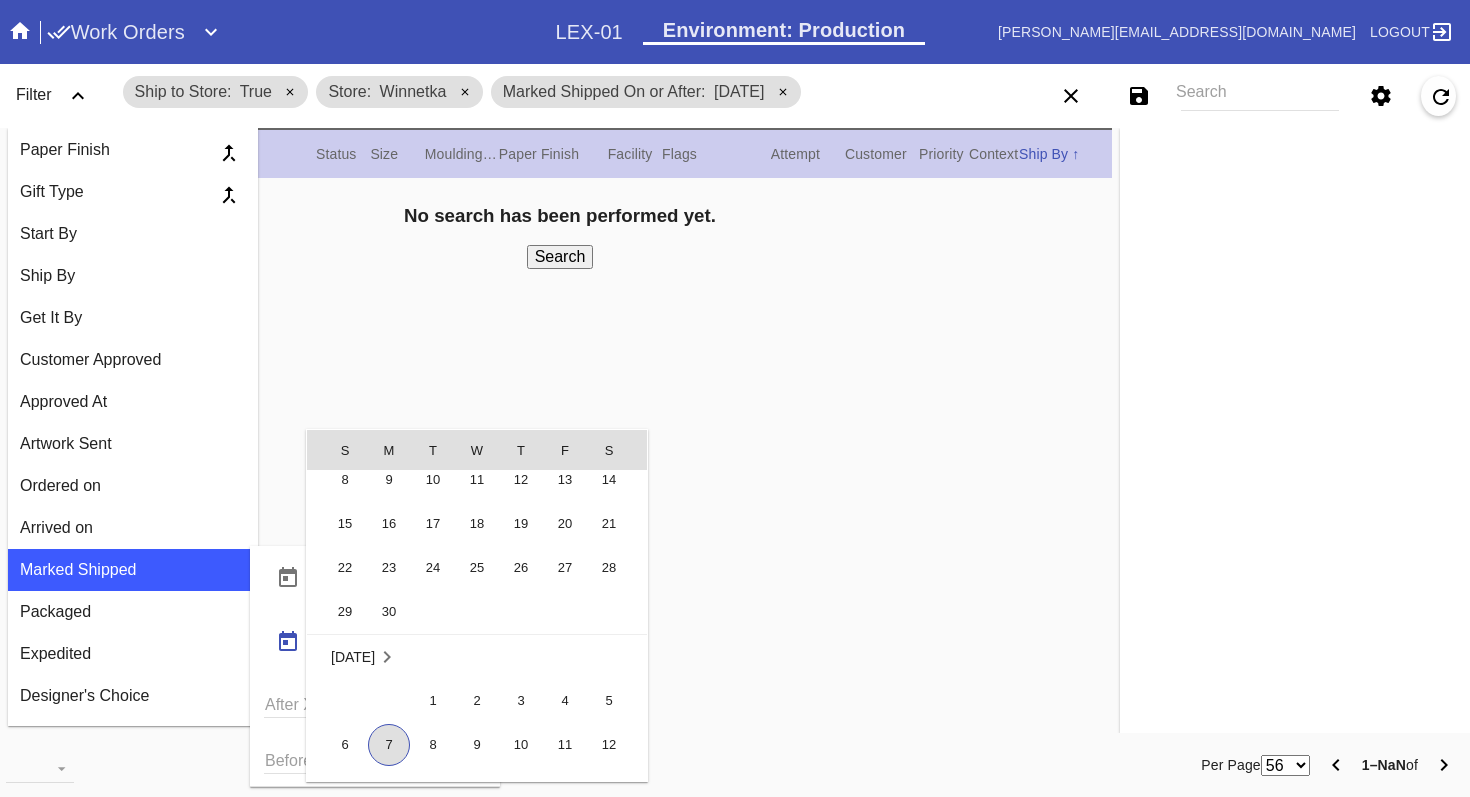 scroll, scrollTop: 462496, scrollLeft: 0, axis: vertical 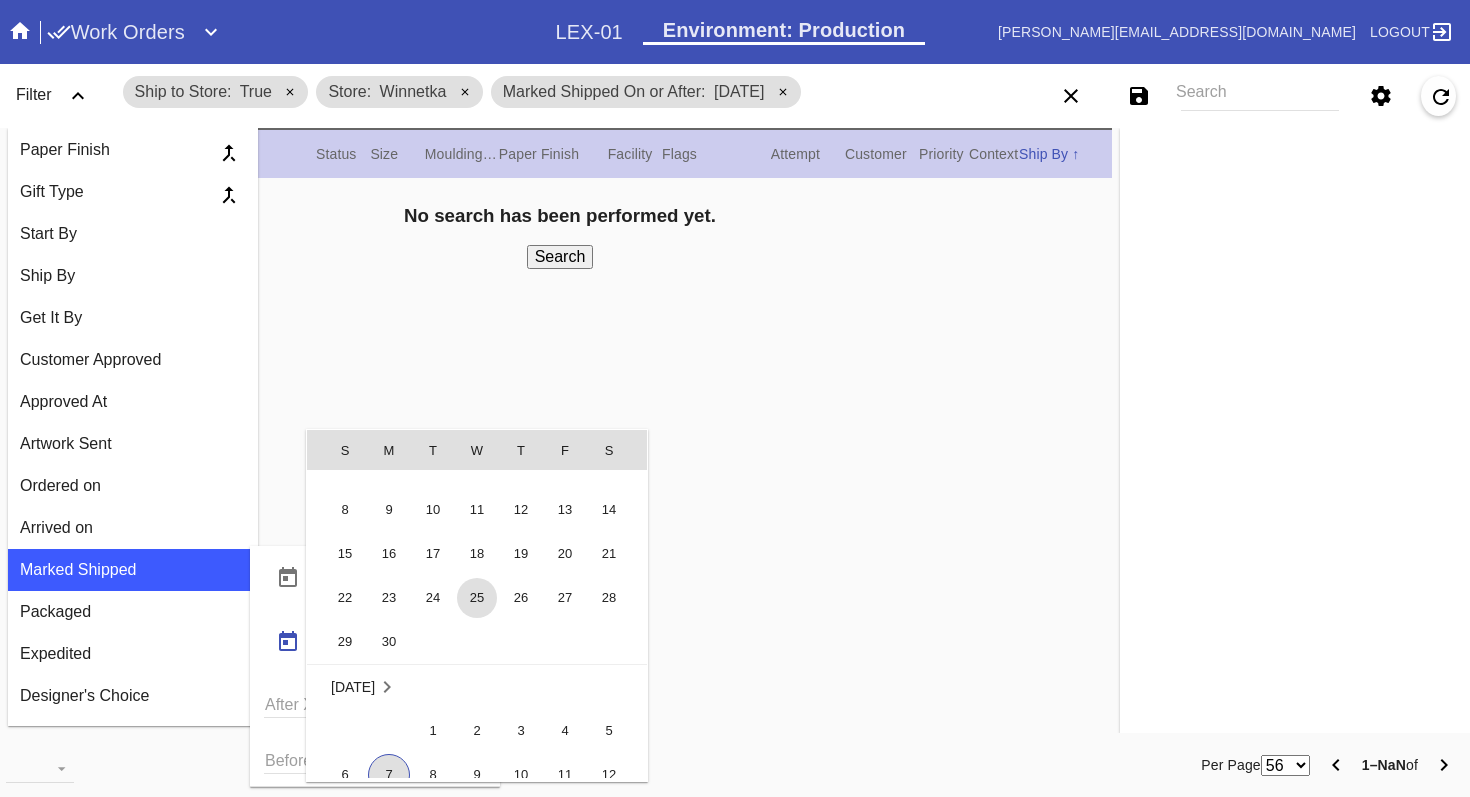 click on "25" at bounding box center (477, 598) 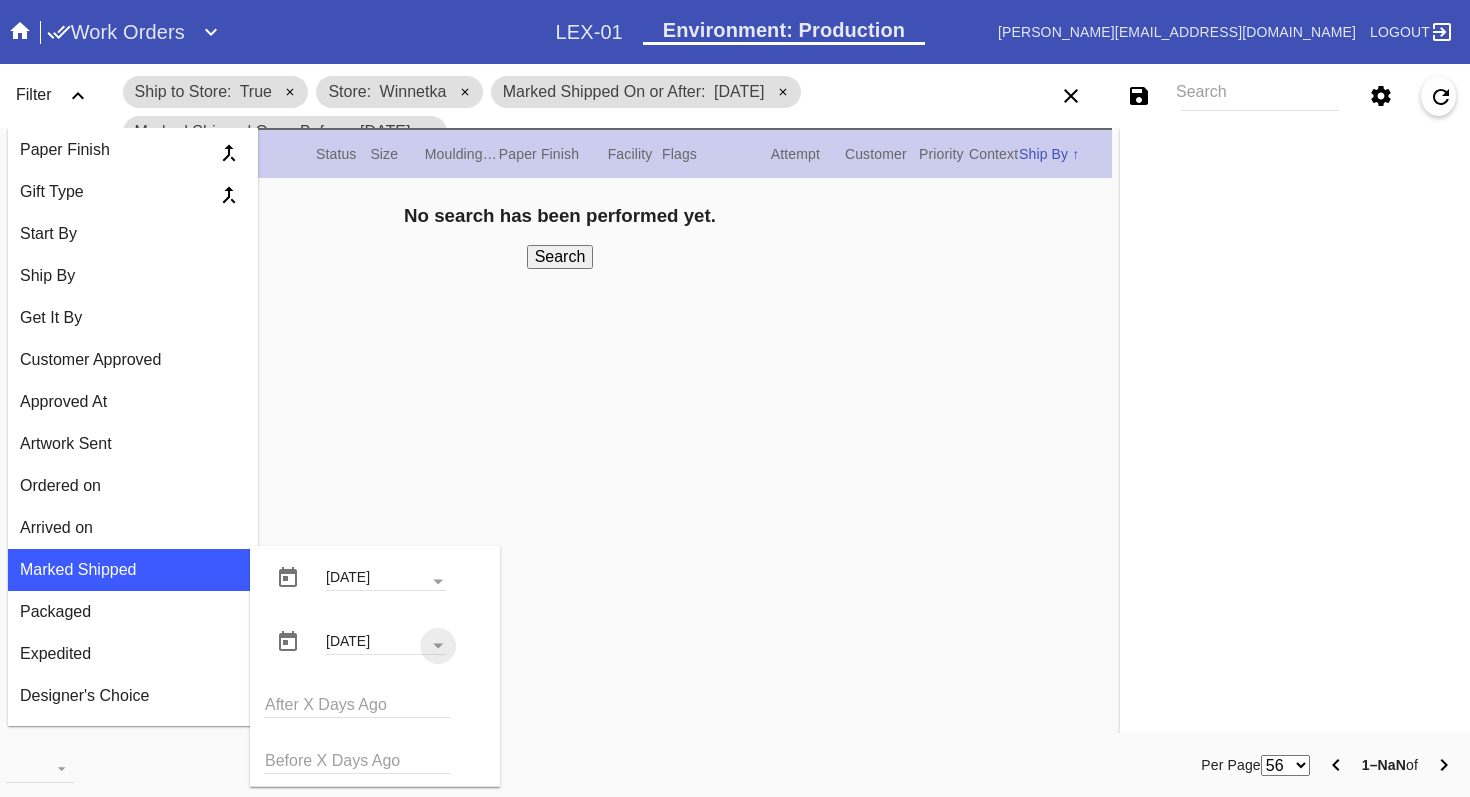 scroll, scrollTop: 5, scrollLeft: 0, axis: vertical 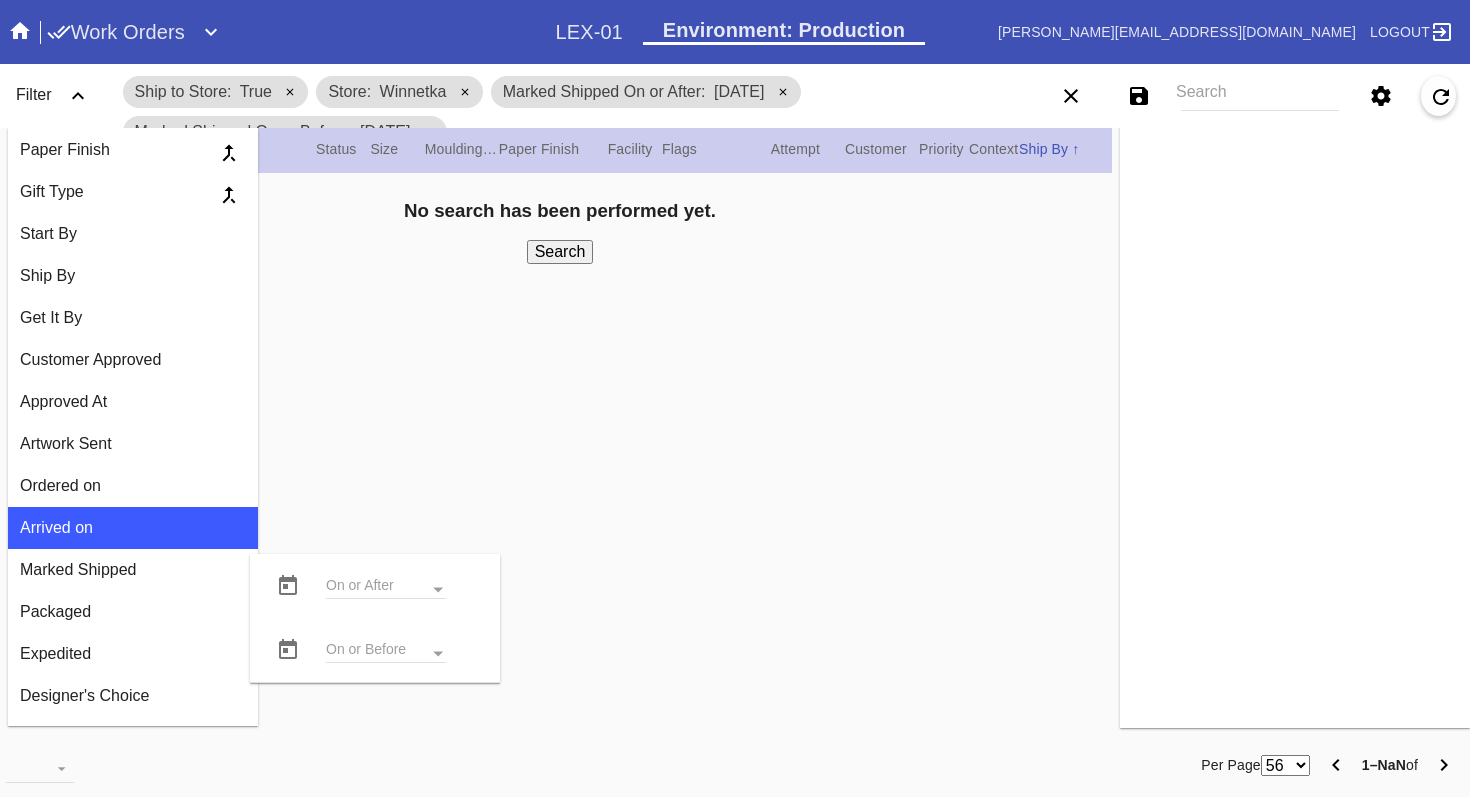 click on "No search has been performed yet. Search" at bounding box center [560, 453] 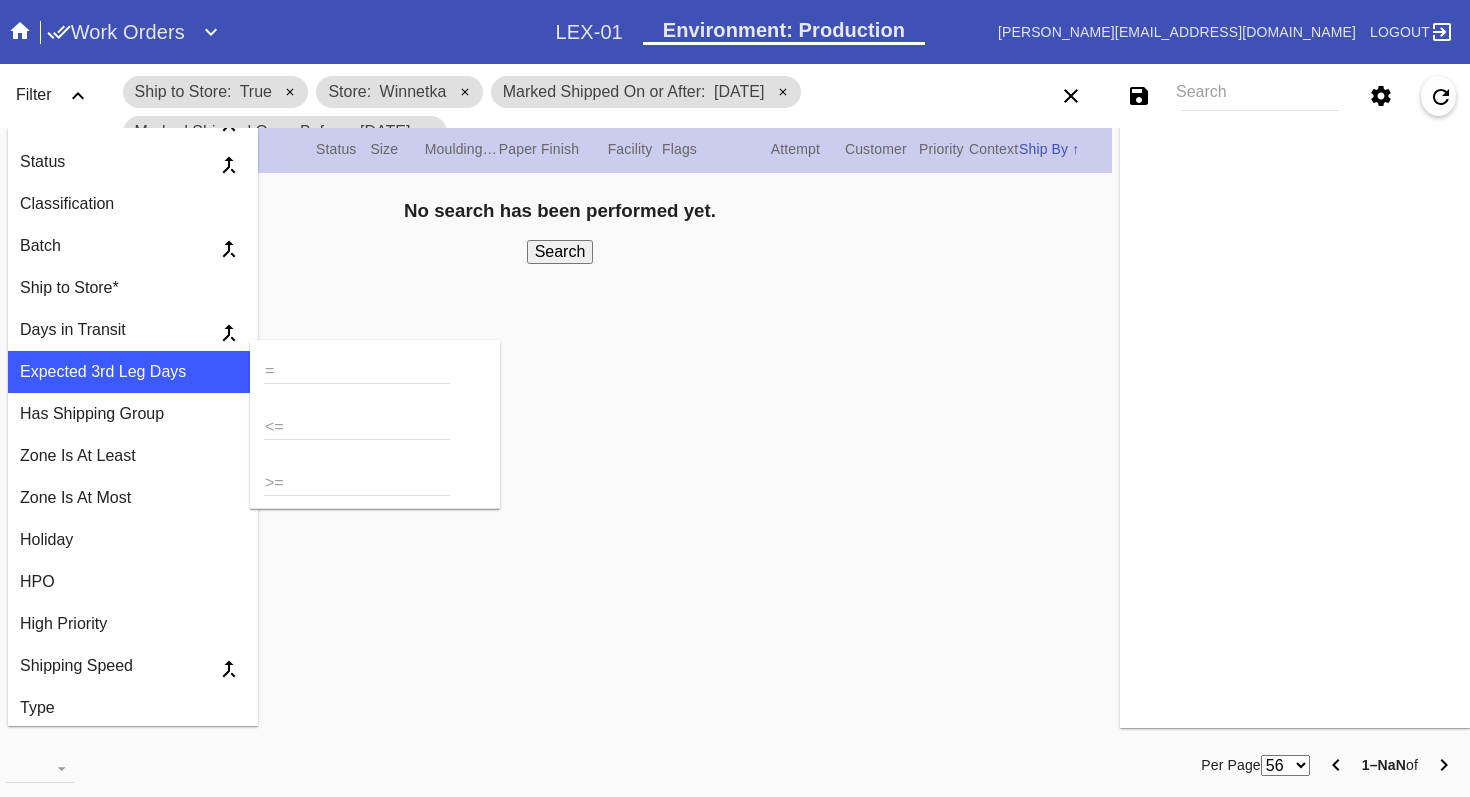 scroll, scrollTop: 87, scrollLeft: 0, axis: vertical 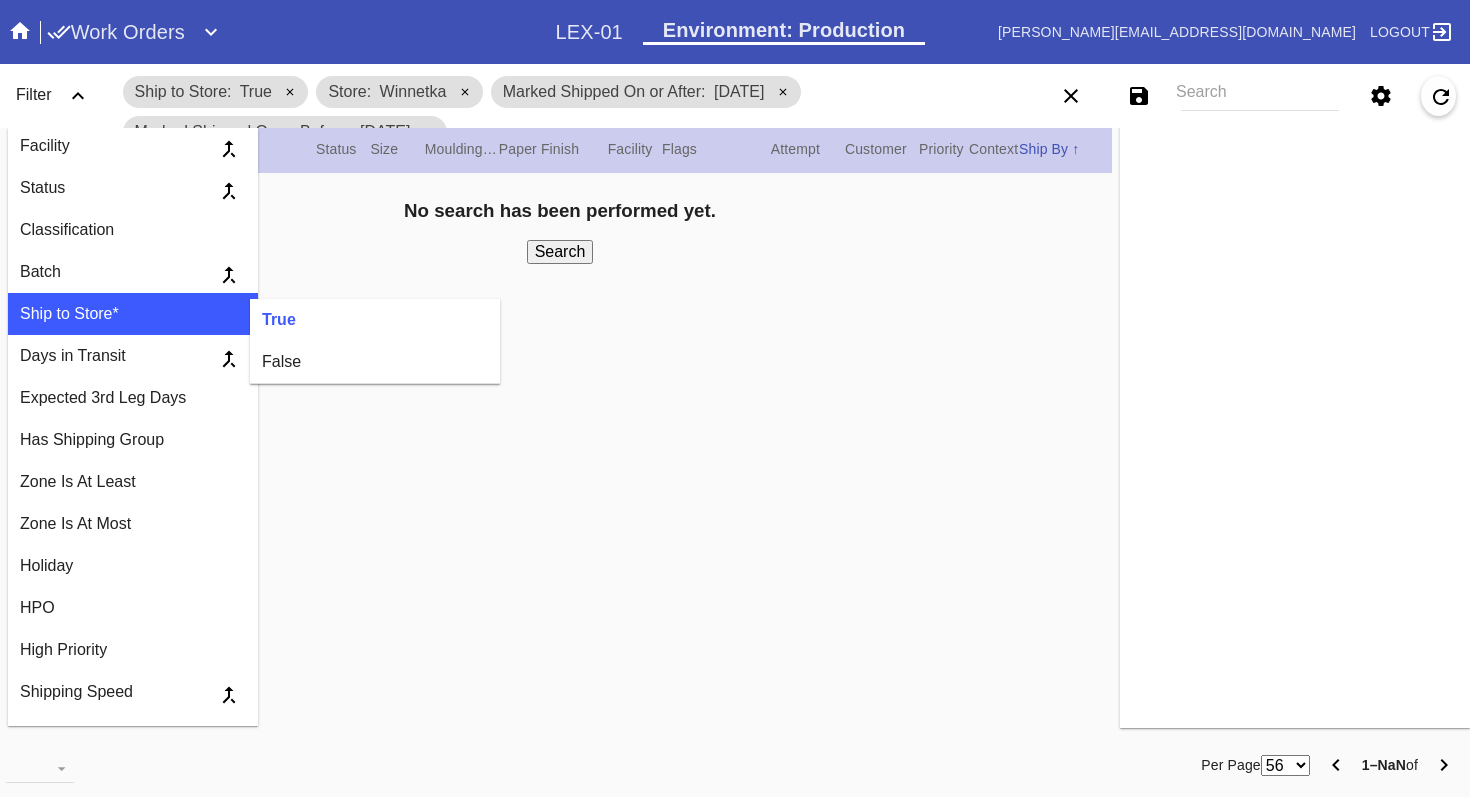 click on "Search" at bounding box center [560, 252] 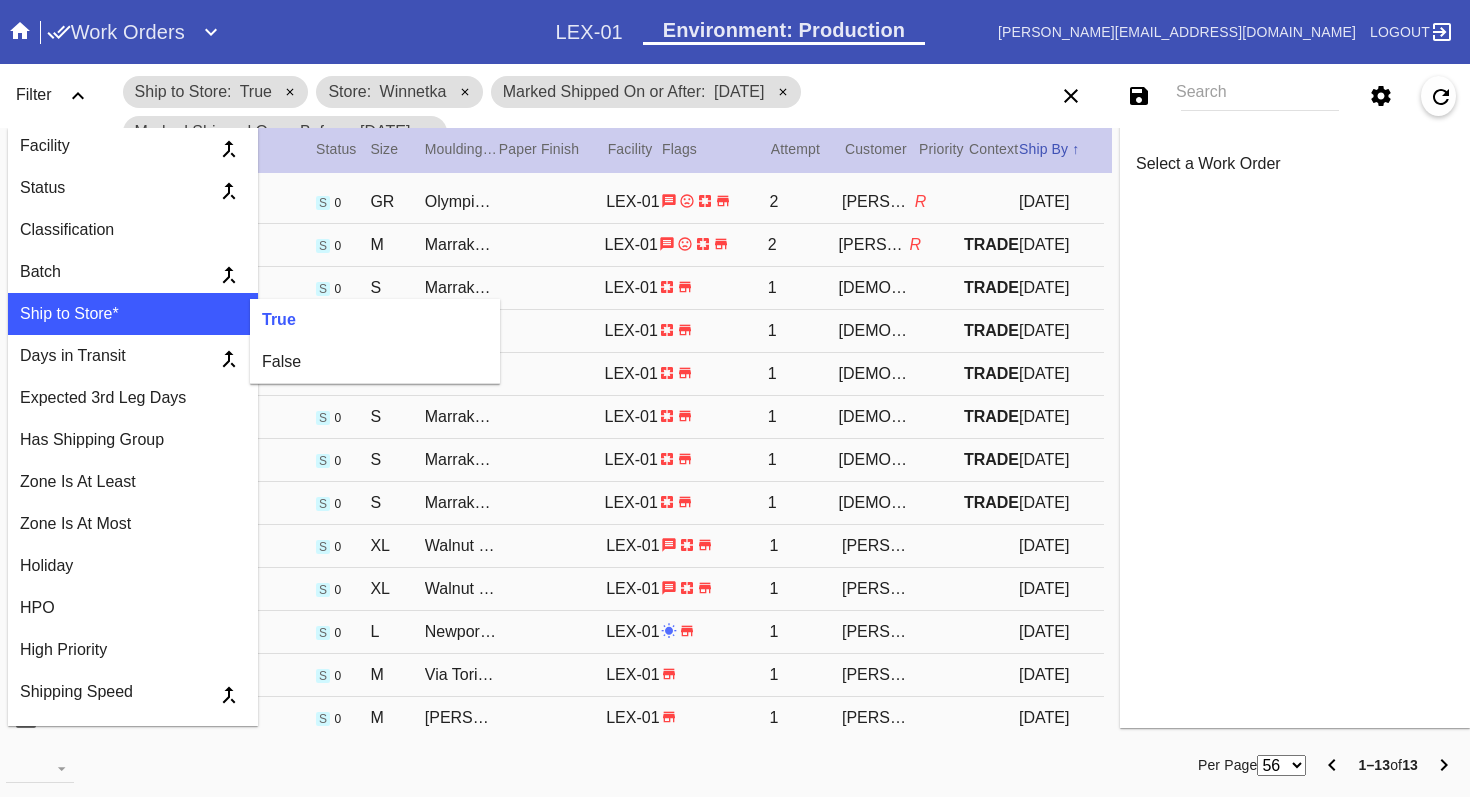 click on "Ship to Store
True
Store
Winnetka
Marked Shipped On or After
6/25/25
Marked Shipped On or Before
6/25/25" at bounding box center (542, 112) 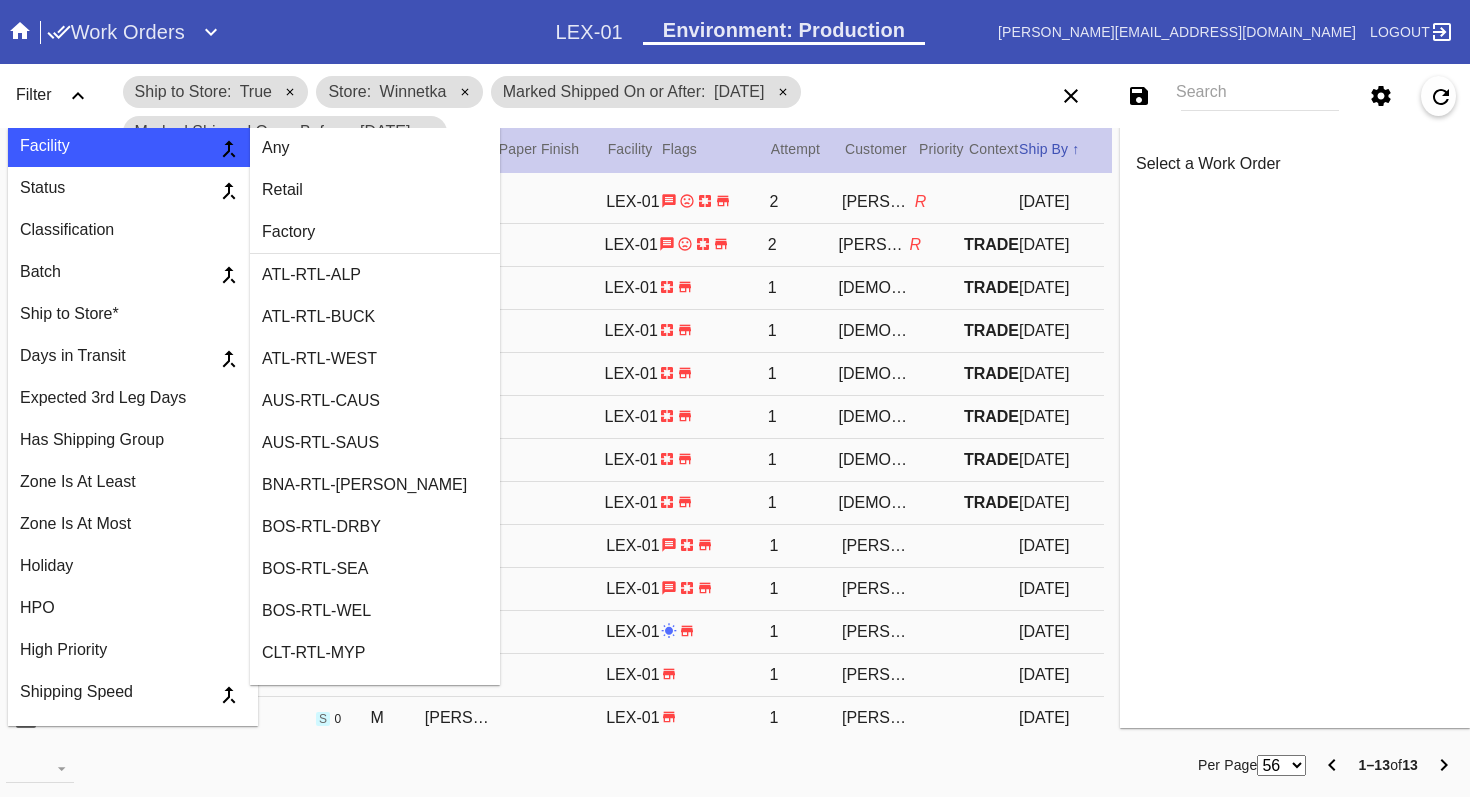 click 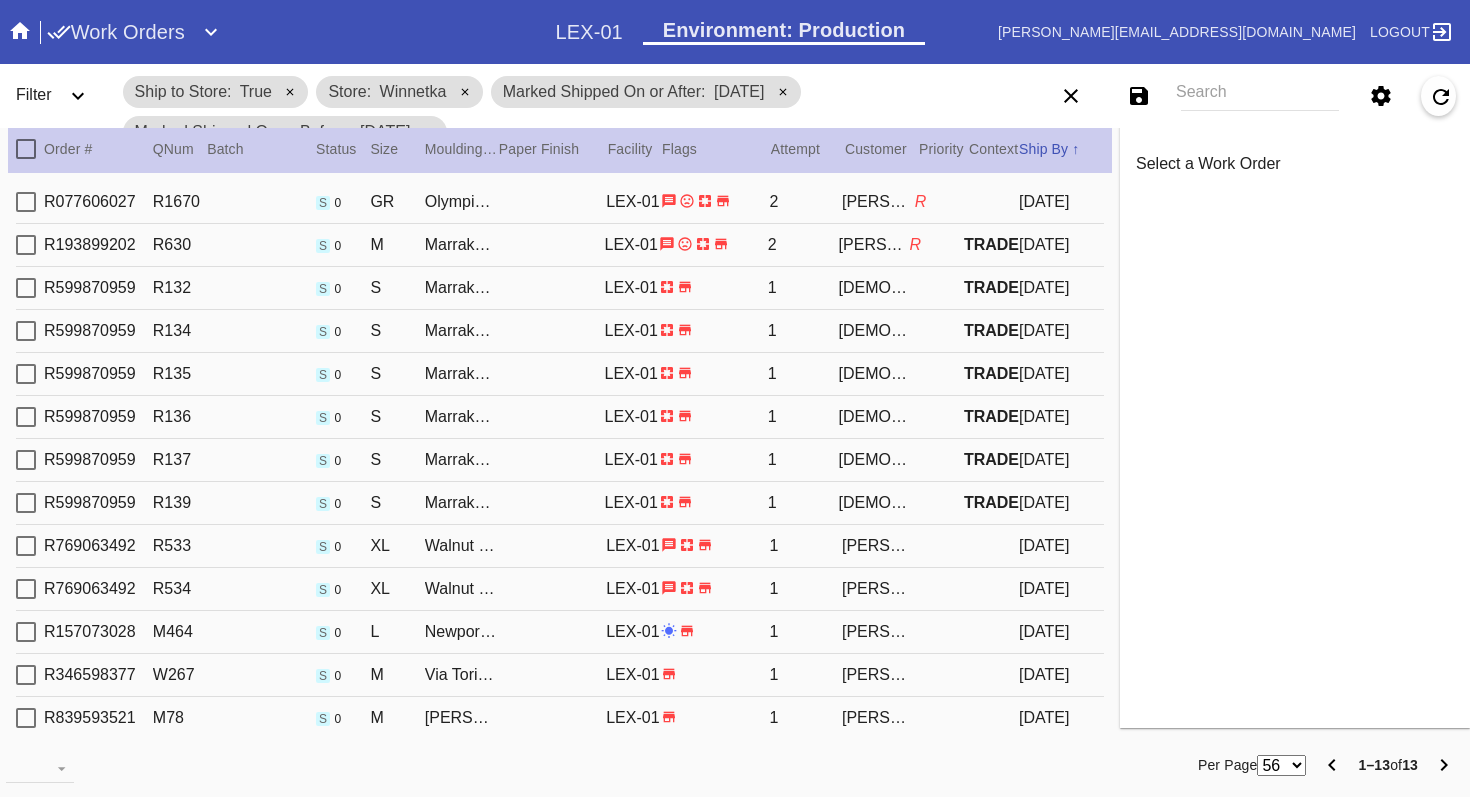 scroll, scrollTop: 0, scrollLeft: 0, axis: both 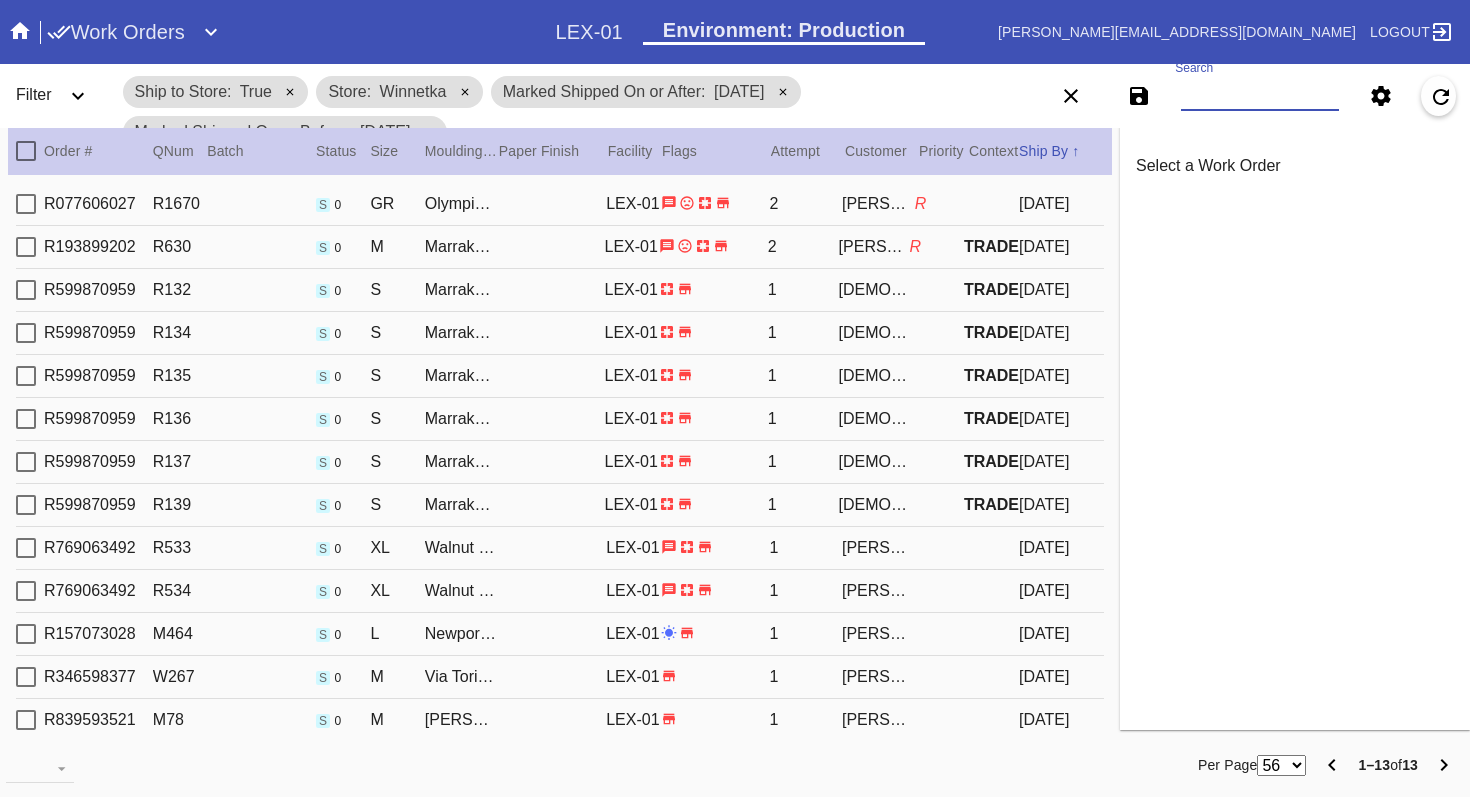 paste on "W884017399526144" 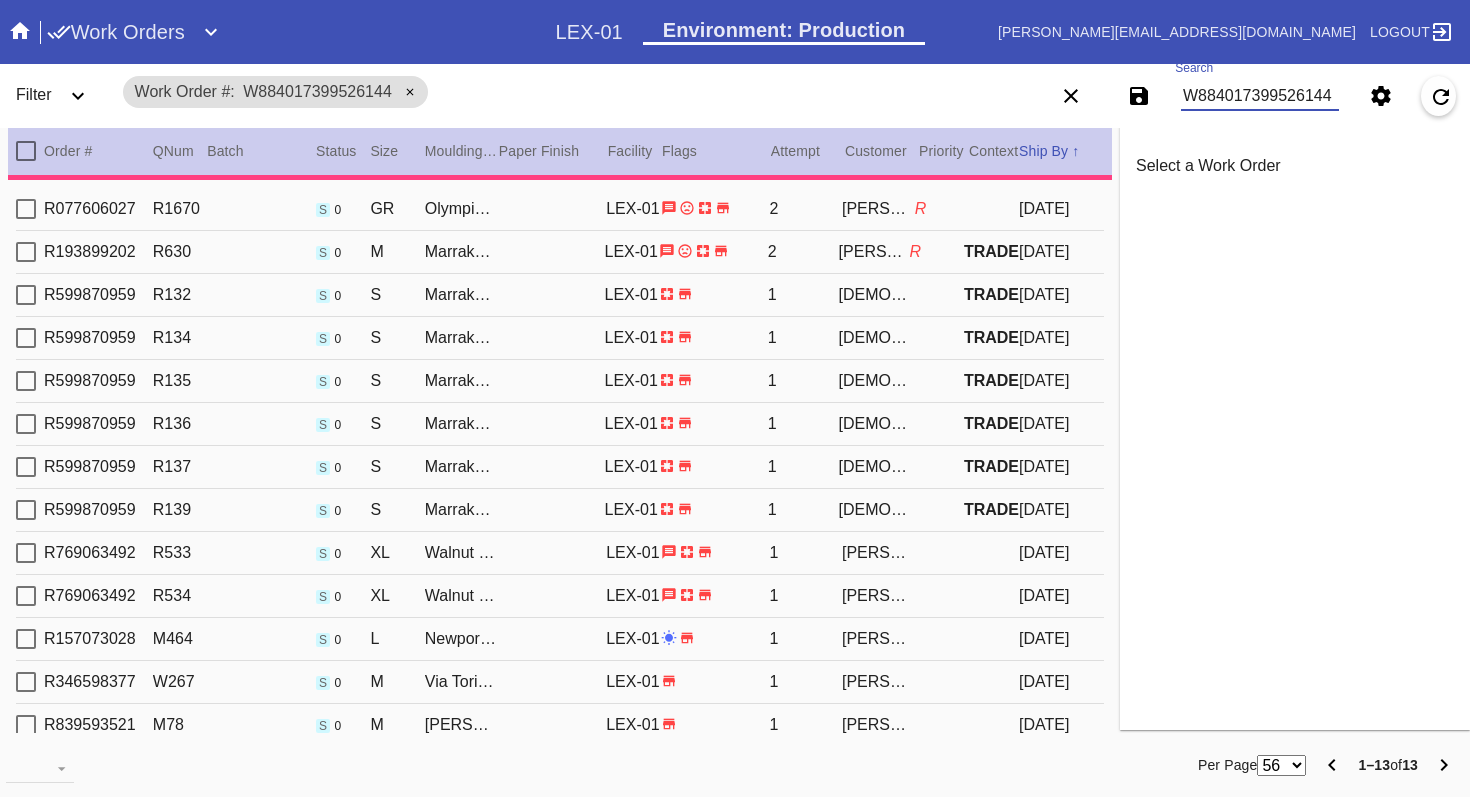 type on "35.75" 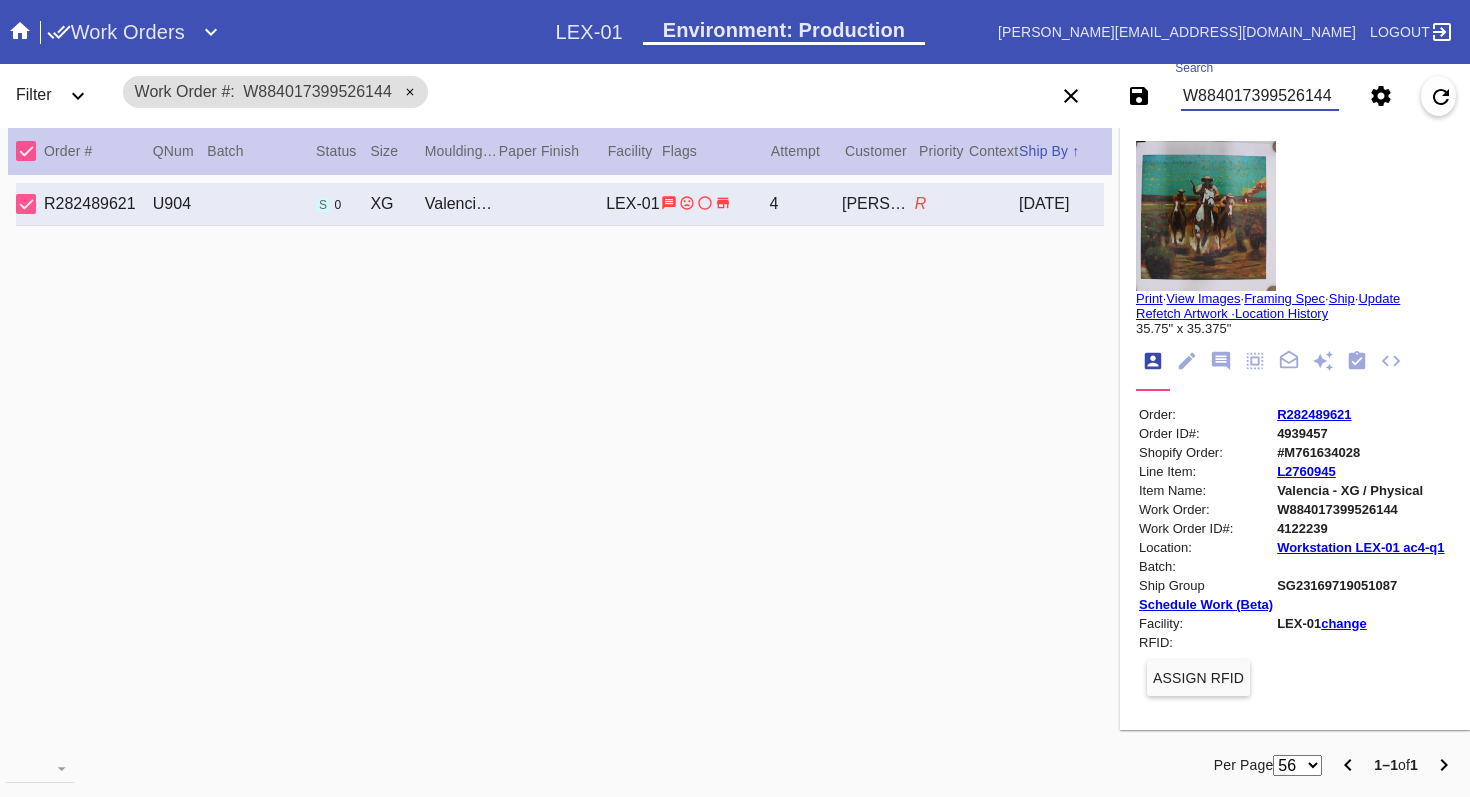 type on "W884017399526144" 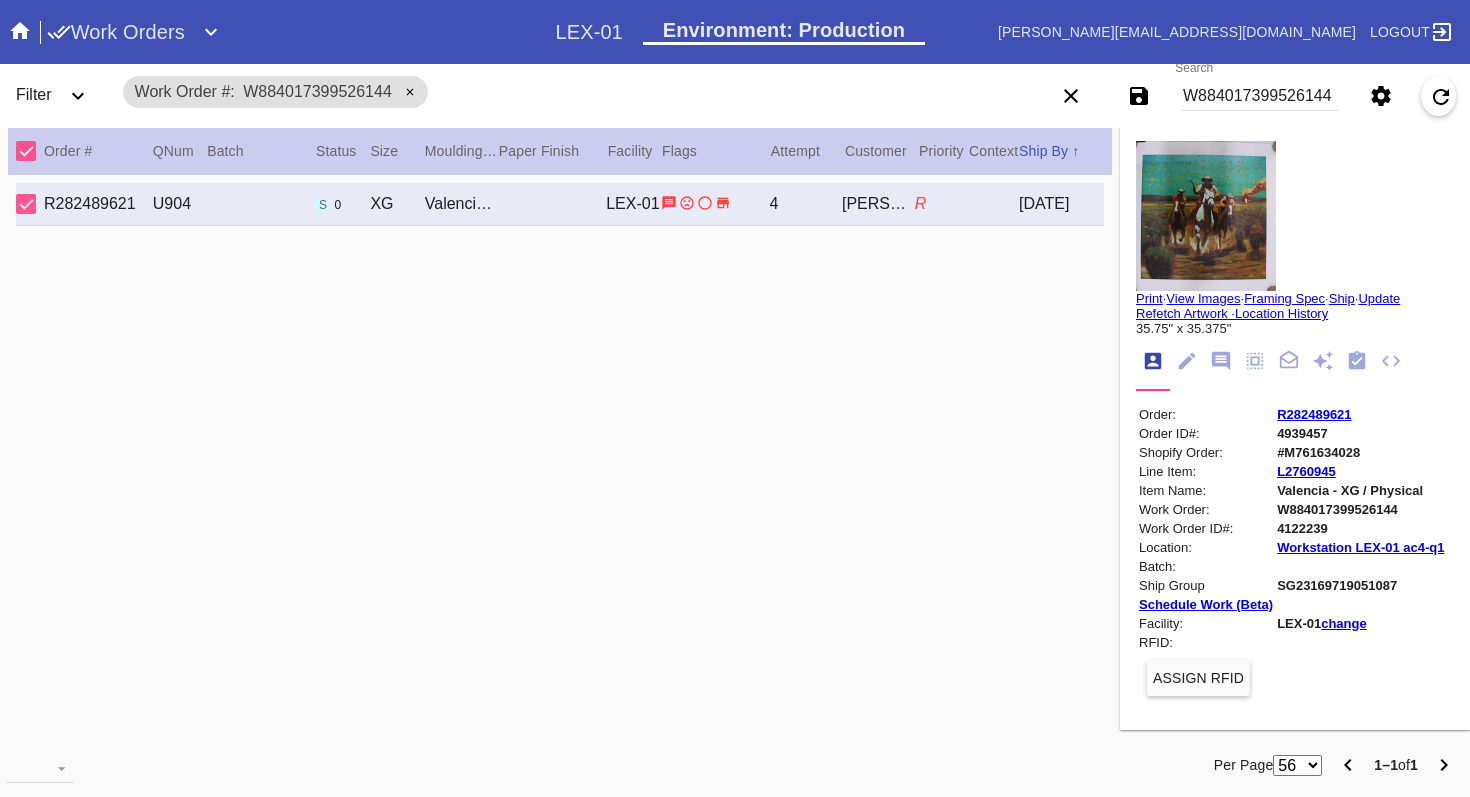 click on "R282489621" at bounding box center [1314, 414] 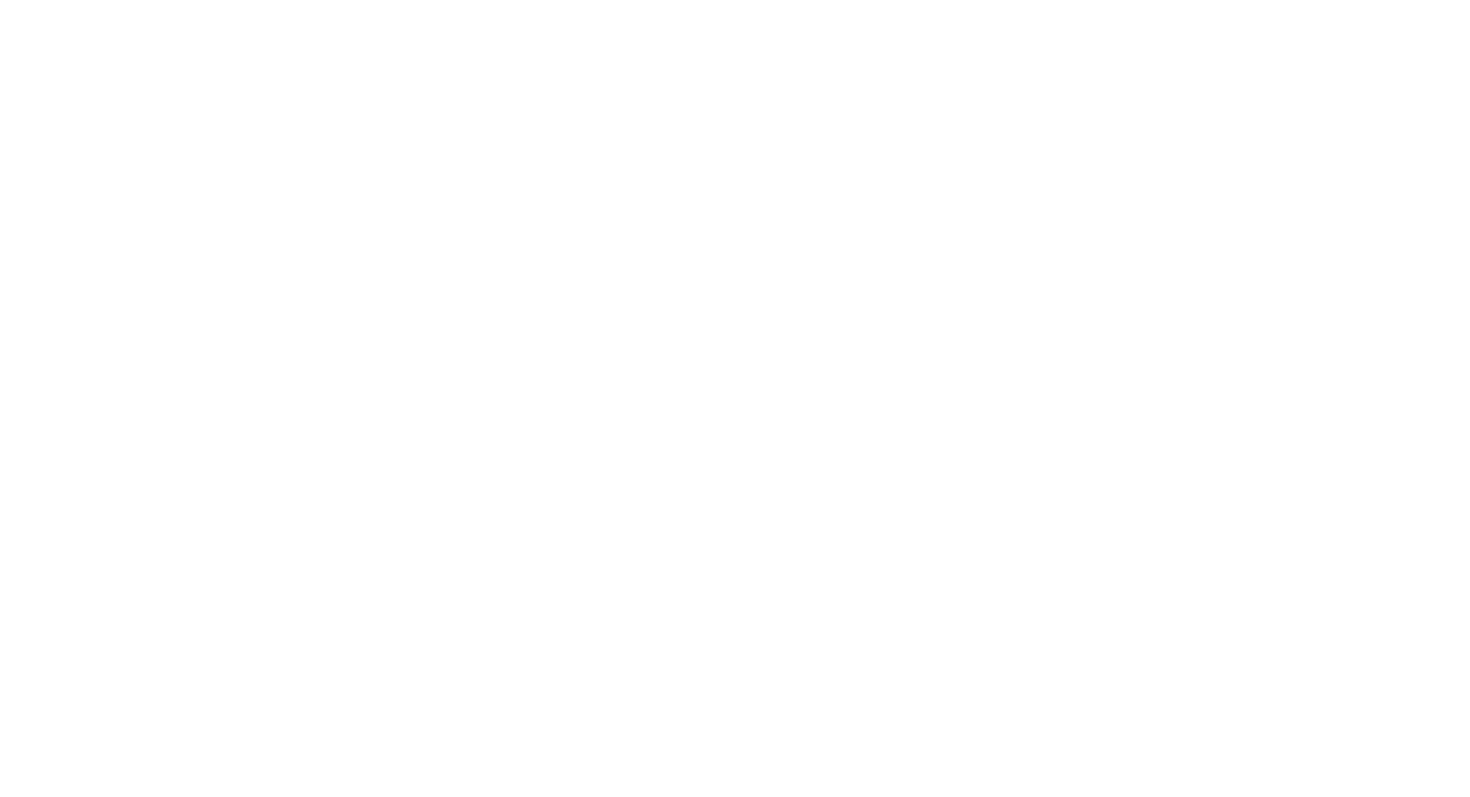 scroll, scrollTop: 0, scrollLeft: 0, axis: both 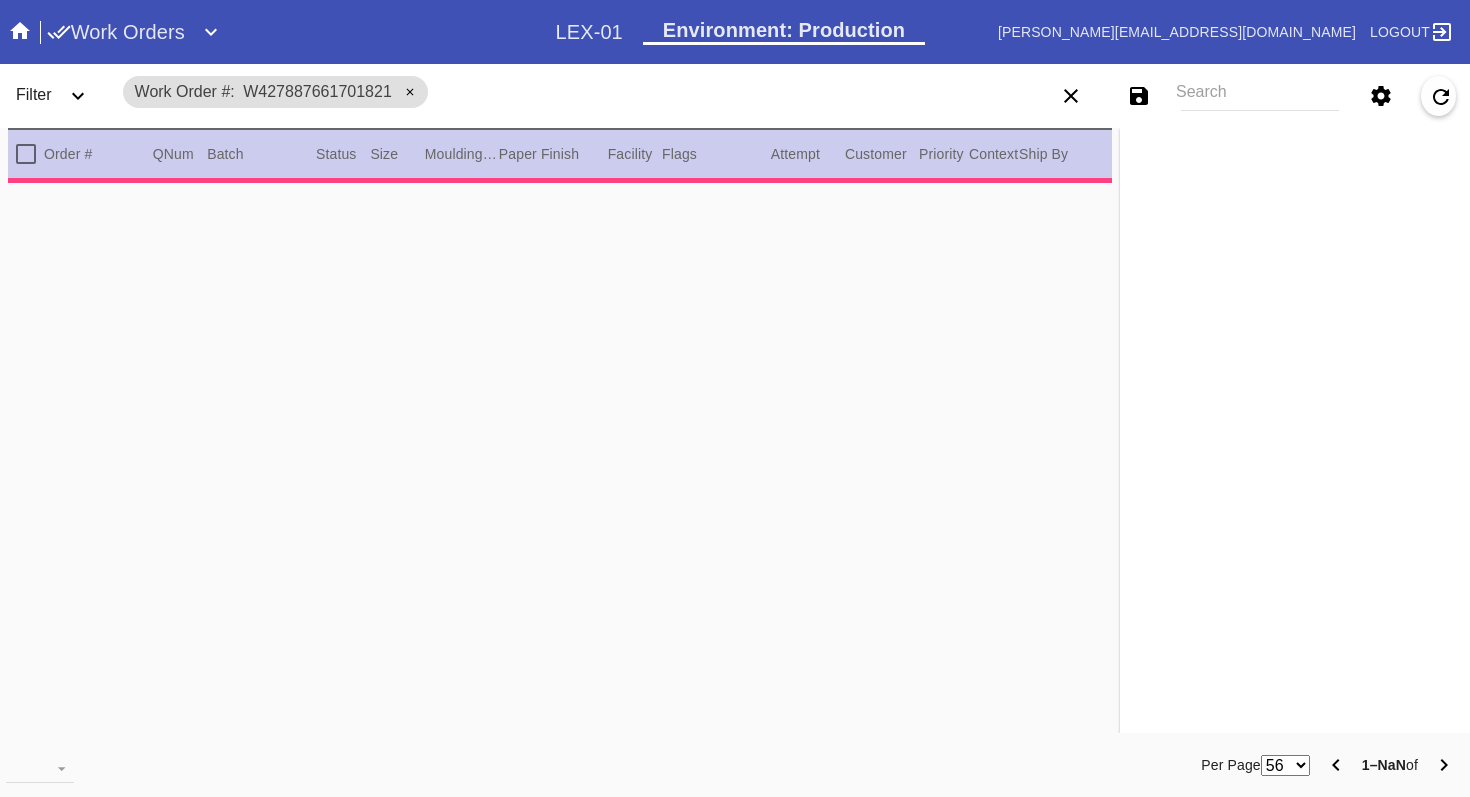 type on "1.5" 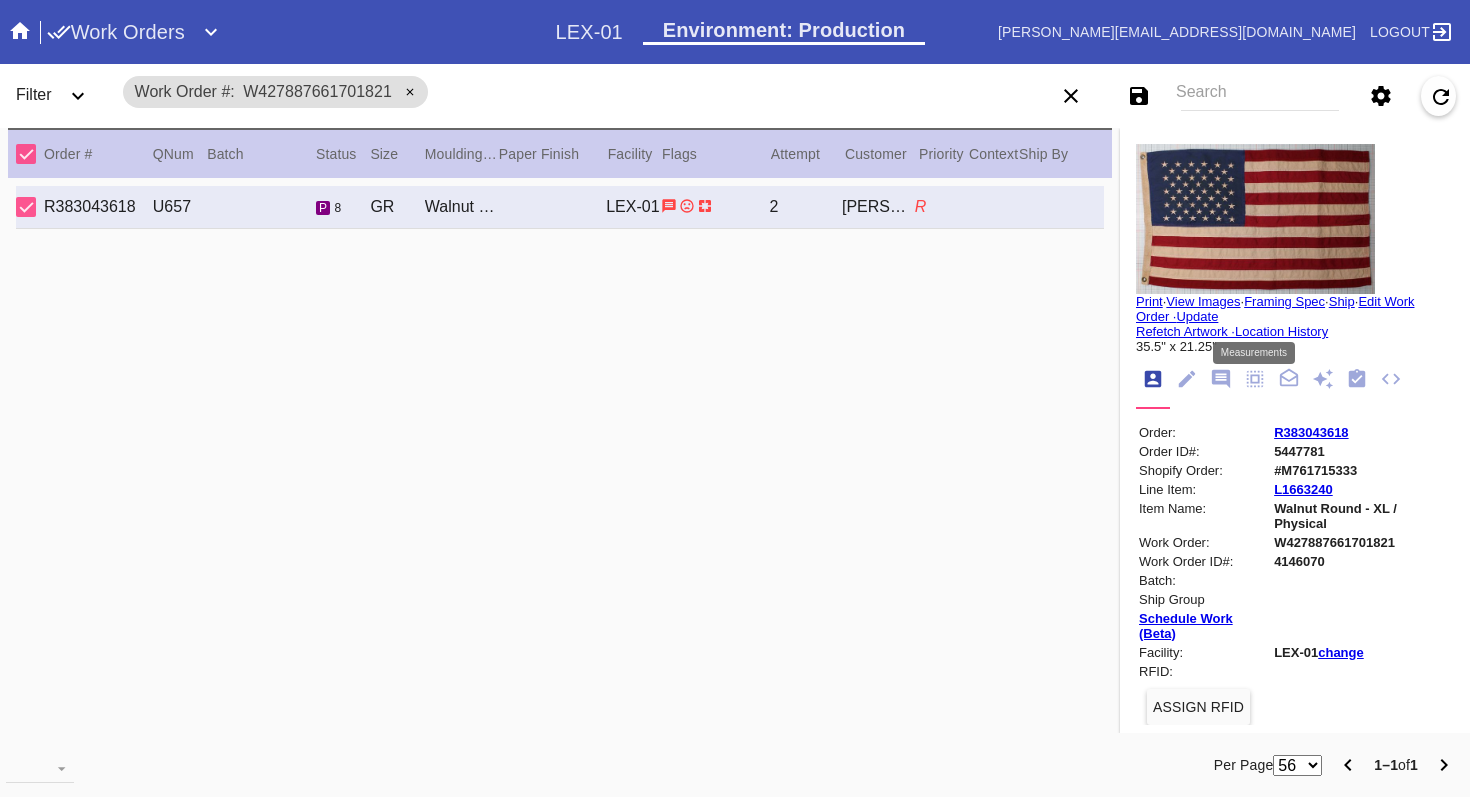 click 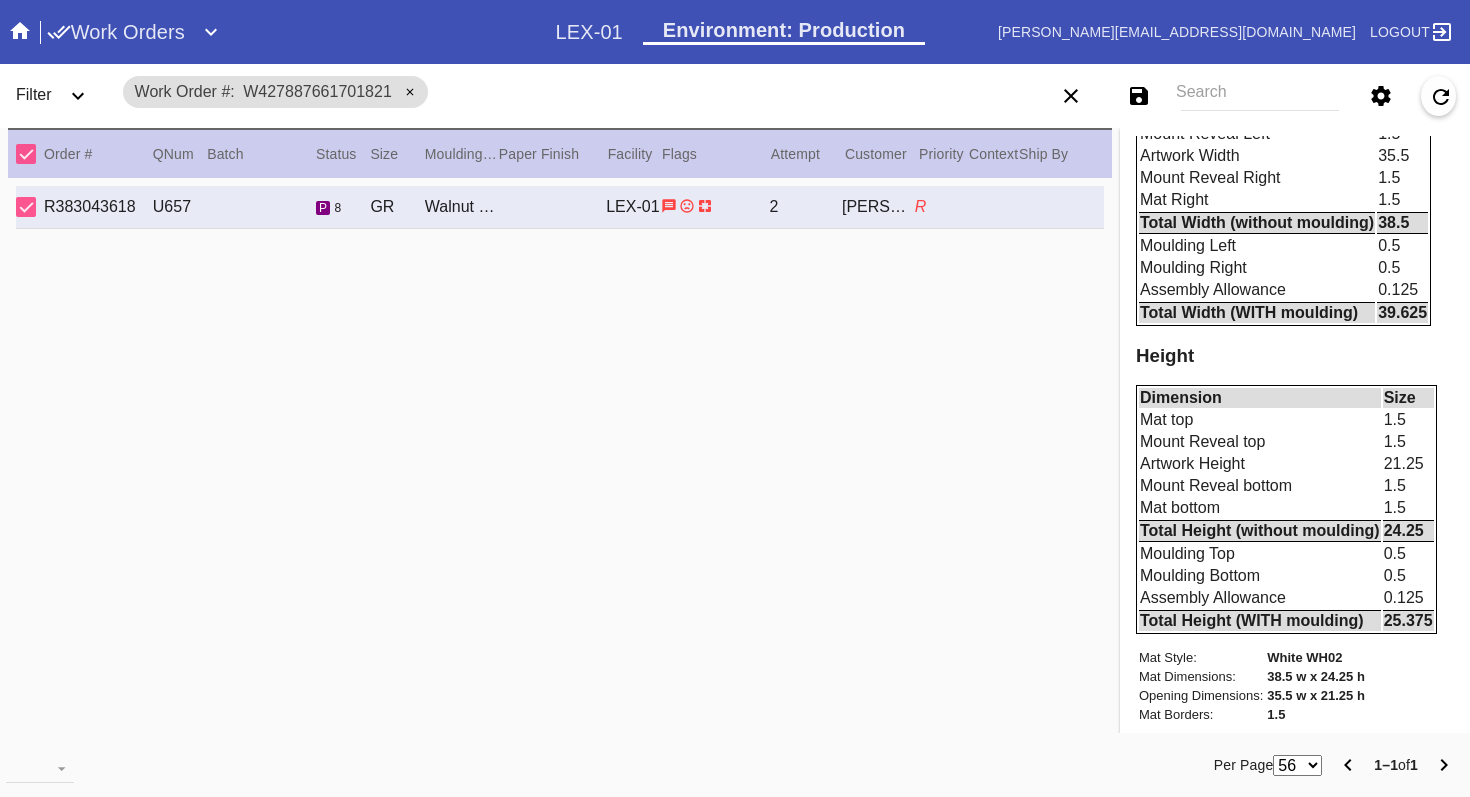 scroll, scrollTop: 322, scrollLeft: 0, axis: vertical 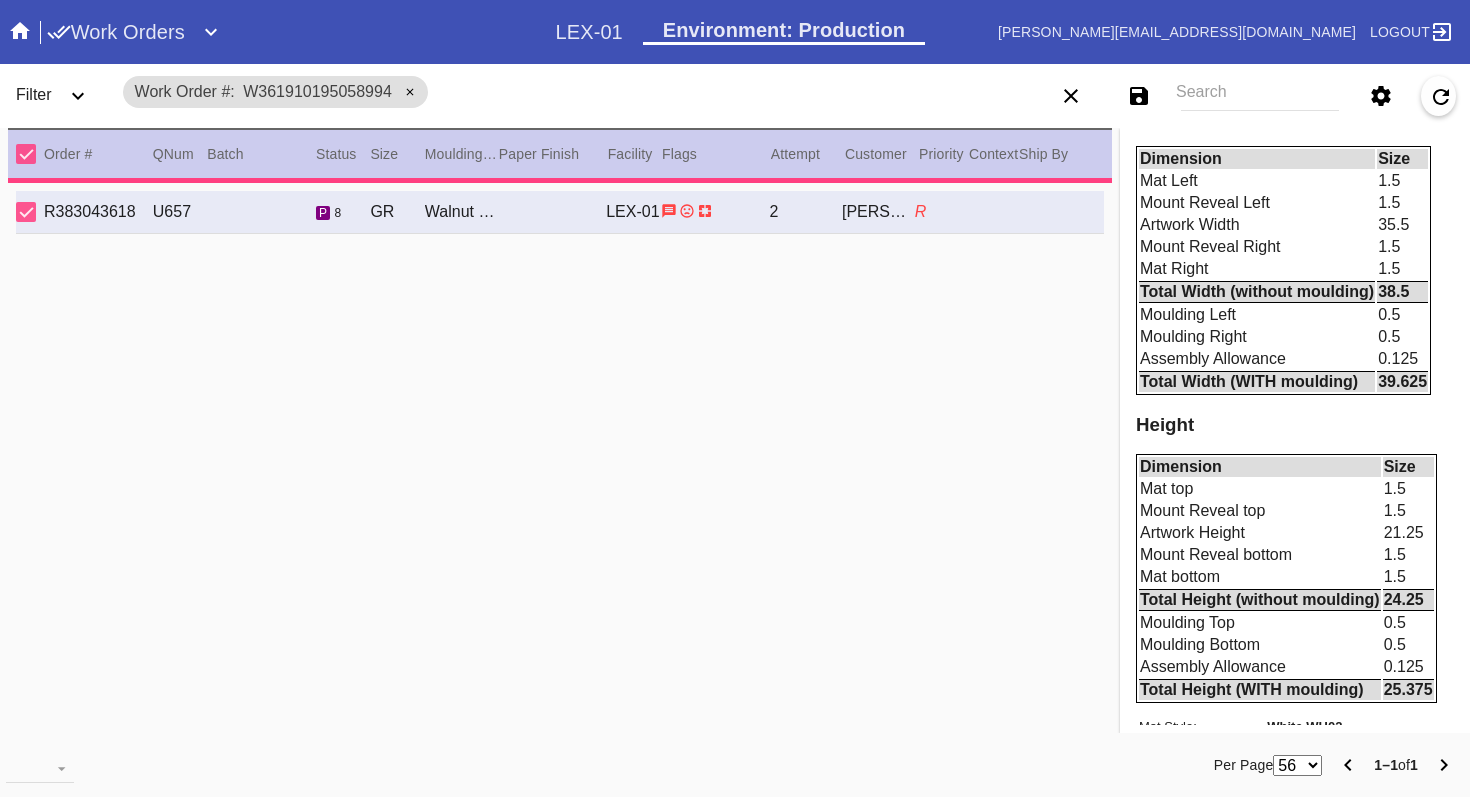 type on "[DATE]" 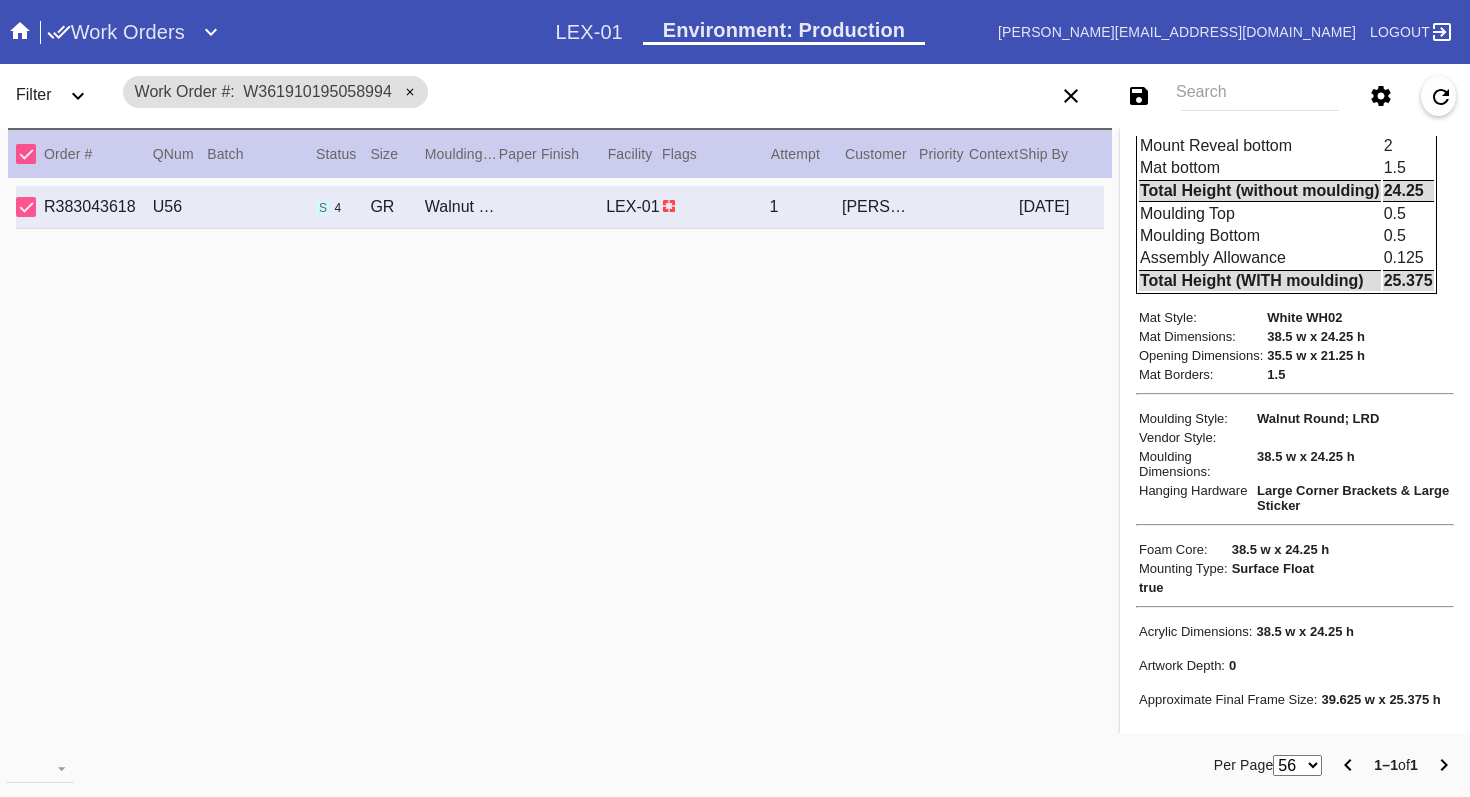scroll, scrollTop: 761, scrollLeft: 0, axis: vertical 